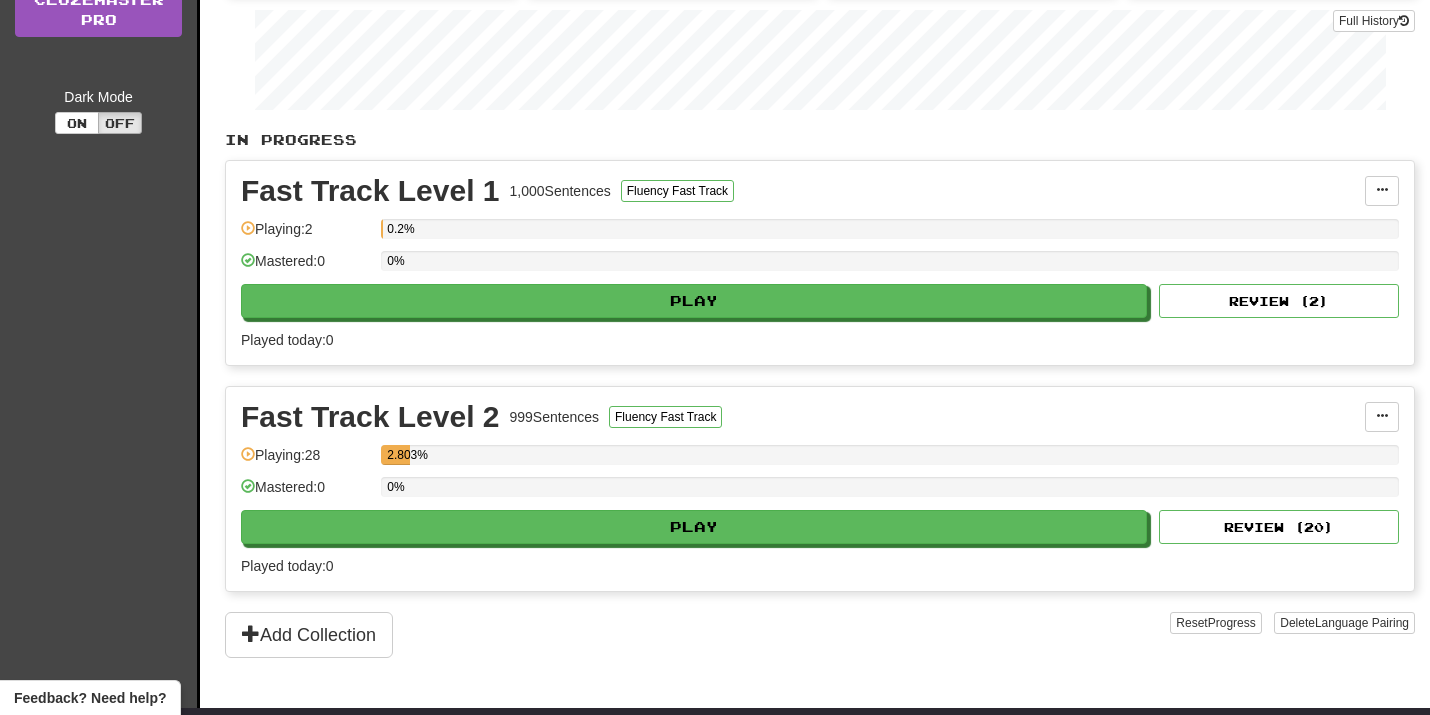 scroll, scrollTop: 456, scrollLeft: 0, axis: vertical 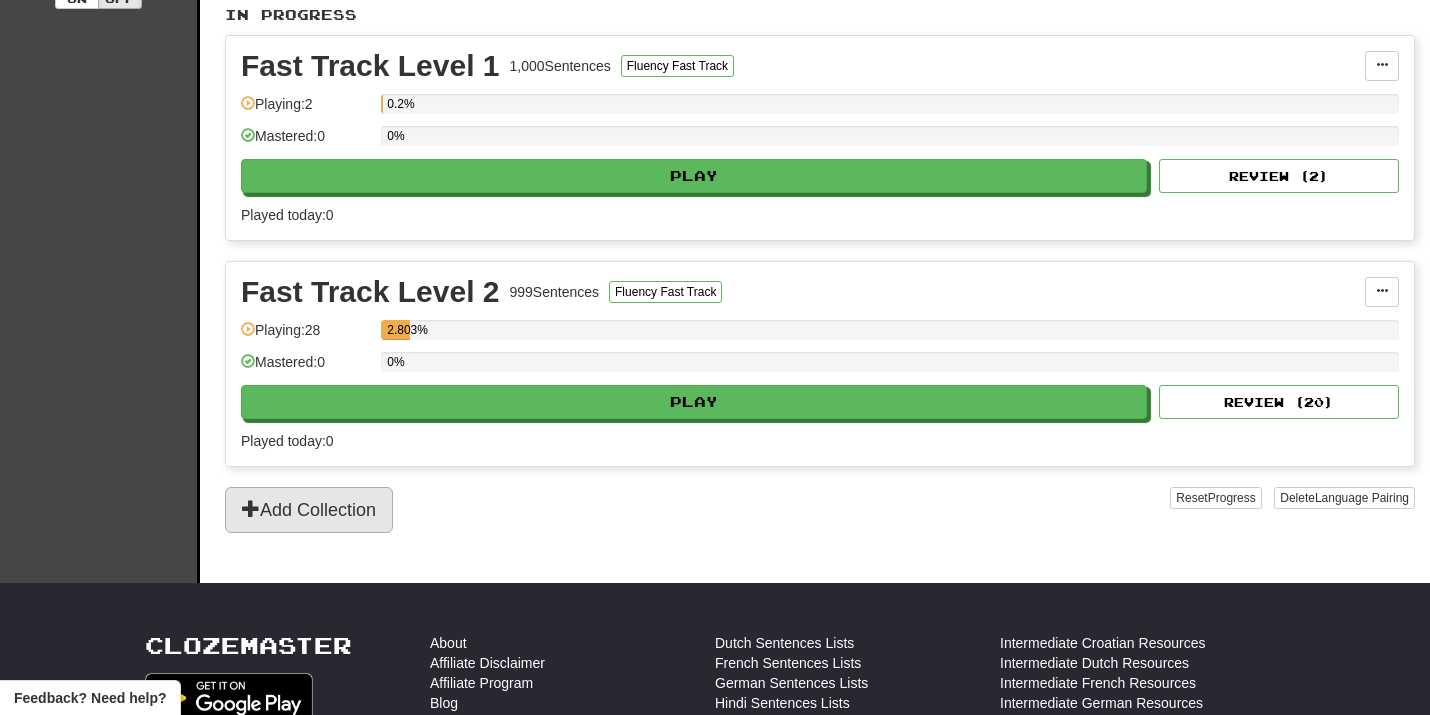 click on "Add Collection" at bounding box center [309, 510] 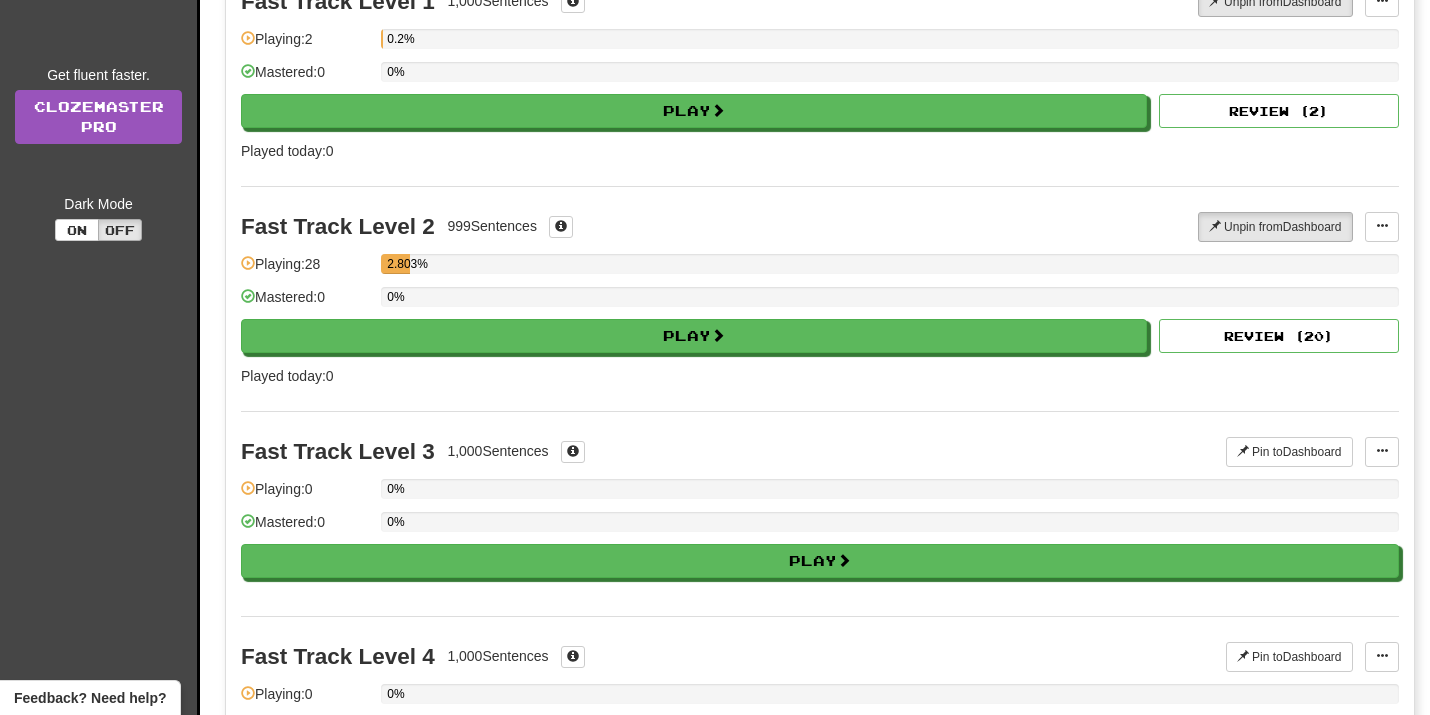 scroll, scrollTop: 229, scrollLeft: 0, axis: vertical 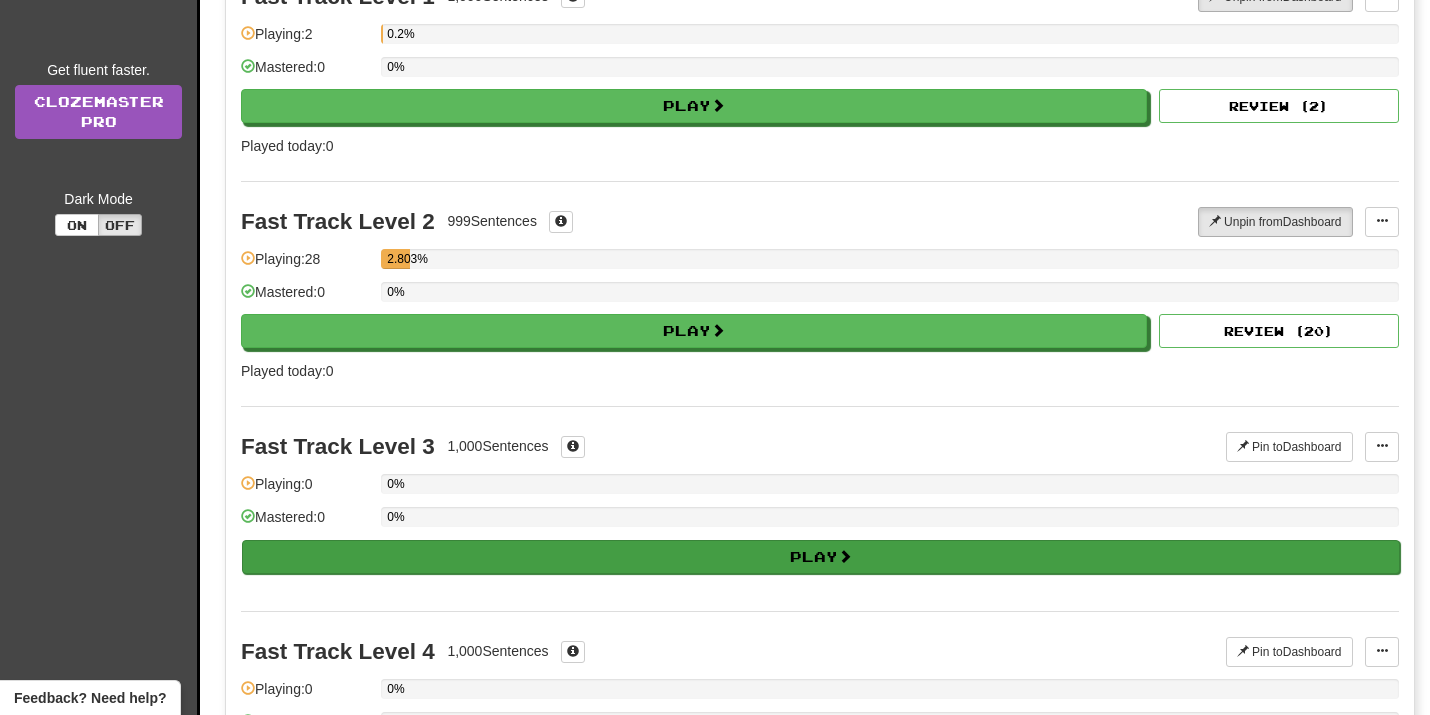 click on "Play" at bounding box center [821, 557] 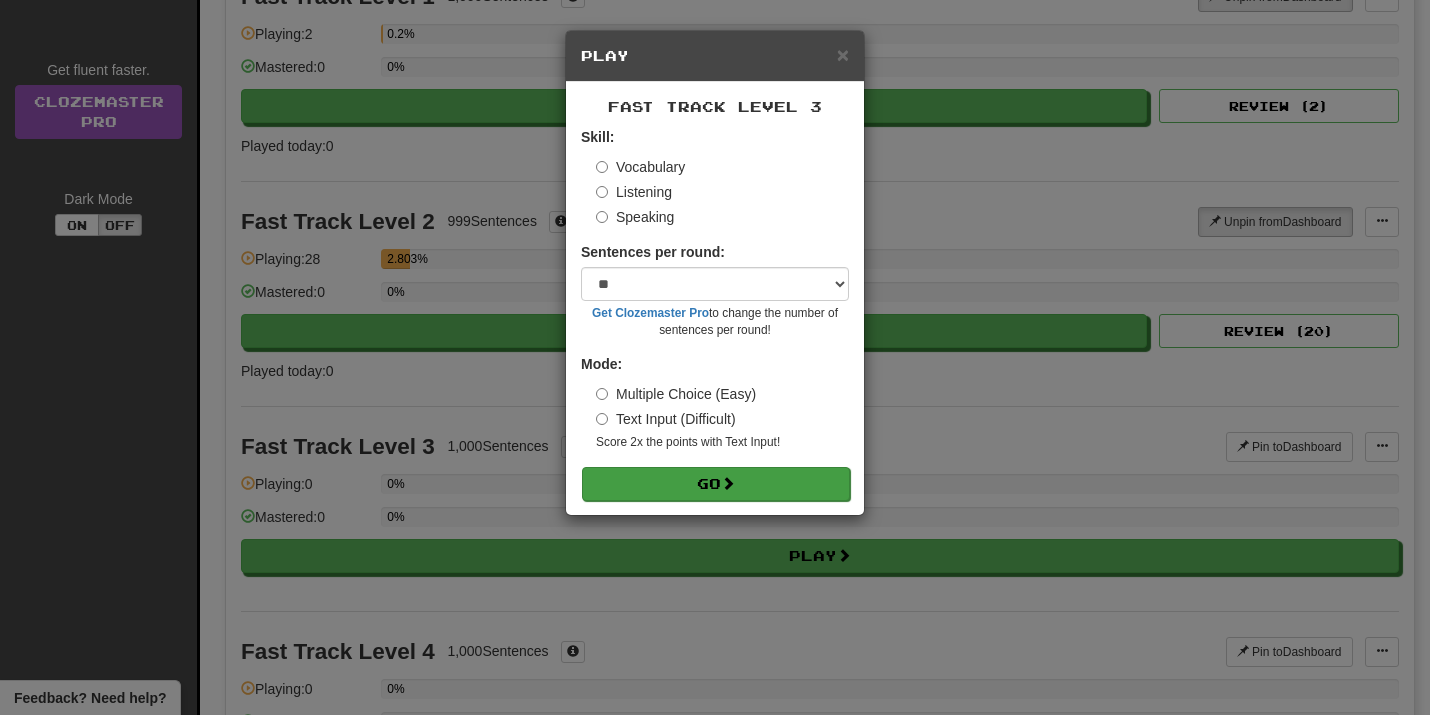 click on "Go" at bounding box center (716, 484) 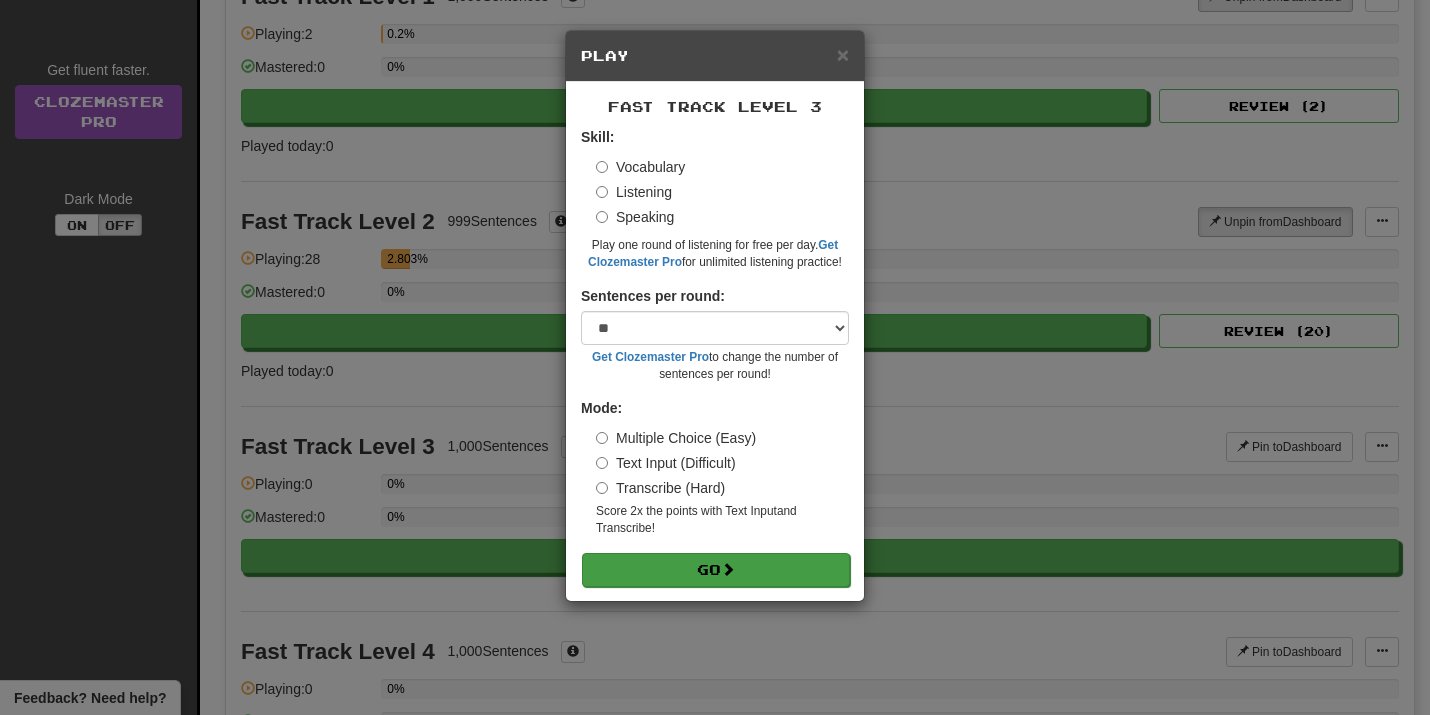 click on "Go" at bounding box center [716, 570] 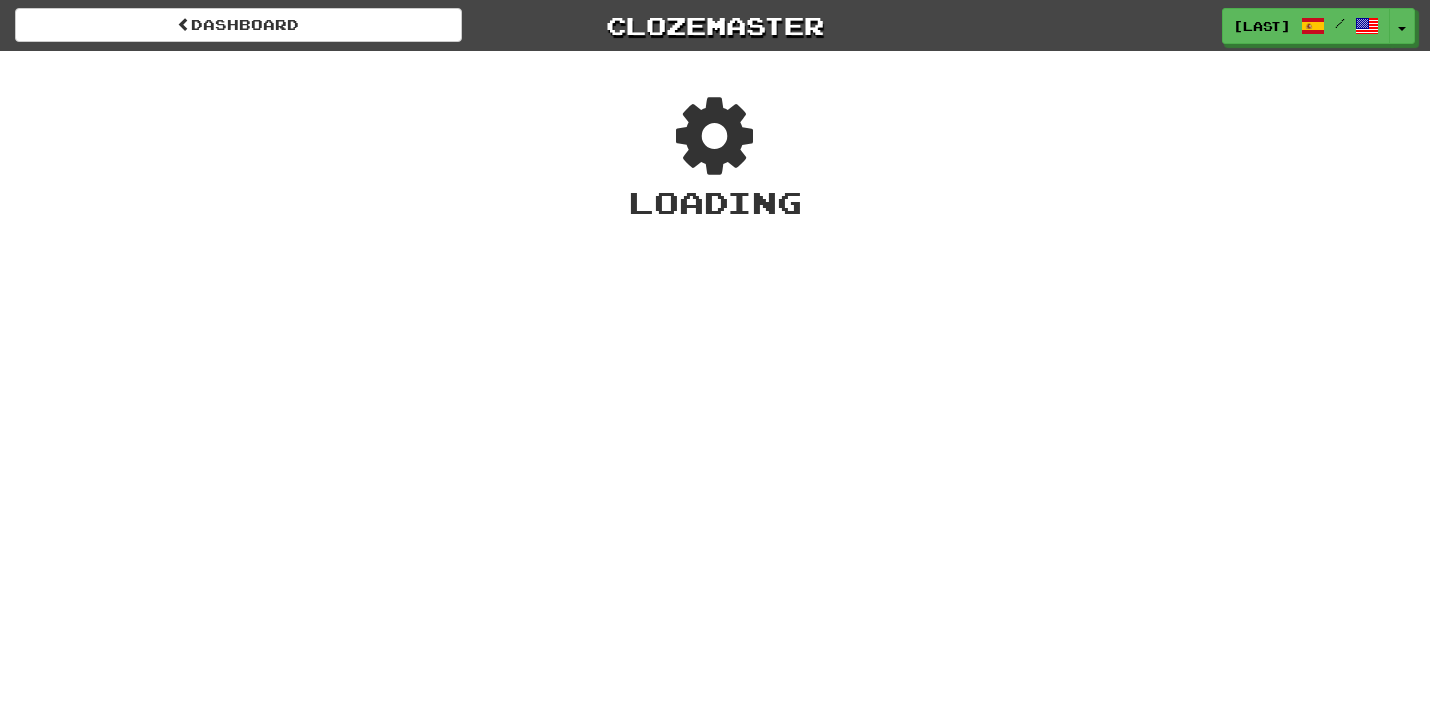 scroll, scrollTop: 0, scrollLeft: 0, axis: both 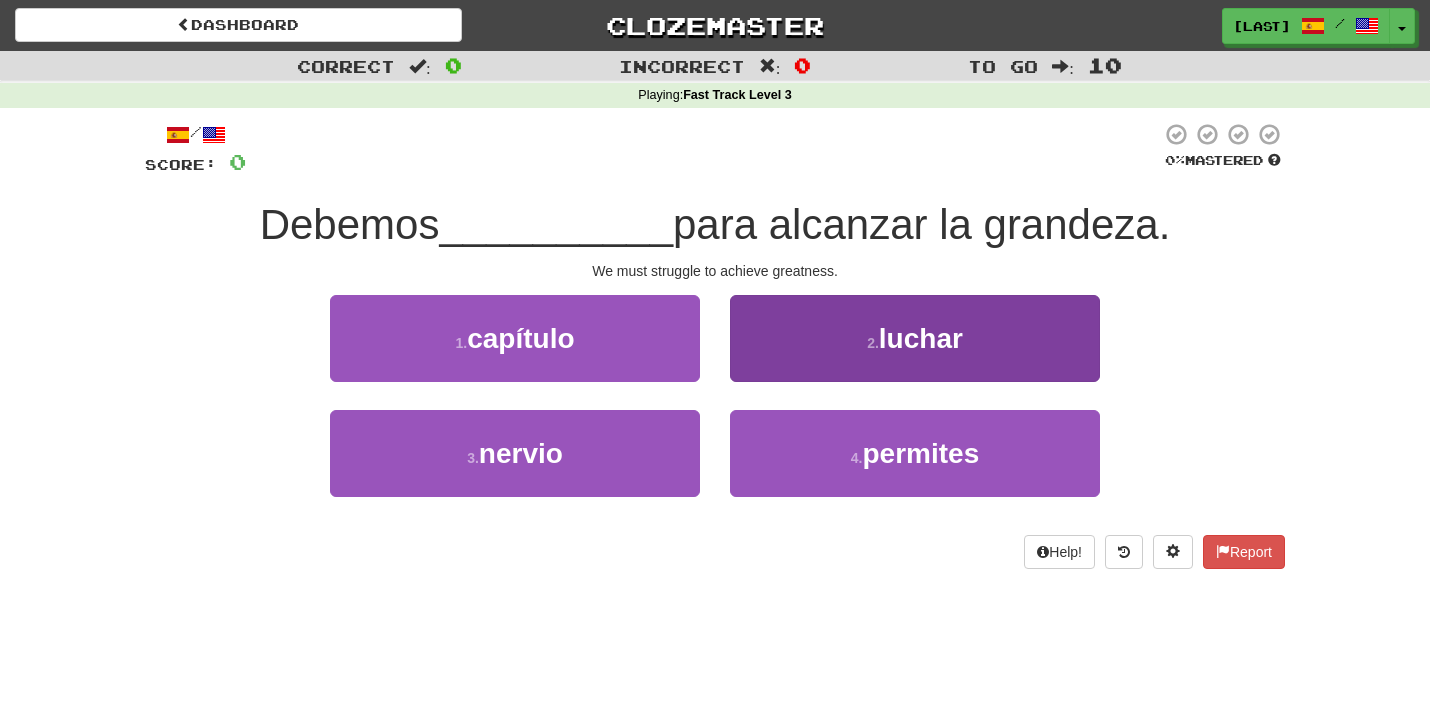 click on "2 .  luchar" at bounding box center (915, 338) 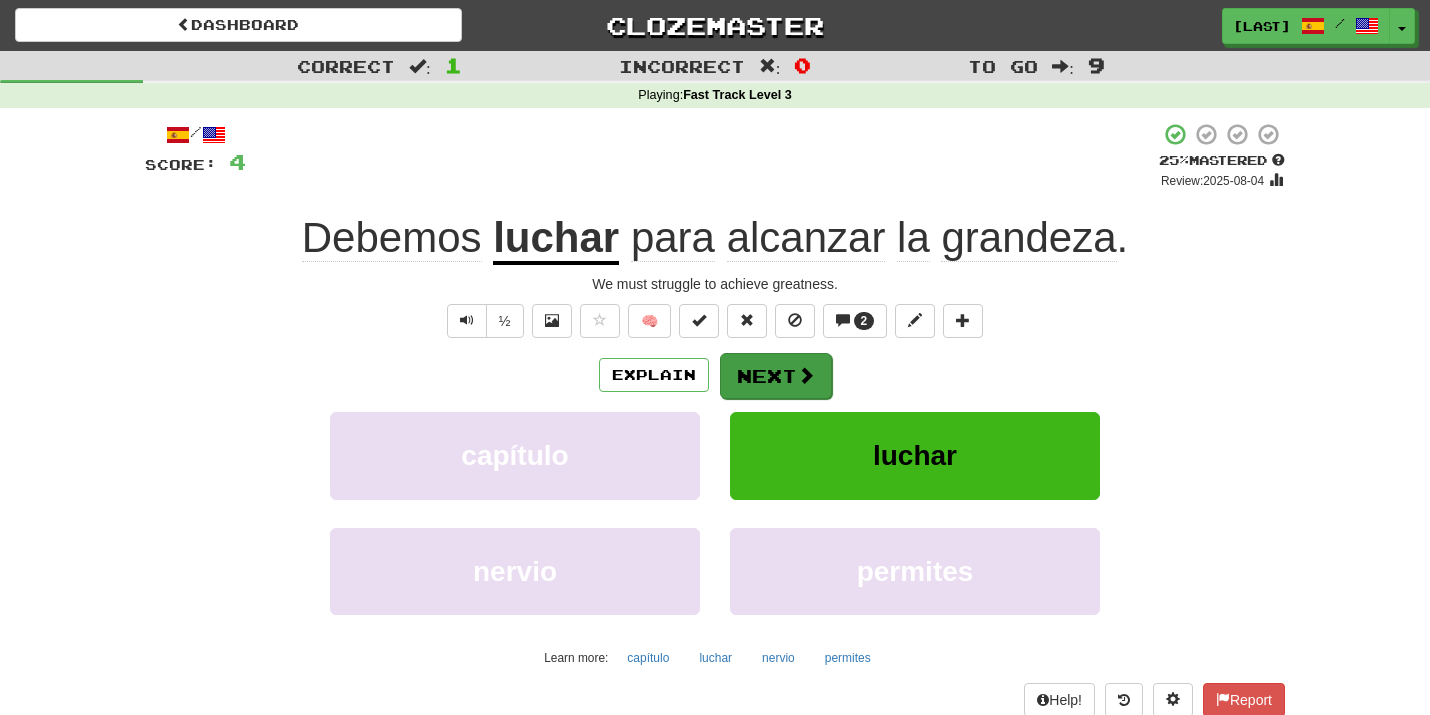 click at bounding box center [806, 375] 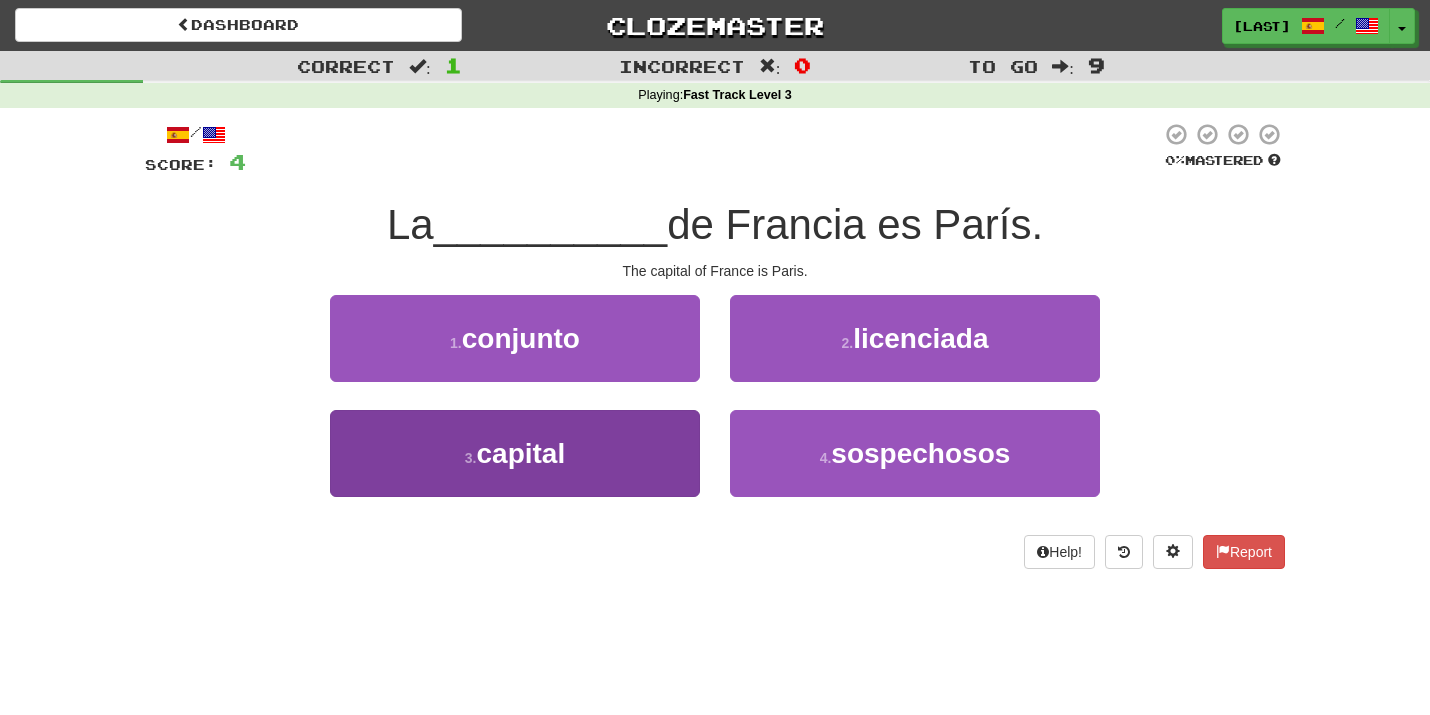 click on "3 .  capital" at bounding box center (515, 453) 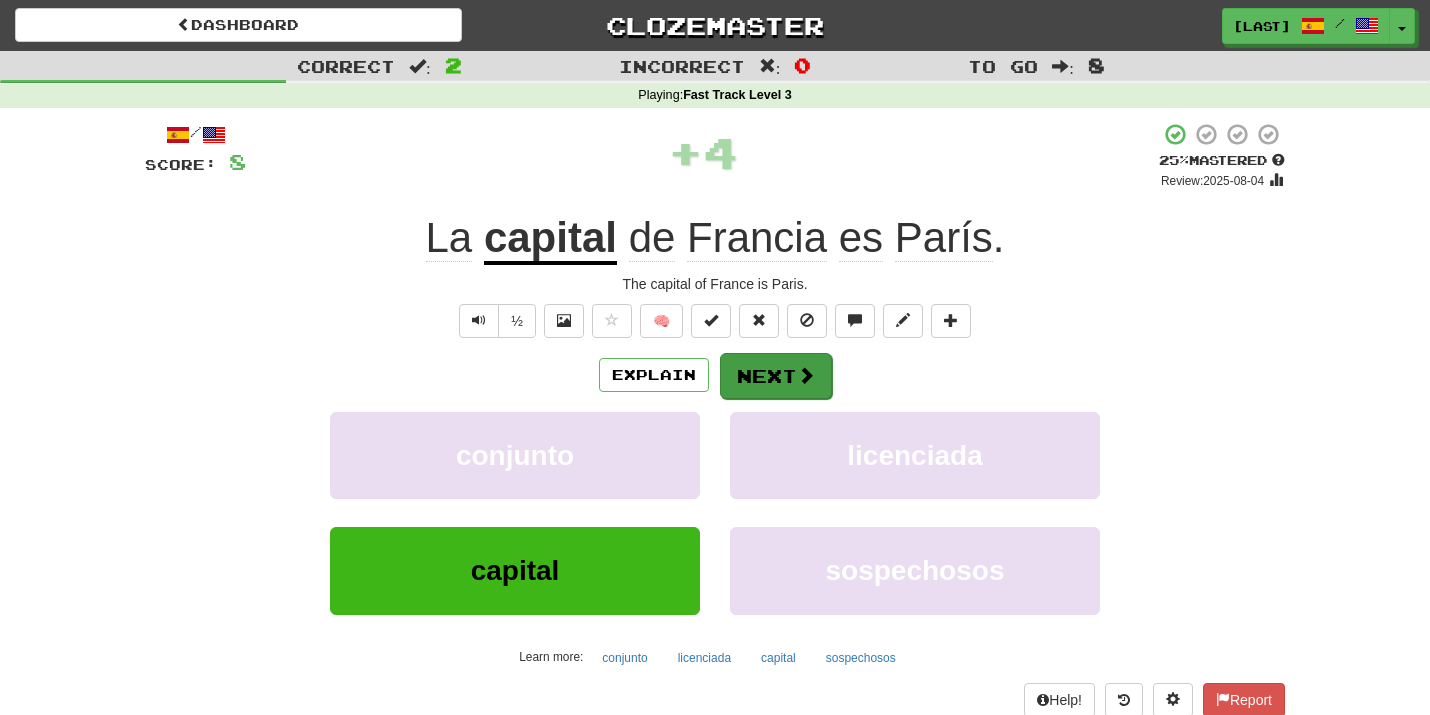 click on "Next" at bounding box center (776, 376) 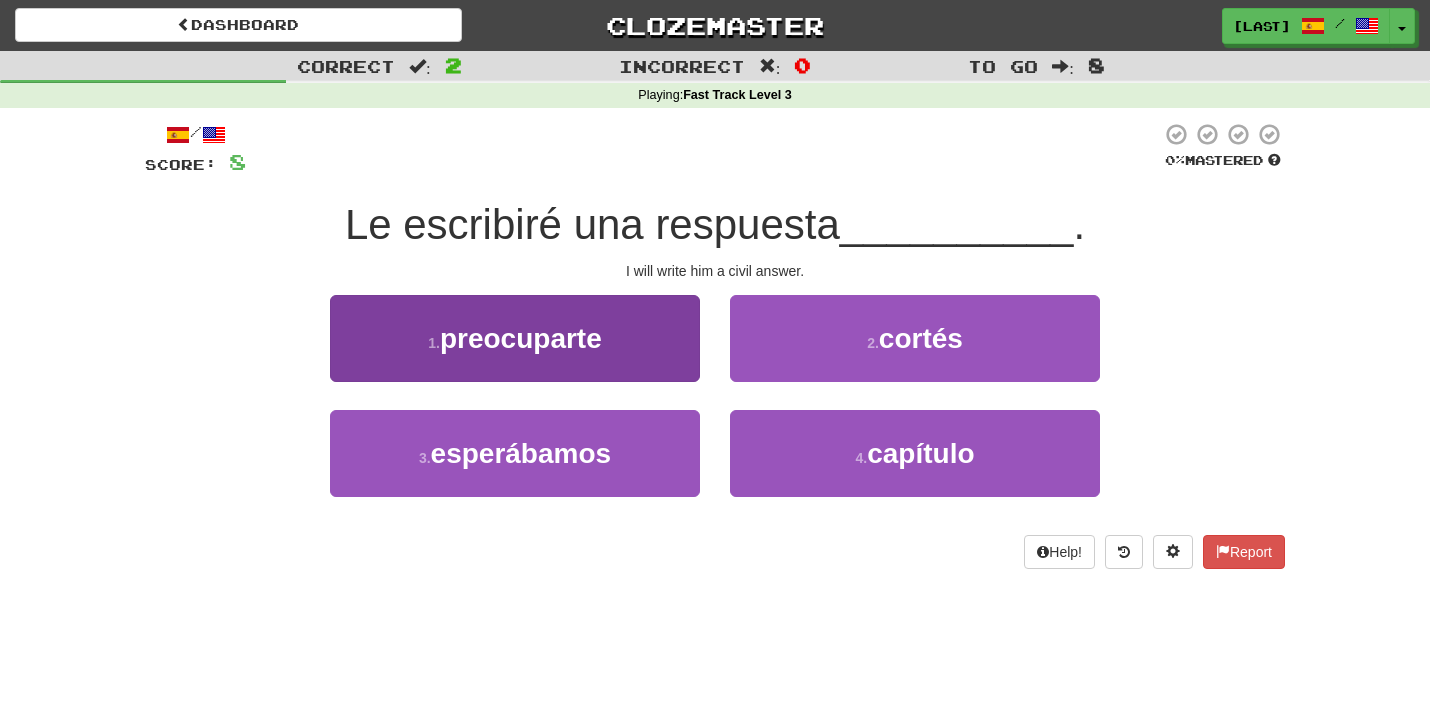 click on "preocuparte" at bounding box center [521, 338] 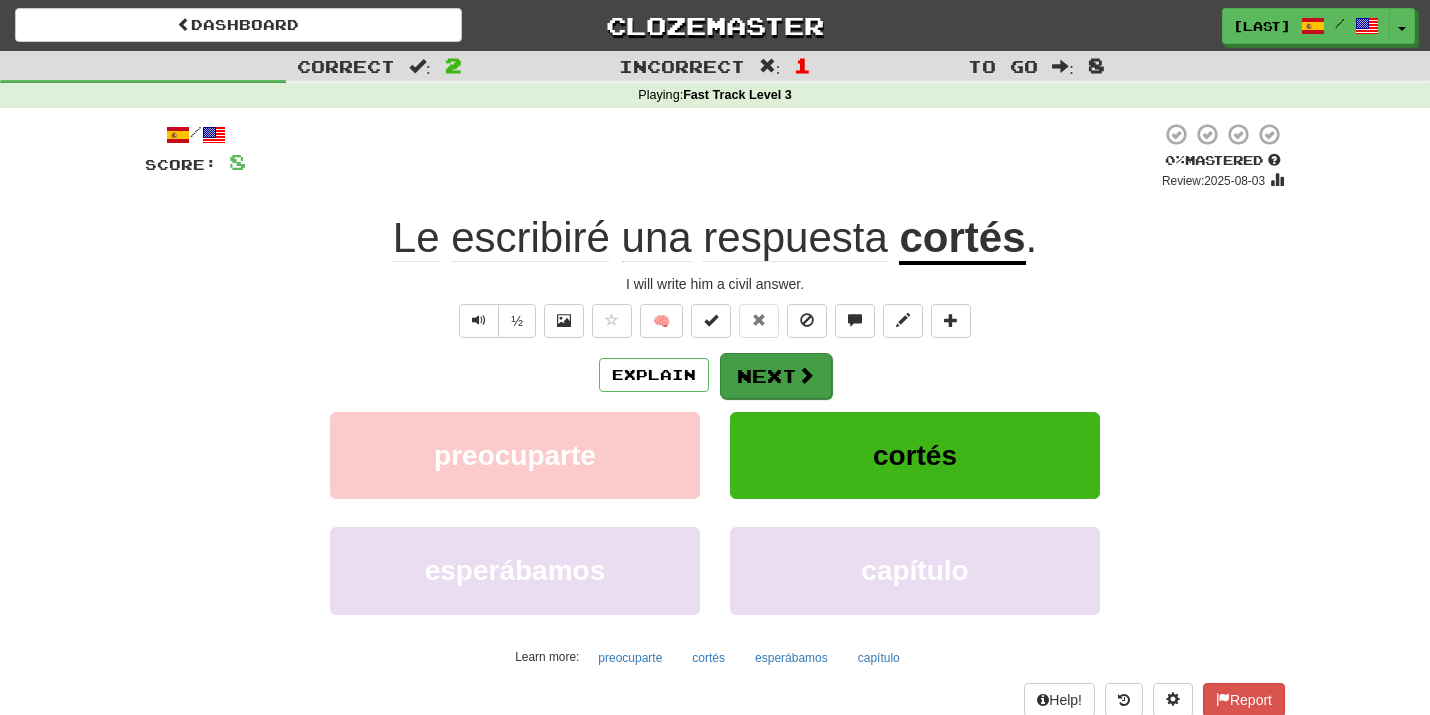 click on "Next" at bounding box center (776, 376) 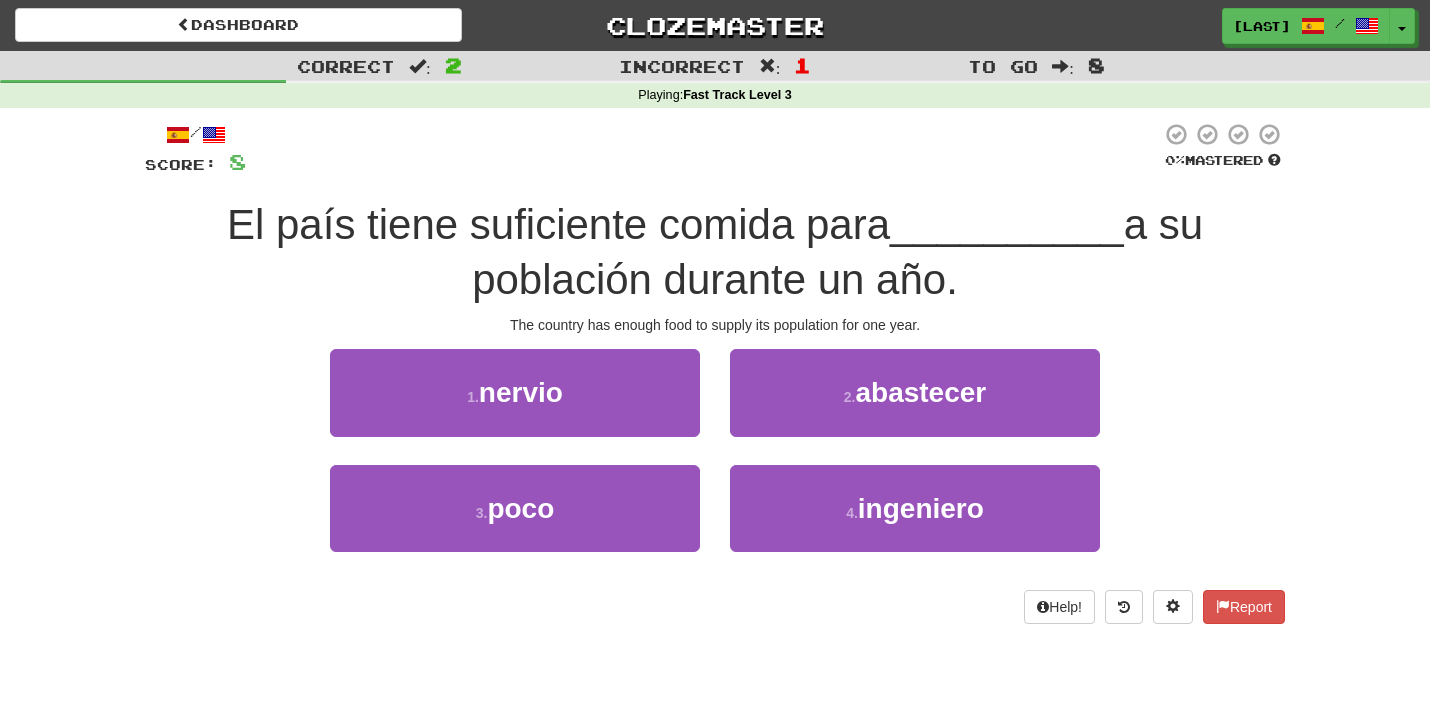click on "abastecer" at bounding box center (920, 392) 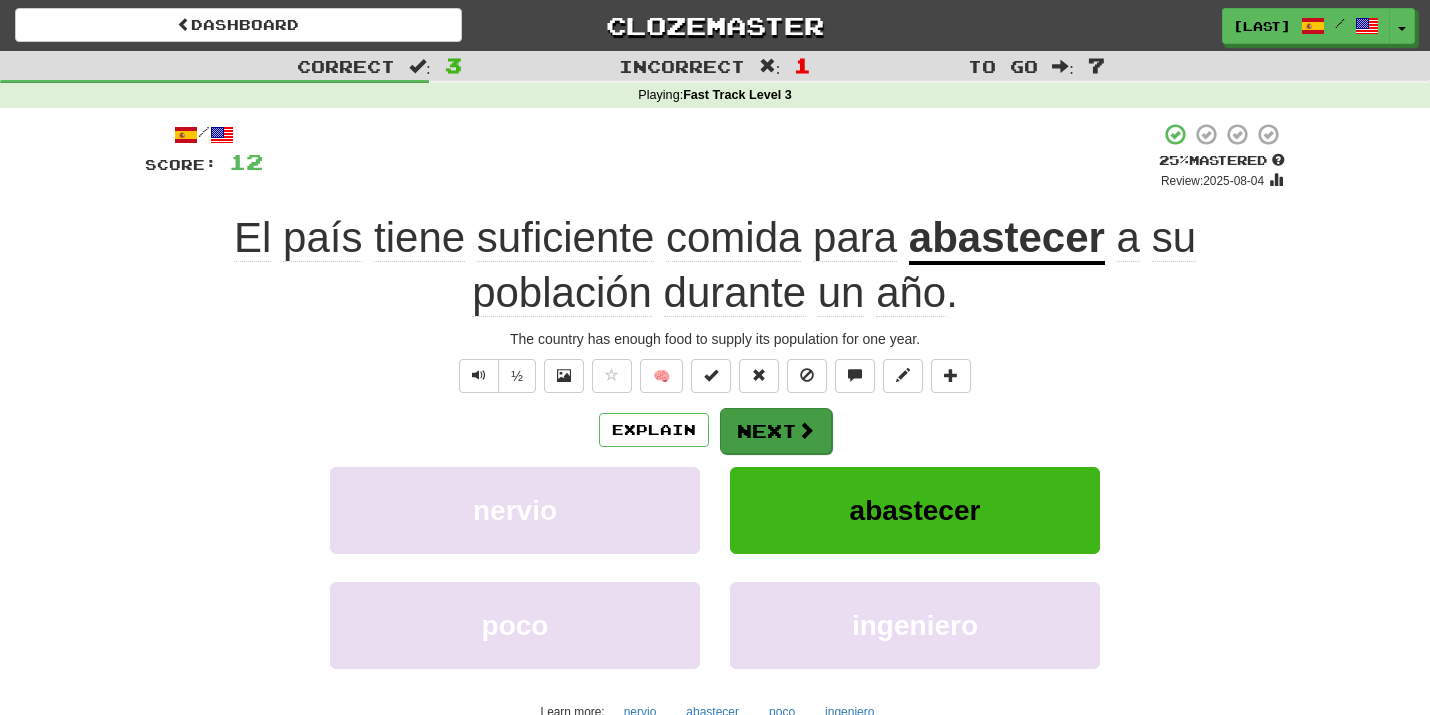 click on "Next" at bounding box center [776, 431] 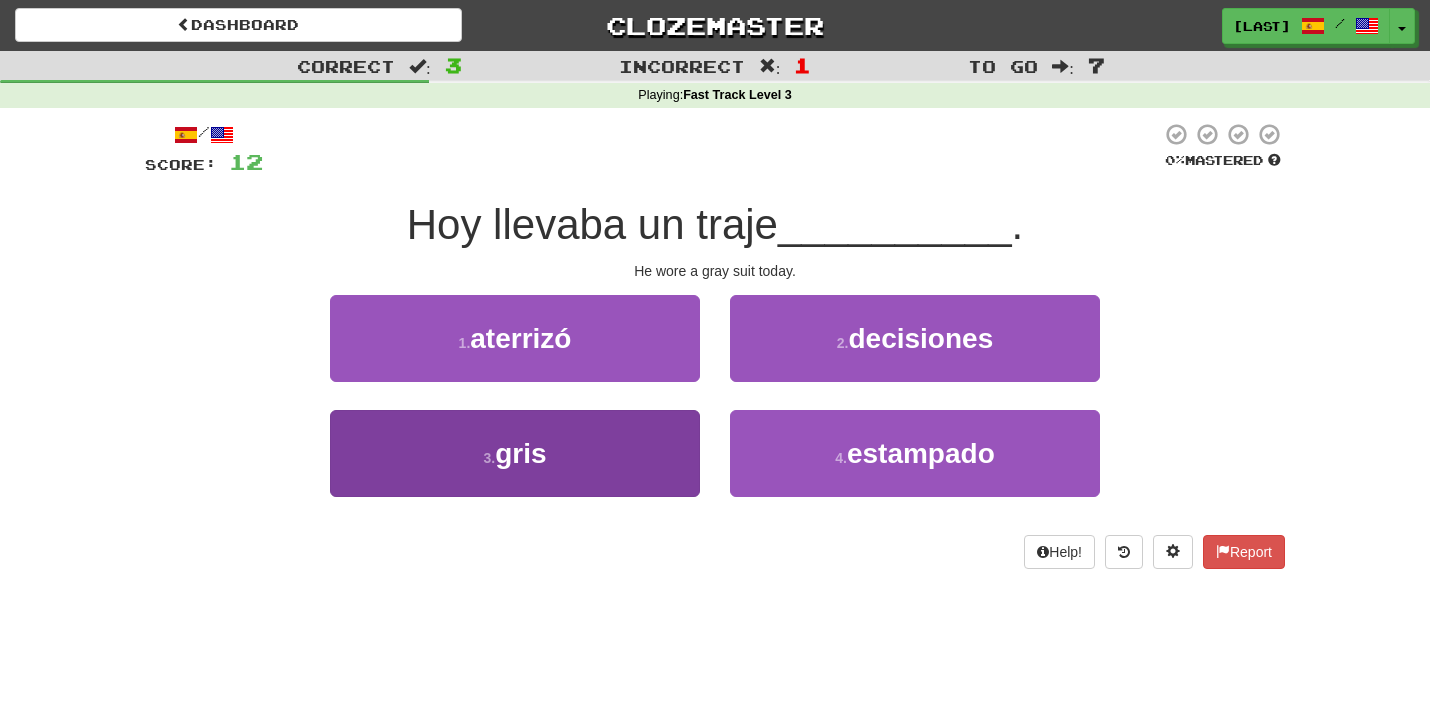 click on "3 .  gris" at bounding box center (515, 453) 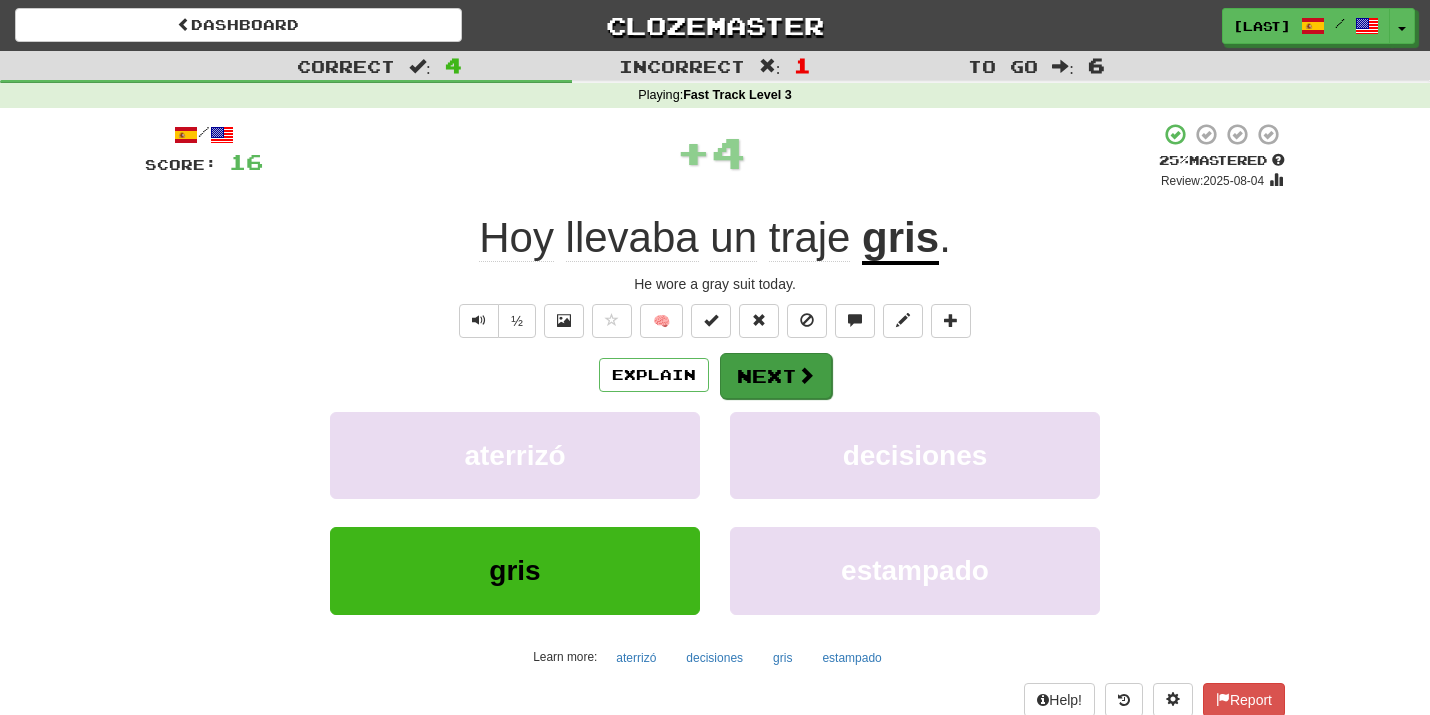 click on "Next" at bounding box center [776, 376] 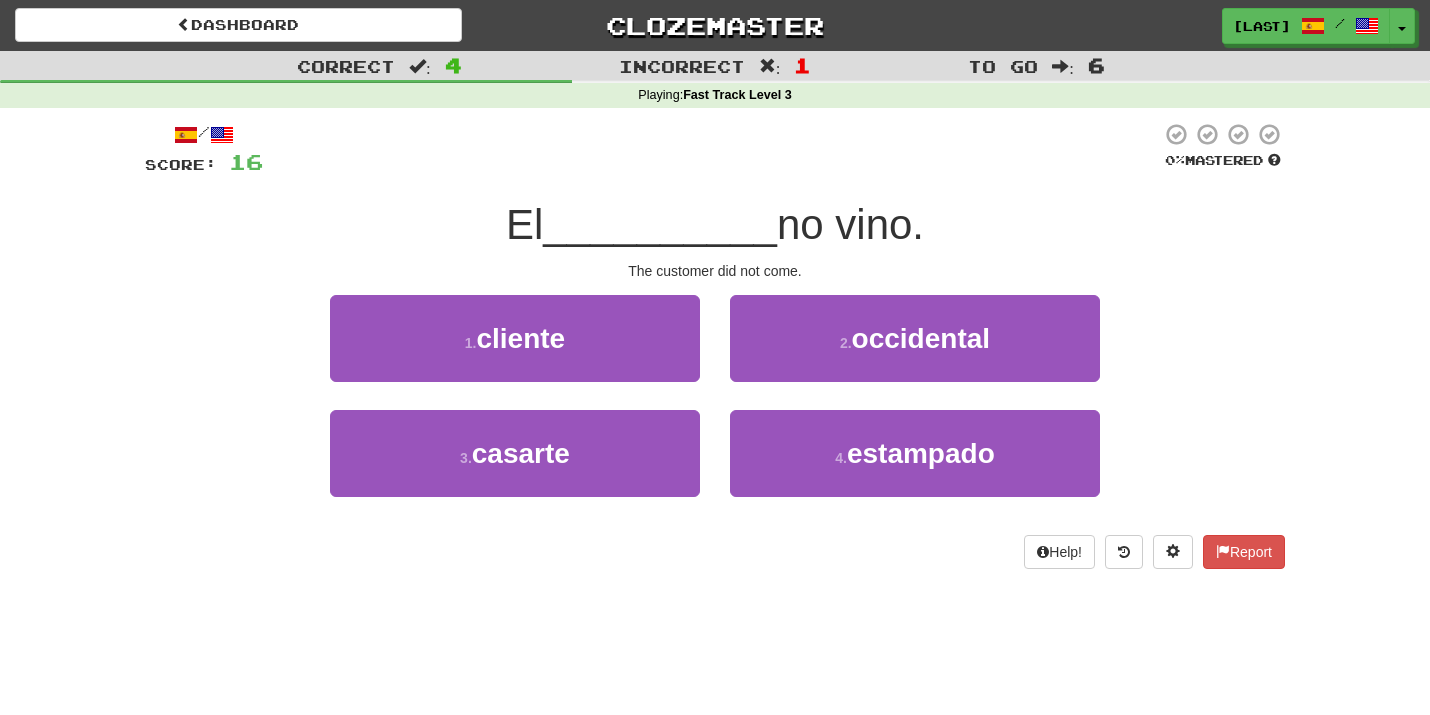 click on "cliente" at bounding box center (520, 338) 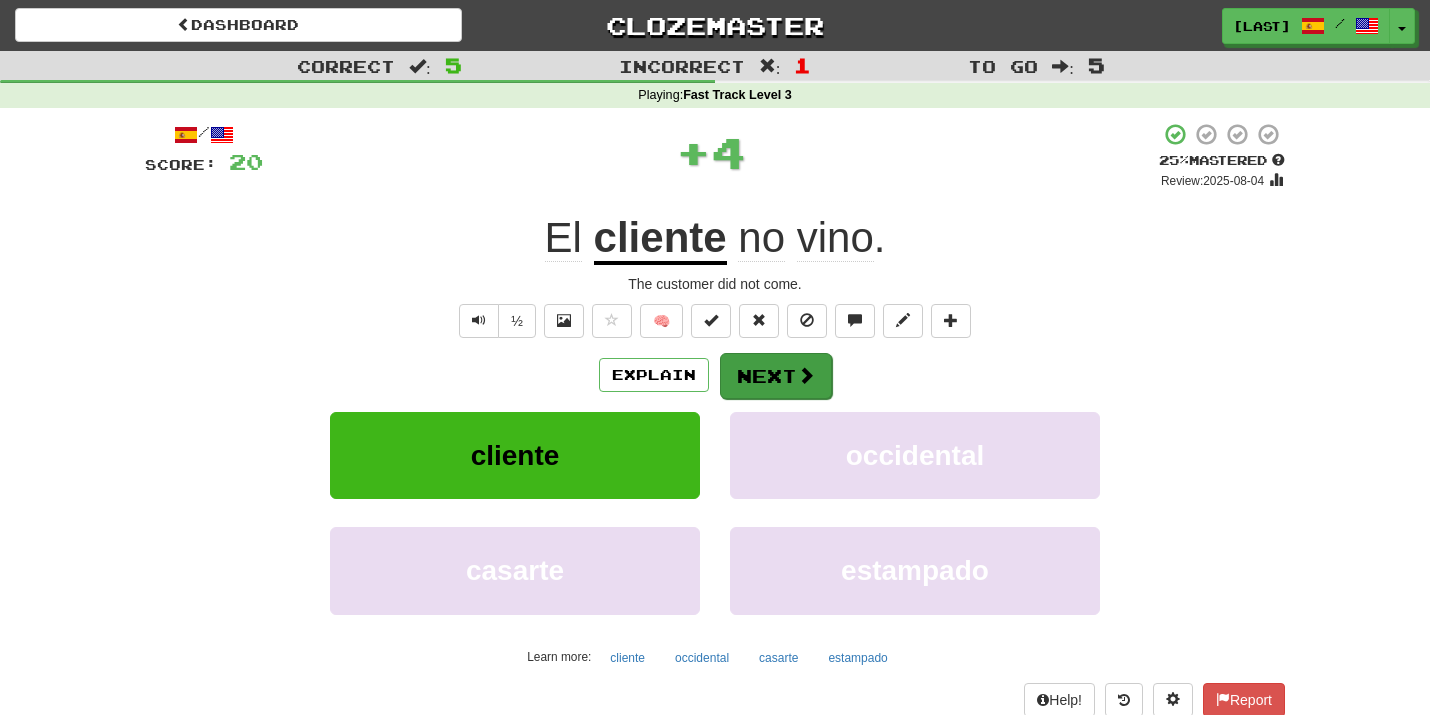 click at bounding box center [806, 375] 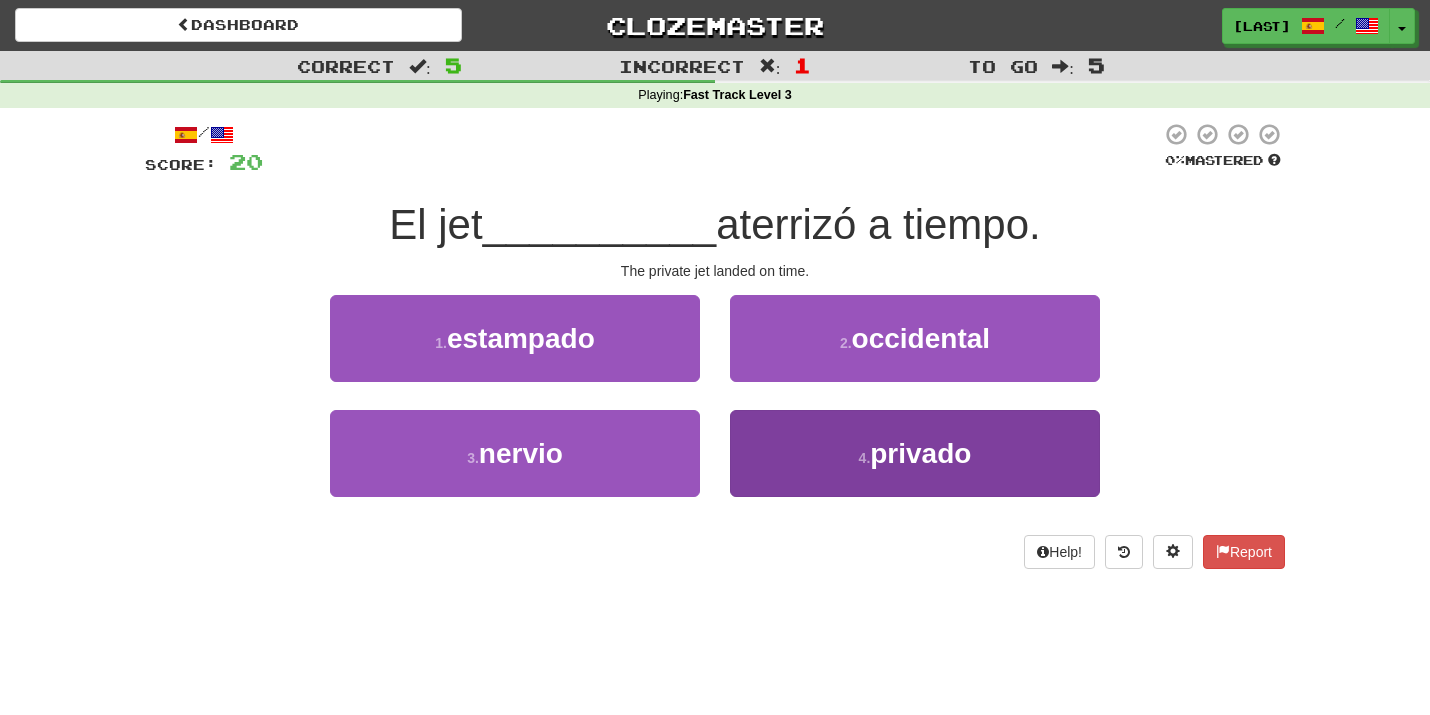 click on "privado" at bounding box center (920, 453) 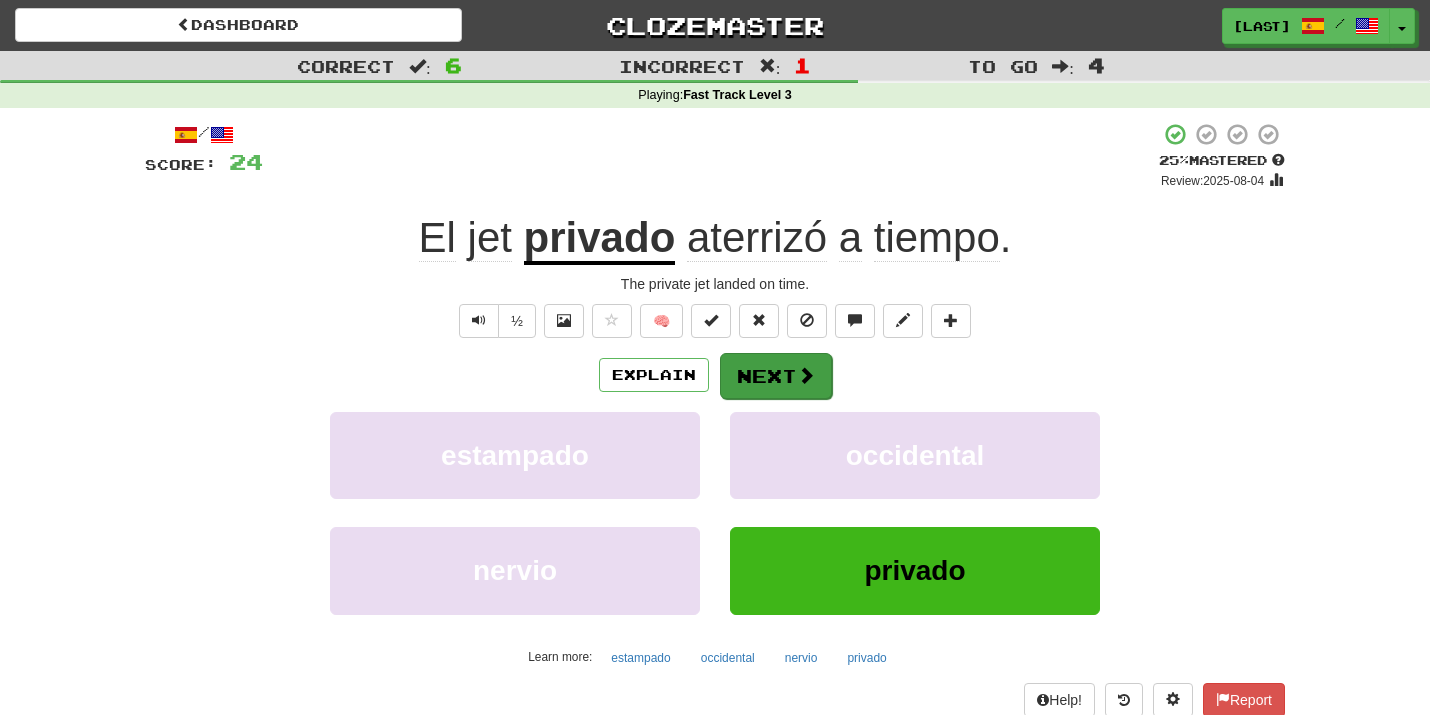 click at bounding box center [806, 375] 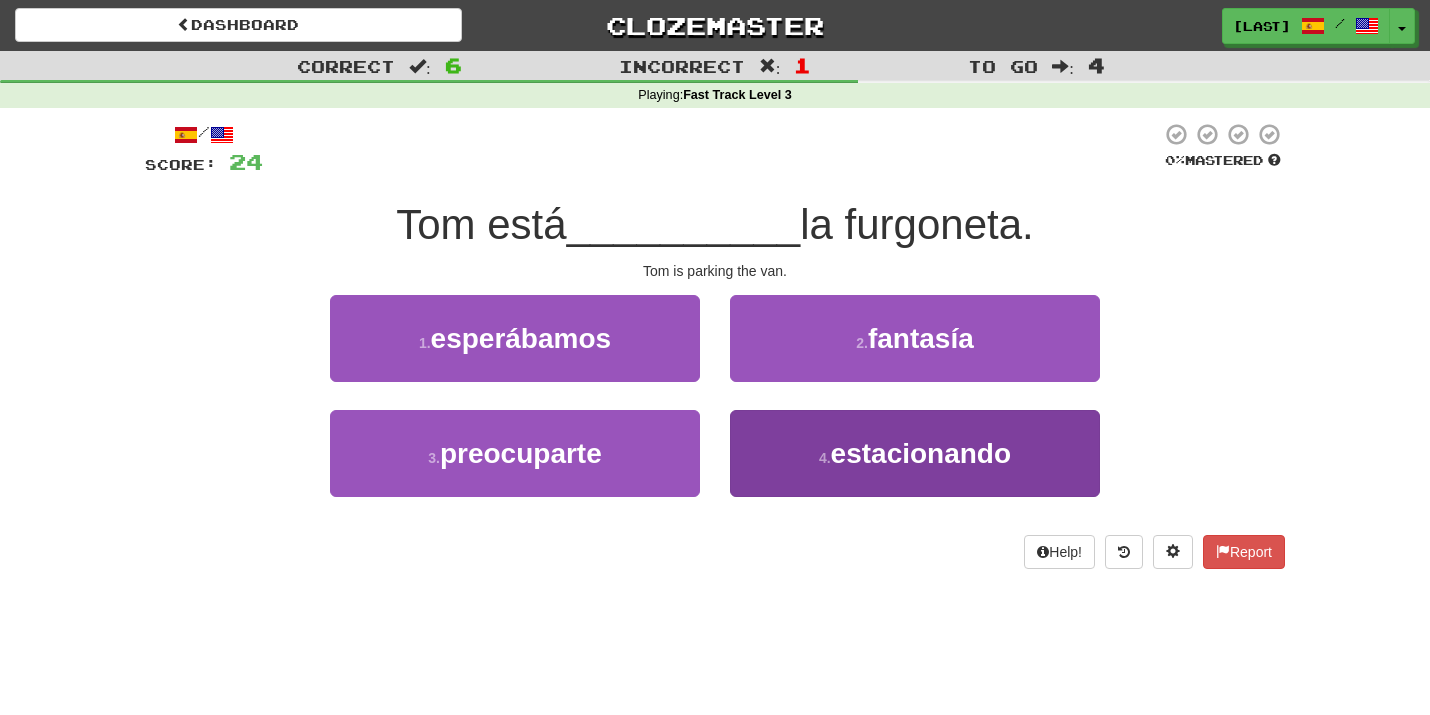 click on "estacionando" at bounding box center [921, 453] 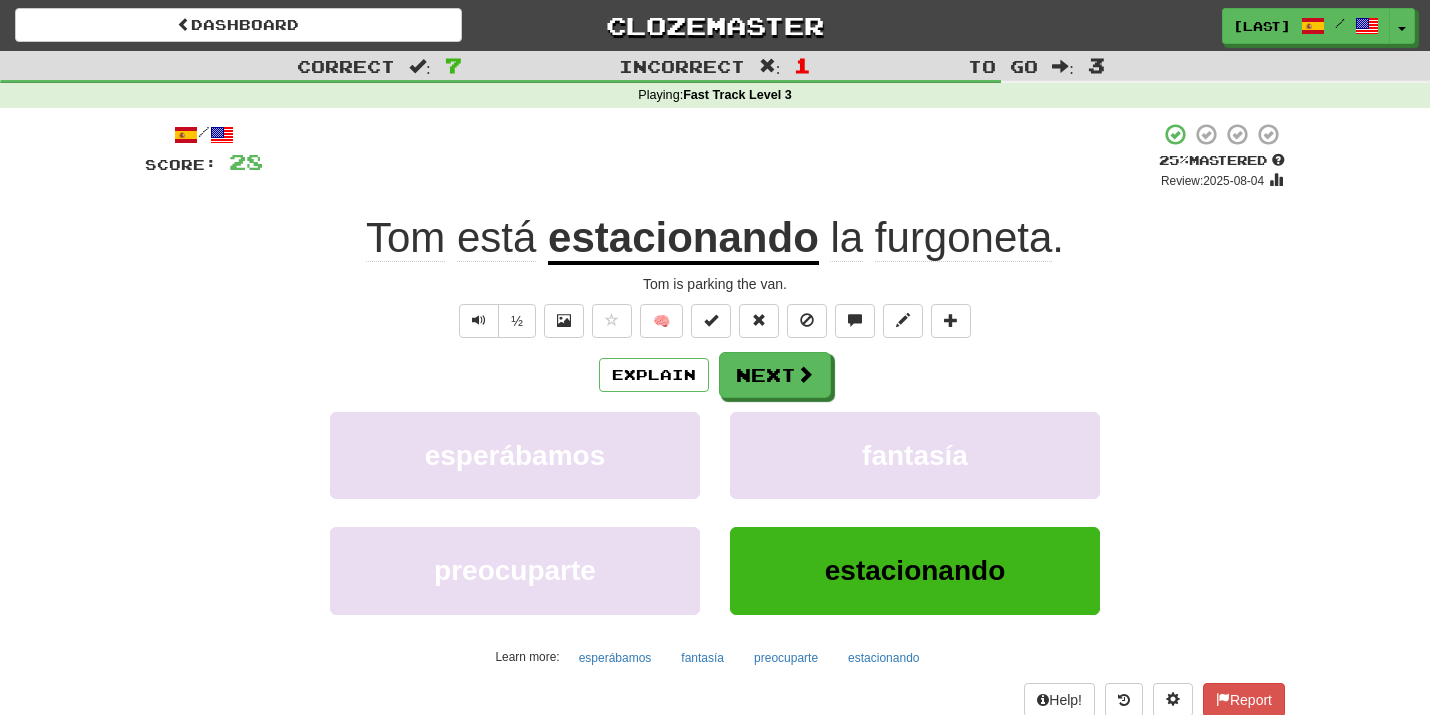 scroll, scrollTop: 0, scrollLeft: 0, axis: both 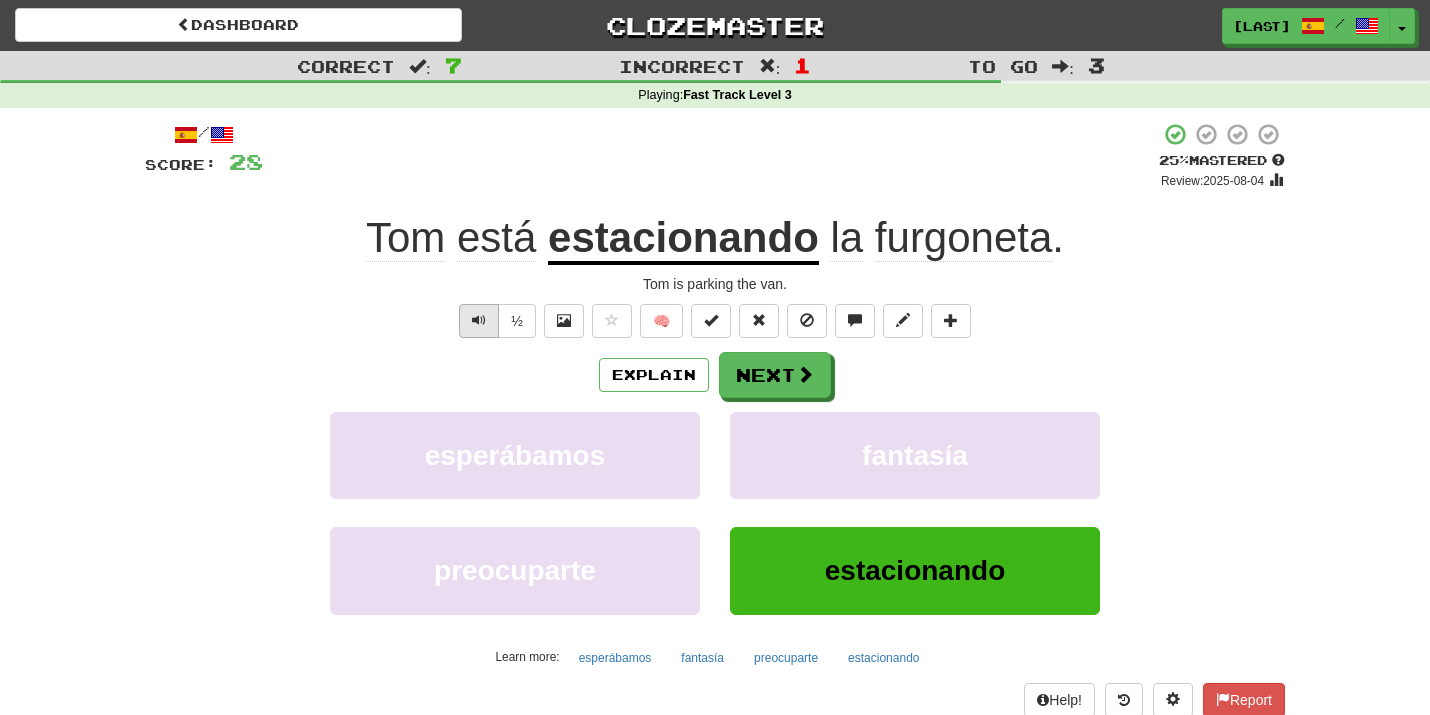 click at bounding box center (479, 321) 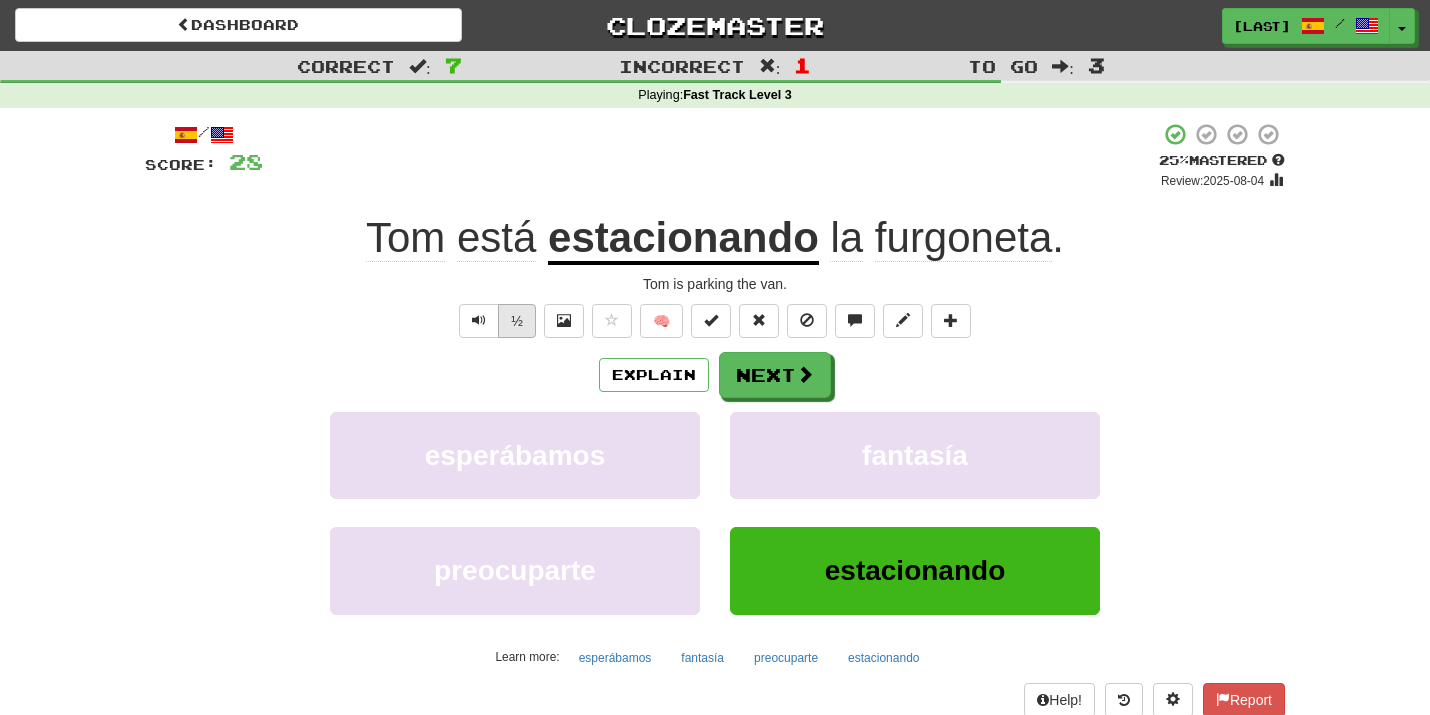click on "½" at bounding box center [517, 321] 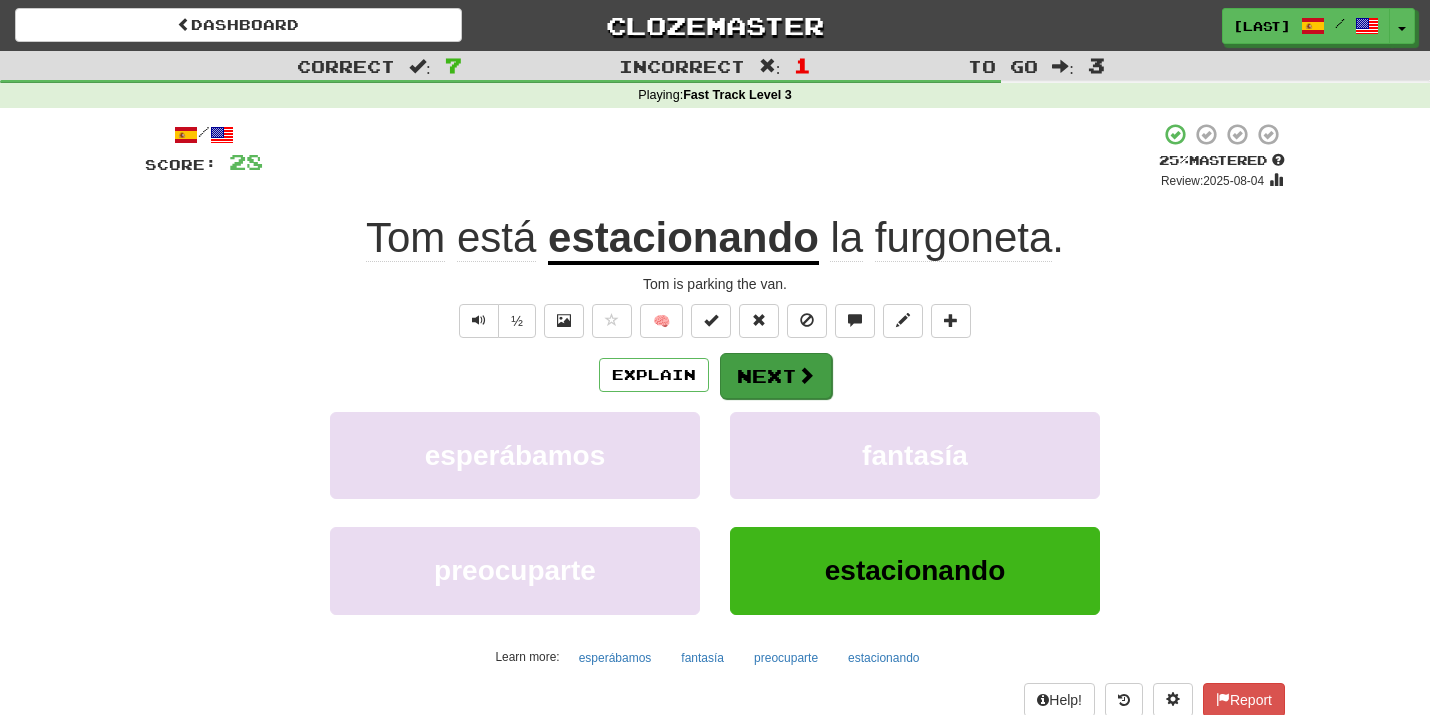 click at bounding box center [806, 375] 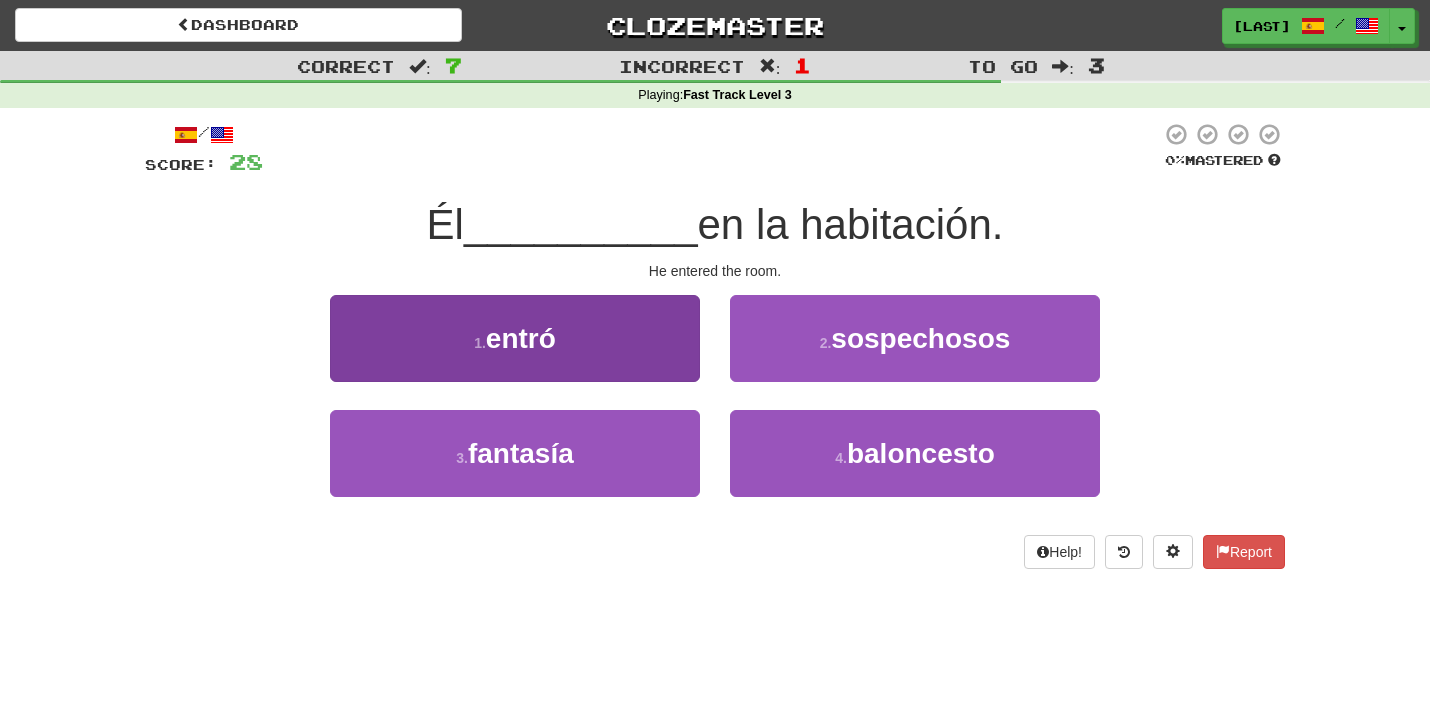 click on "1 .  entró" at bounding box center [515, 338] 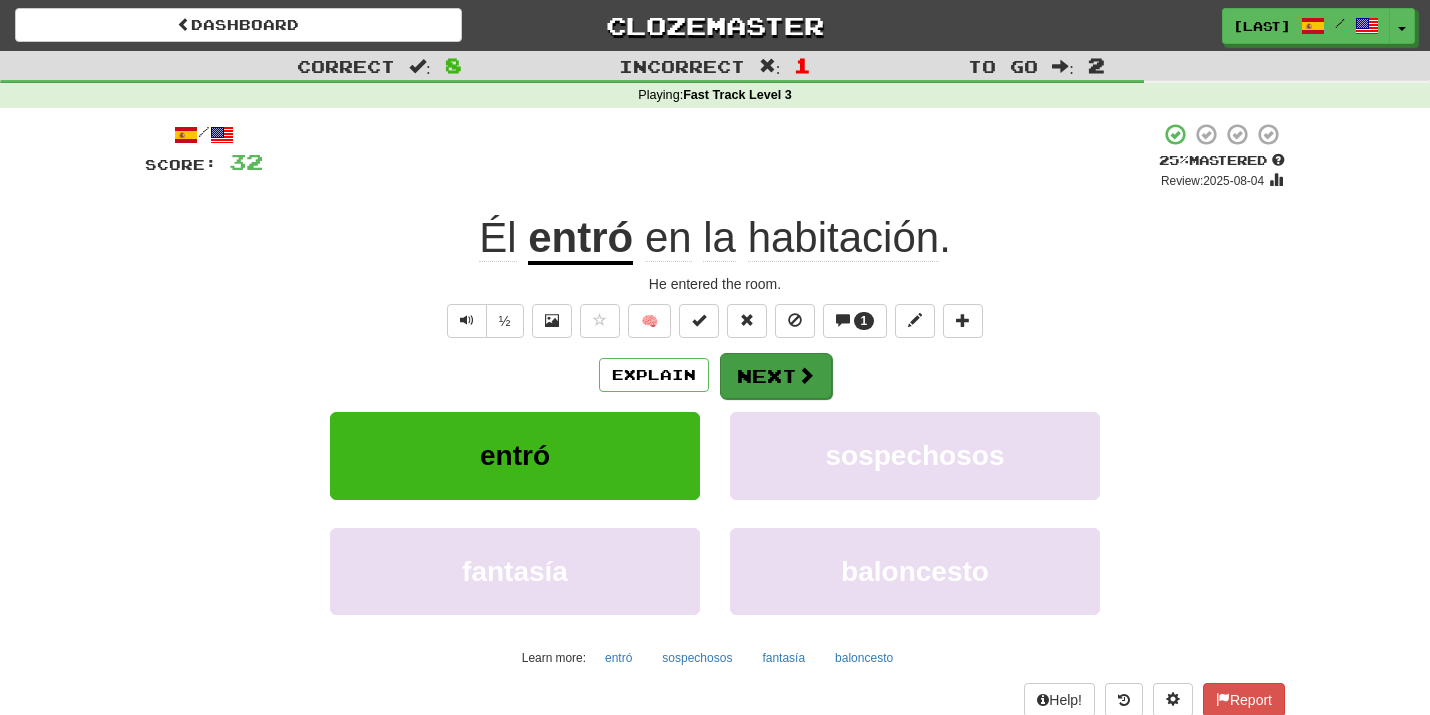 click on "Next" at bounding box center [776, 376] 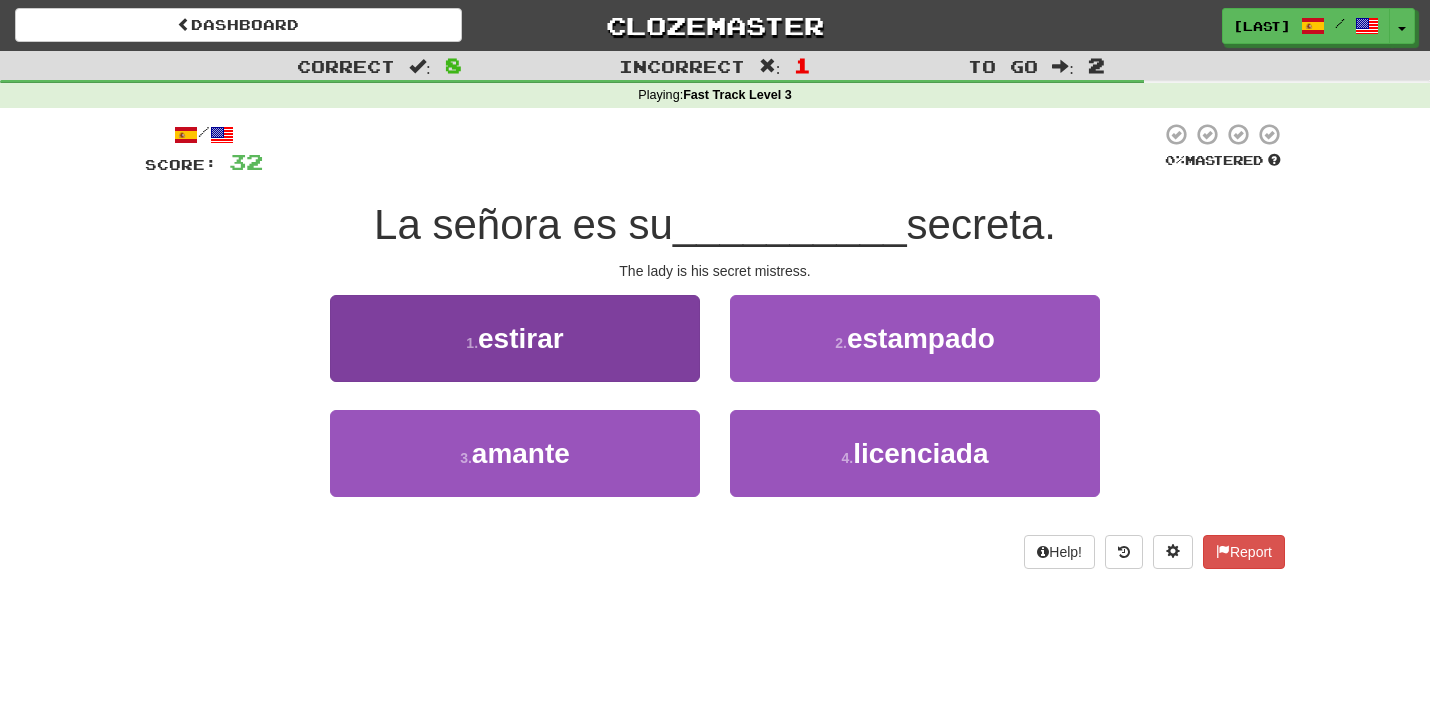 click on "amante" at bounding box center [521, 453] 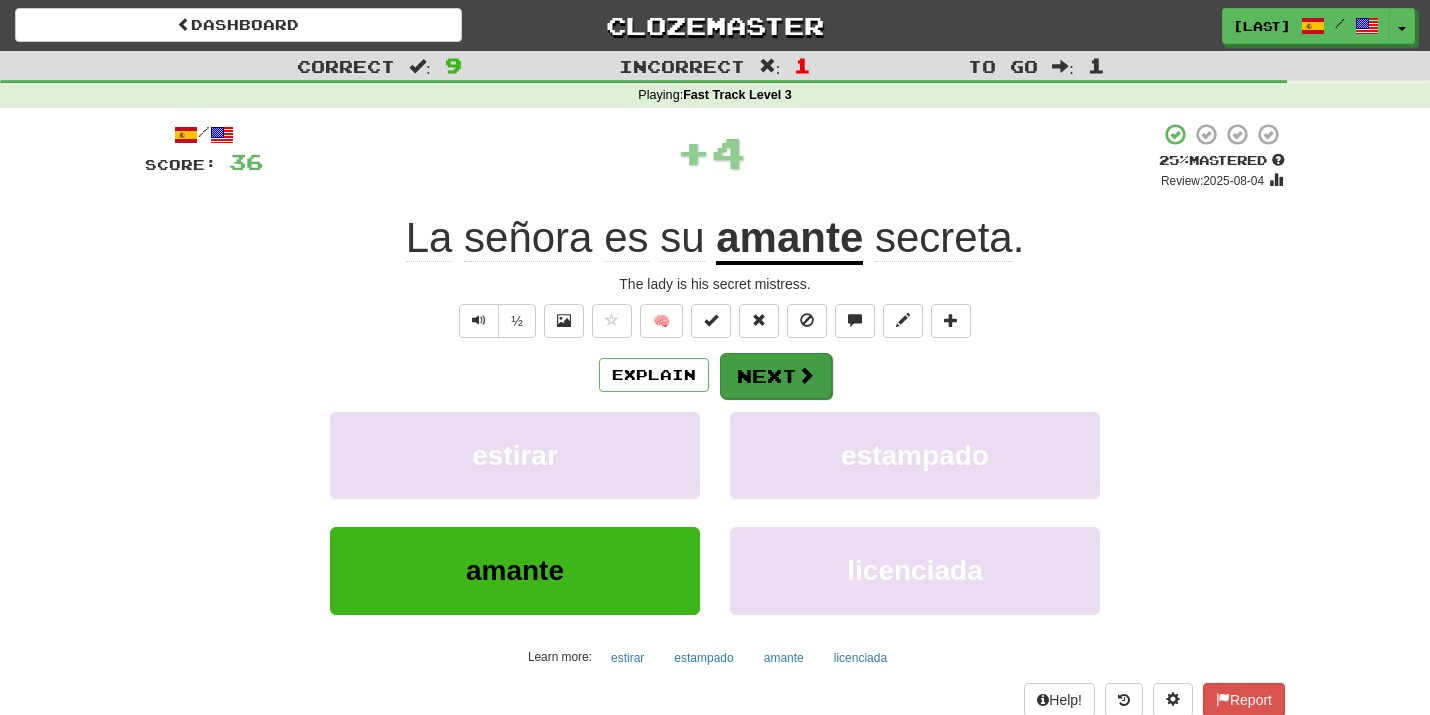 click on "Next" at bounding box center [776, 376] 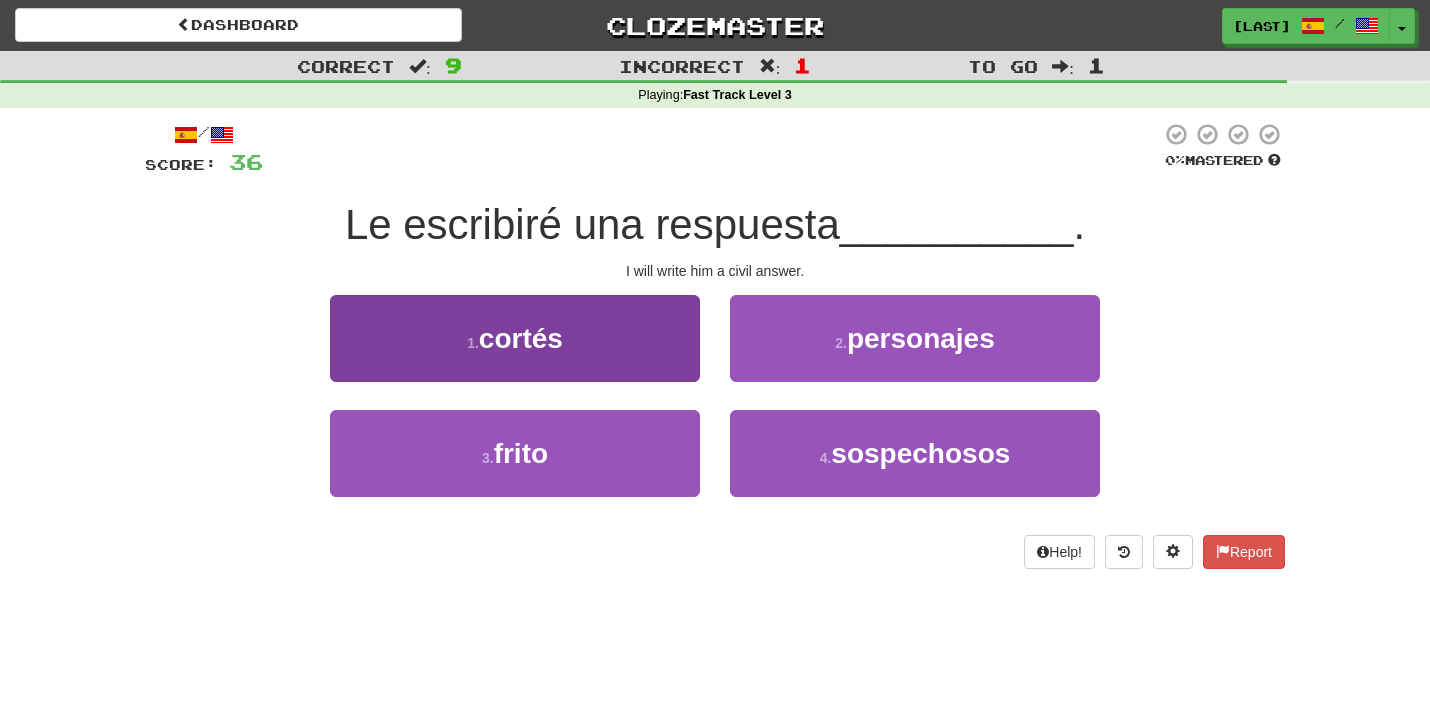 click on "1 .  cortés" at bounding box center (515, 338) 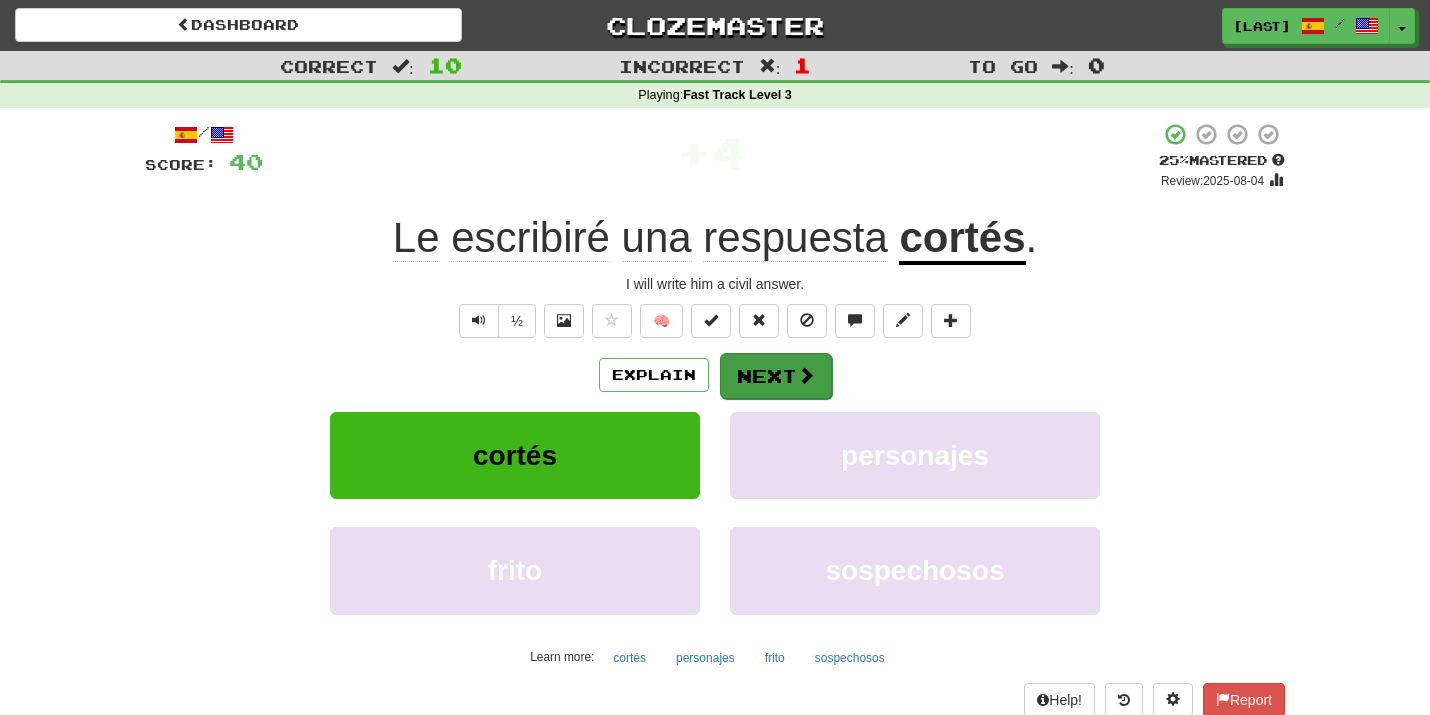 click at bounding box center [806, 375] 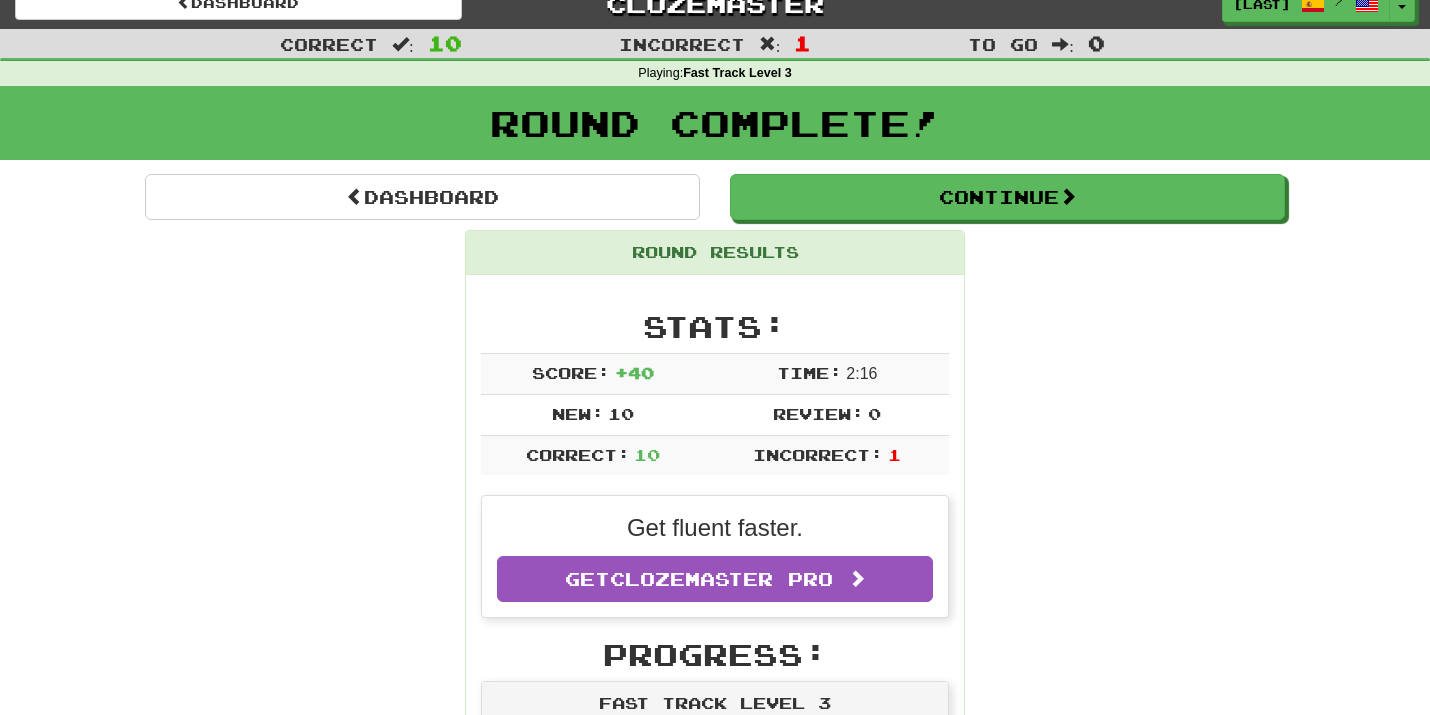 scroll, scrollTop: 24, scrollLeft: 0, axis: vertical 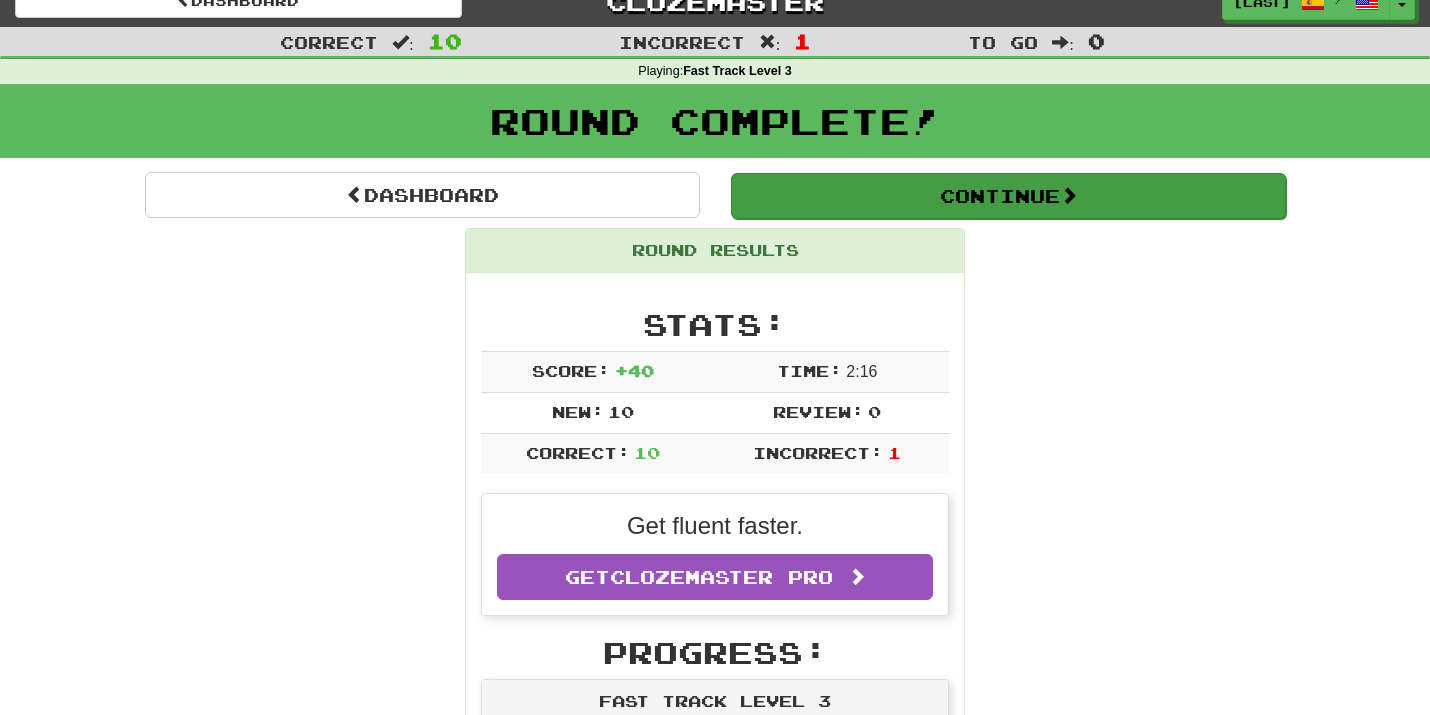 click on "Continue" at bounding box center [1008, 196] 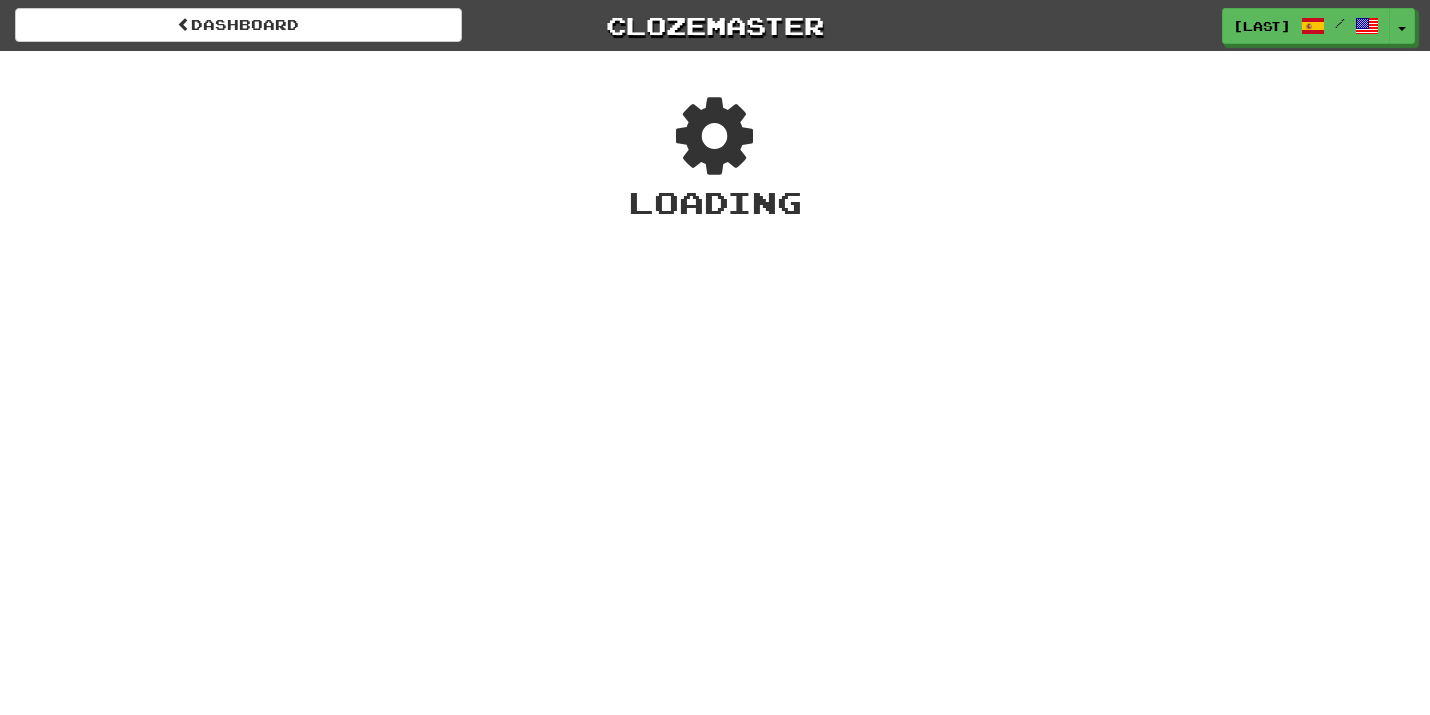 scroll, scrollTop: 0, scrollLeft: 0, axis: both 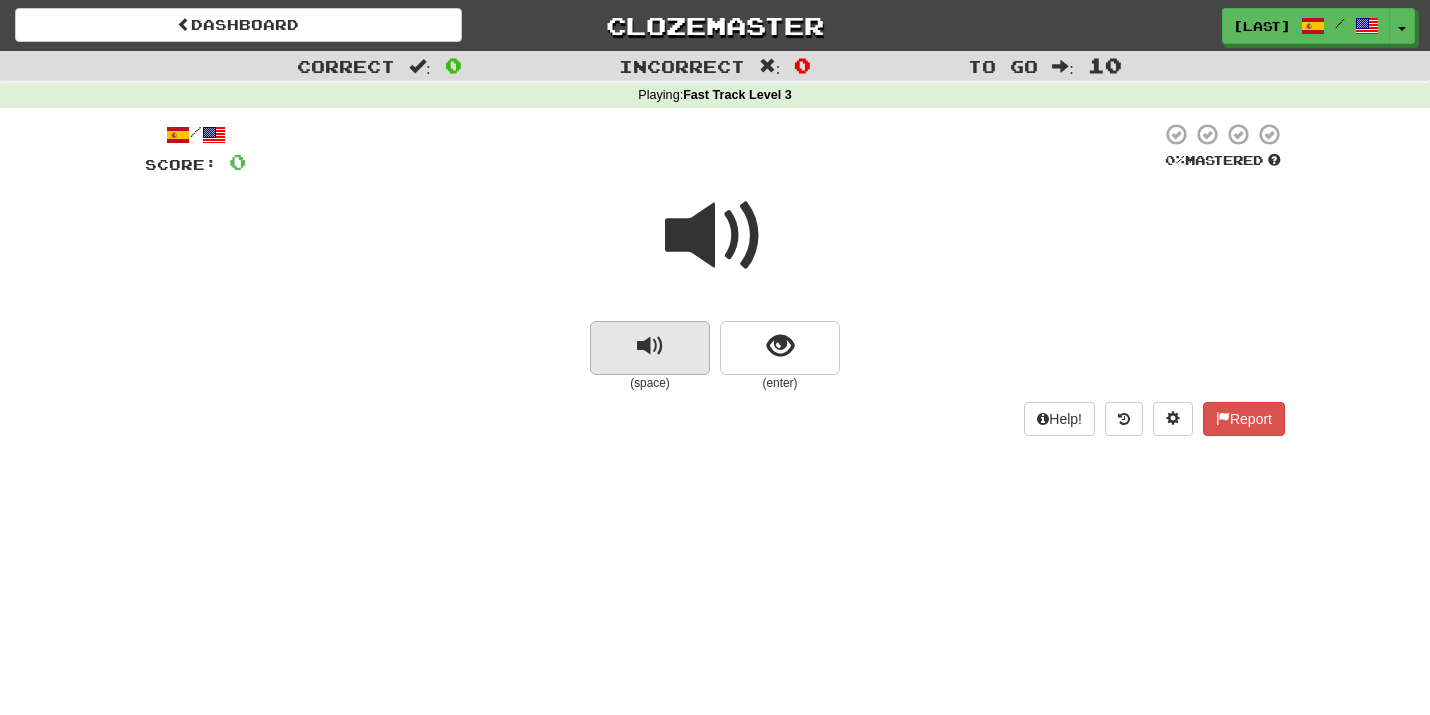 click at bounding box center [650, 346] 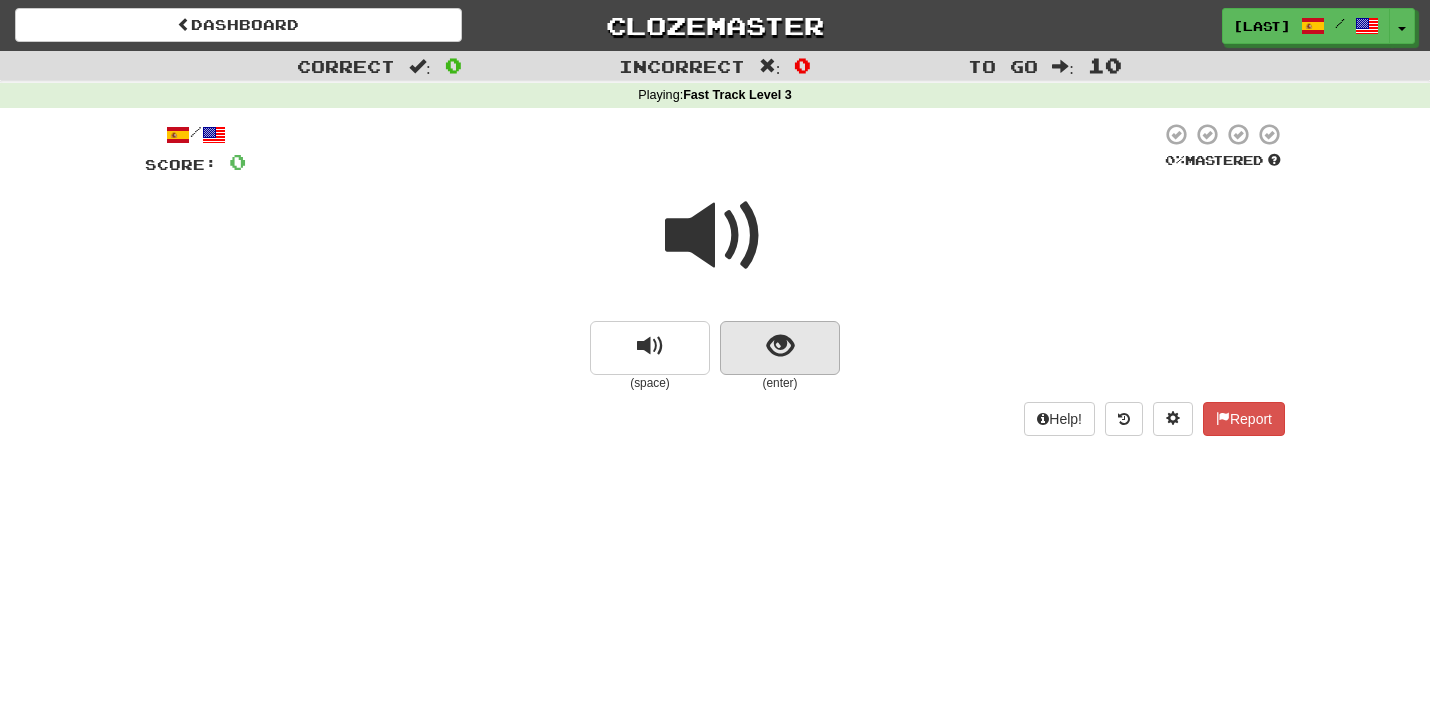 scroll, scrollTop: 0, scrollLeft: 0, axis: both 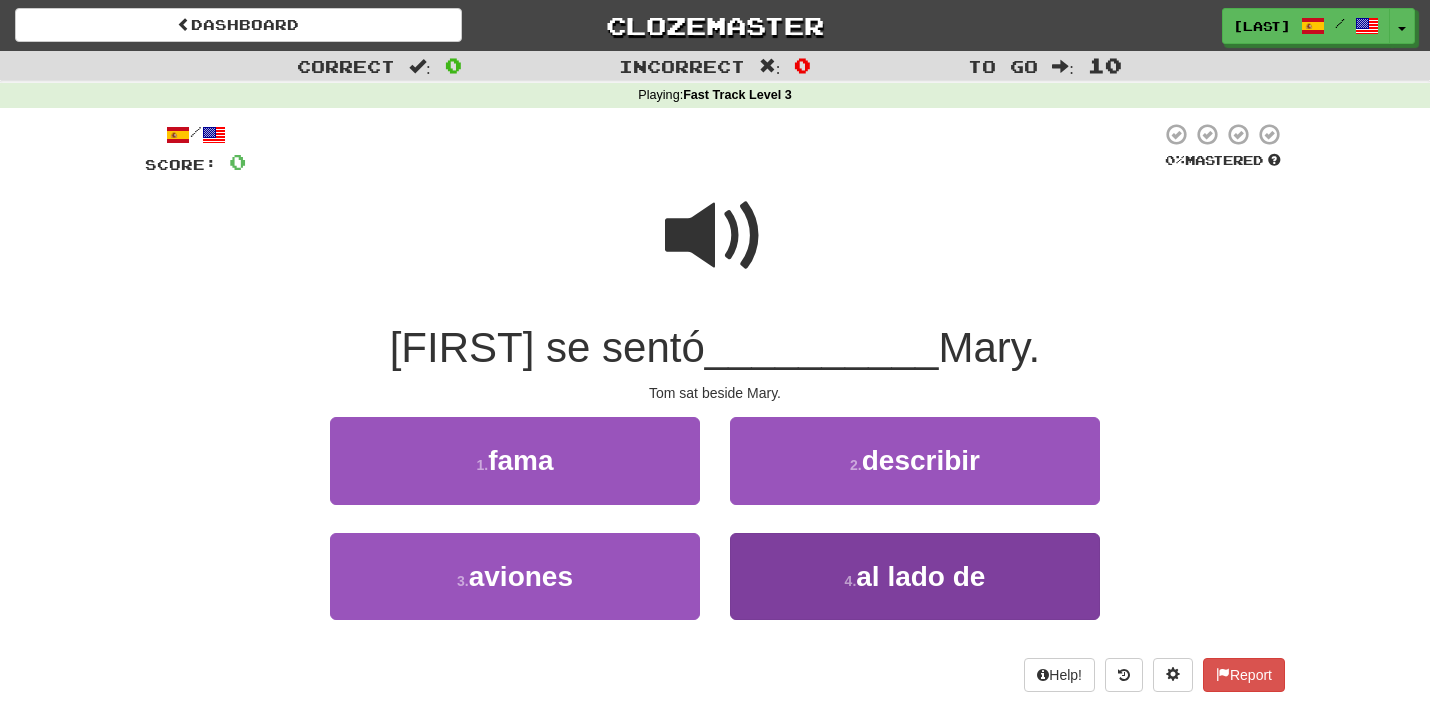 click on "al lado de" at bounding box center [920, 576] 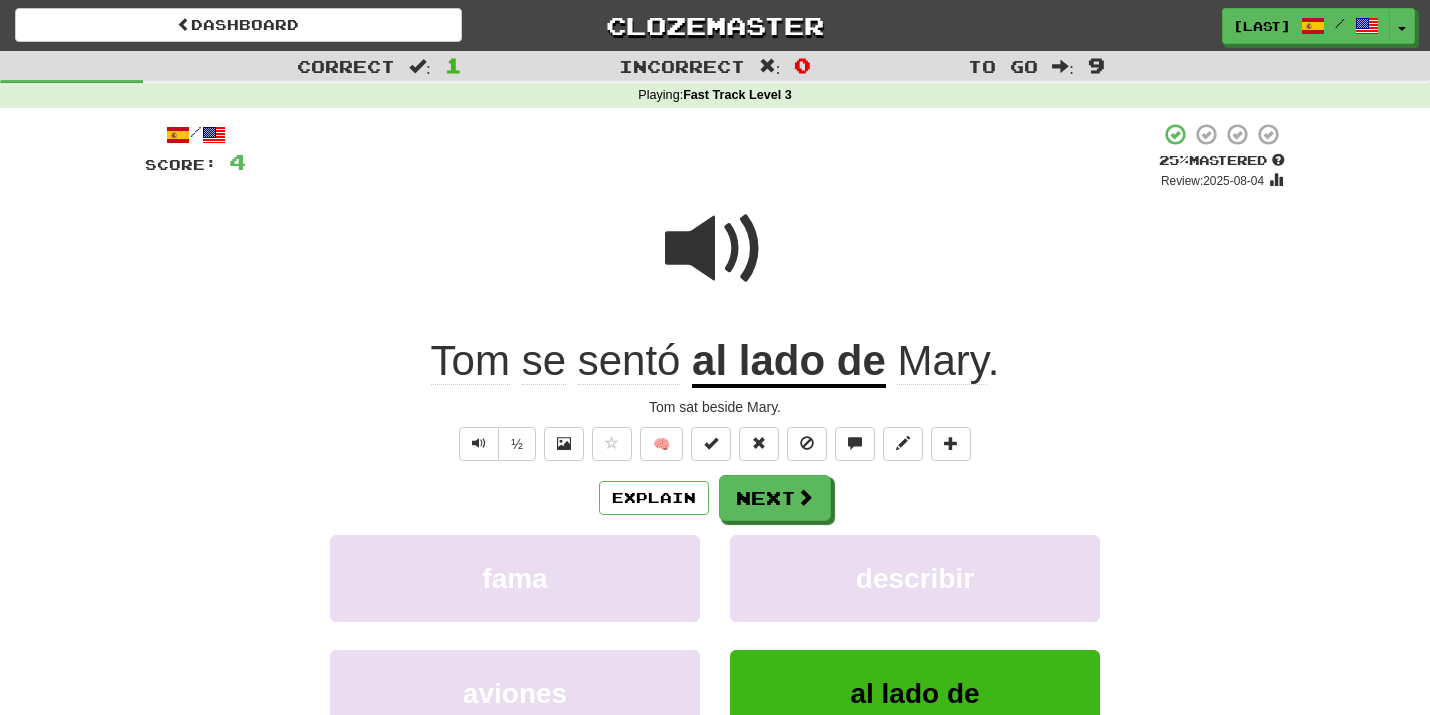 click on "Next" at bounding box center (775, 498) 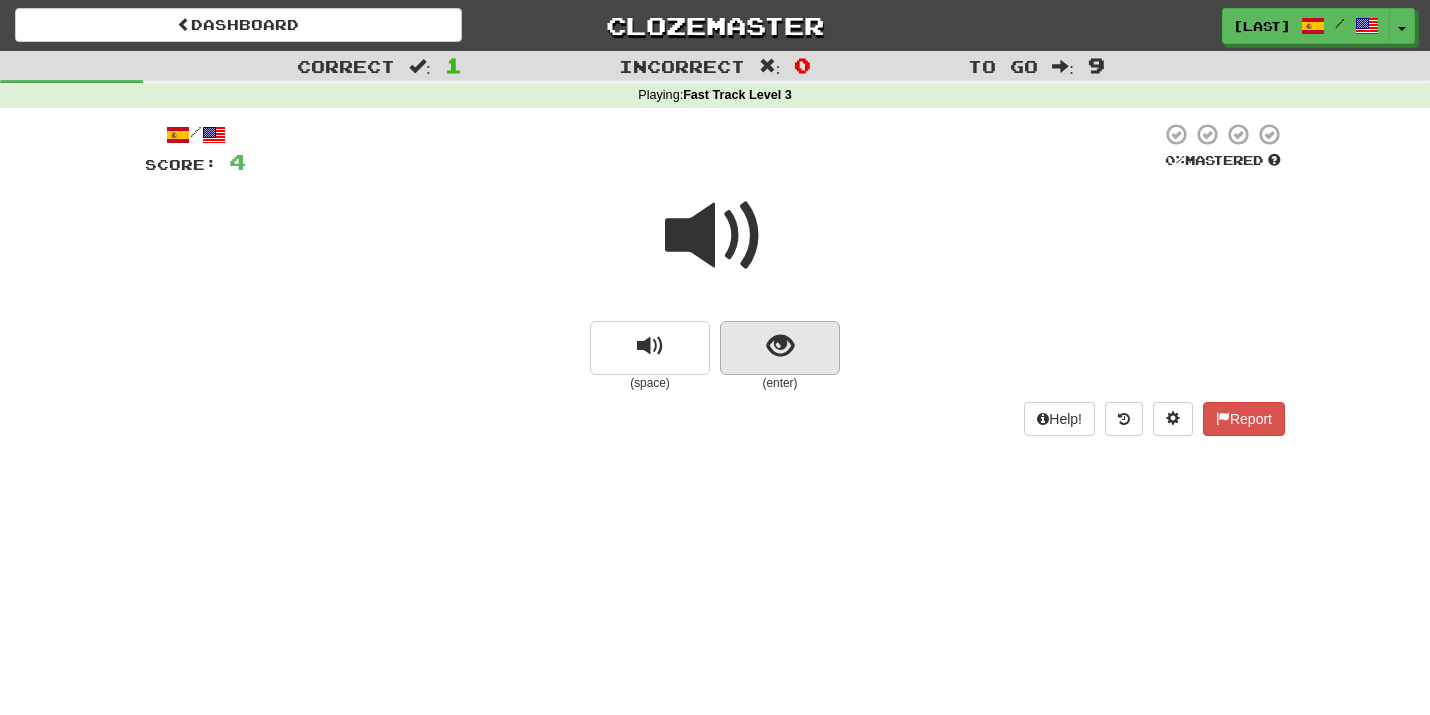 click at bounding box center (780, 348) 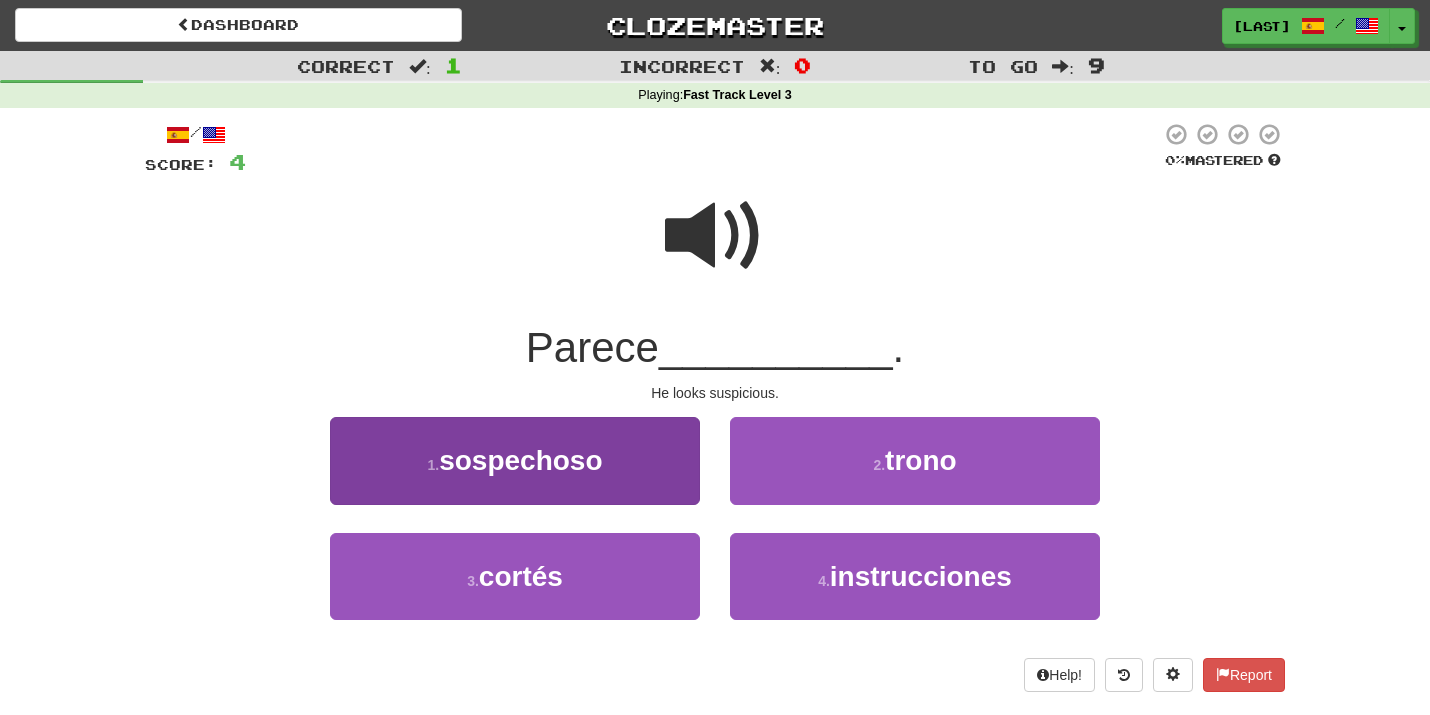 click on "1 .  sospechoso" at bounding box center (515, 460) 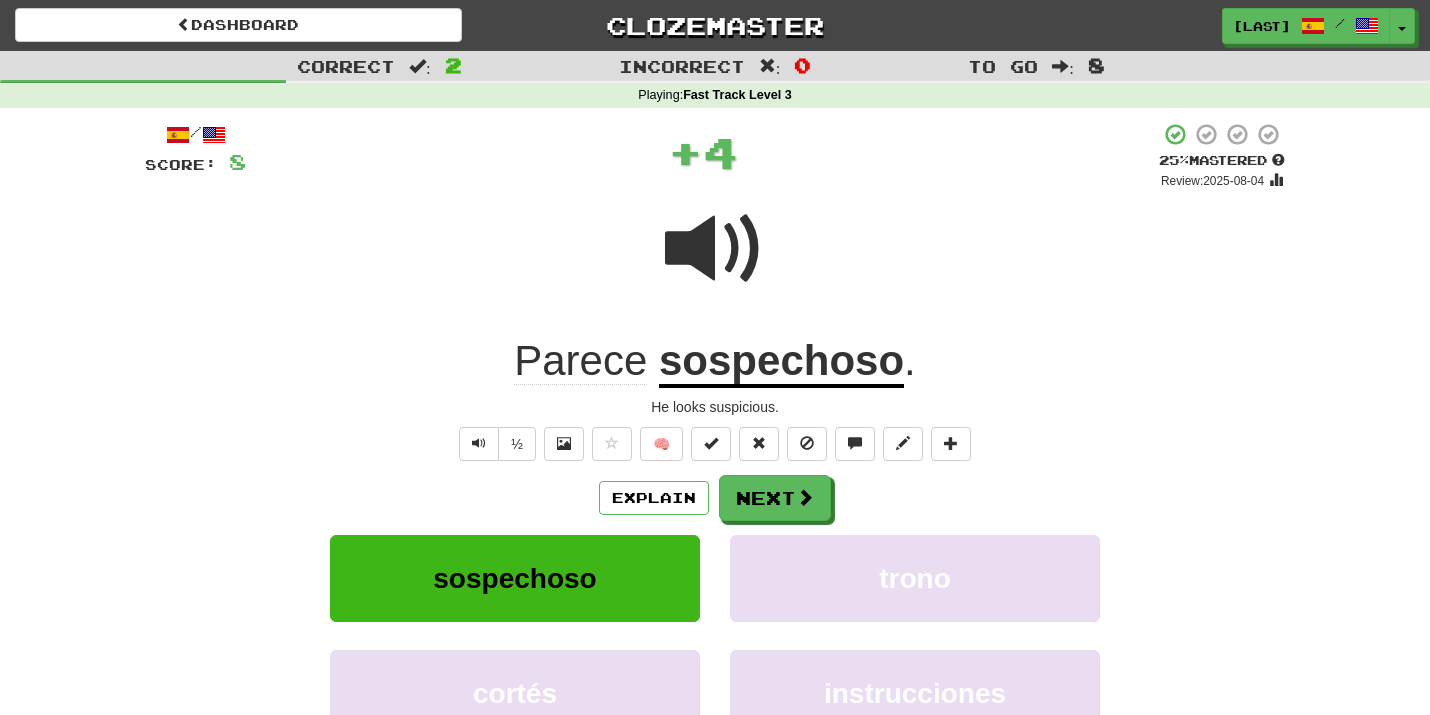 click on "Next" at bounding box center (775, 498) 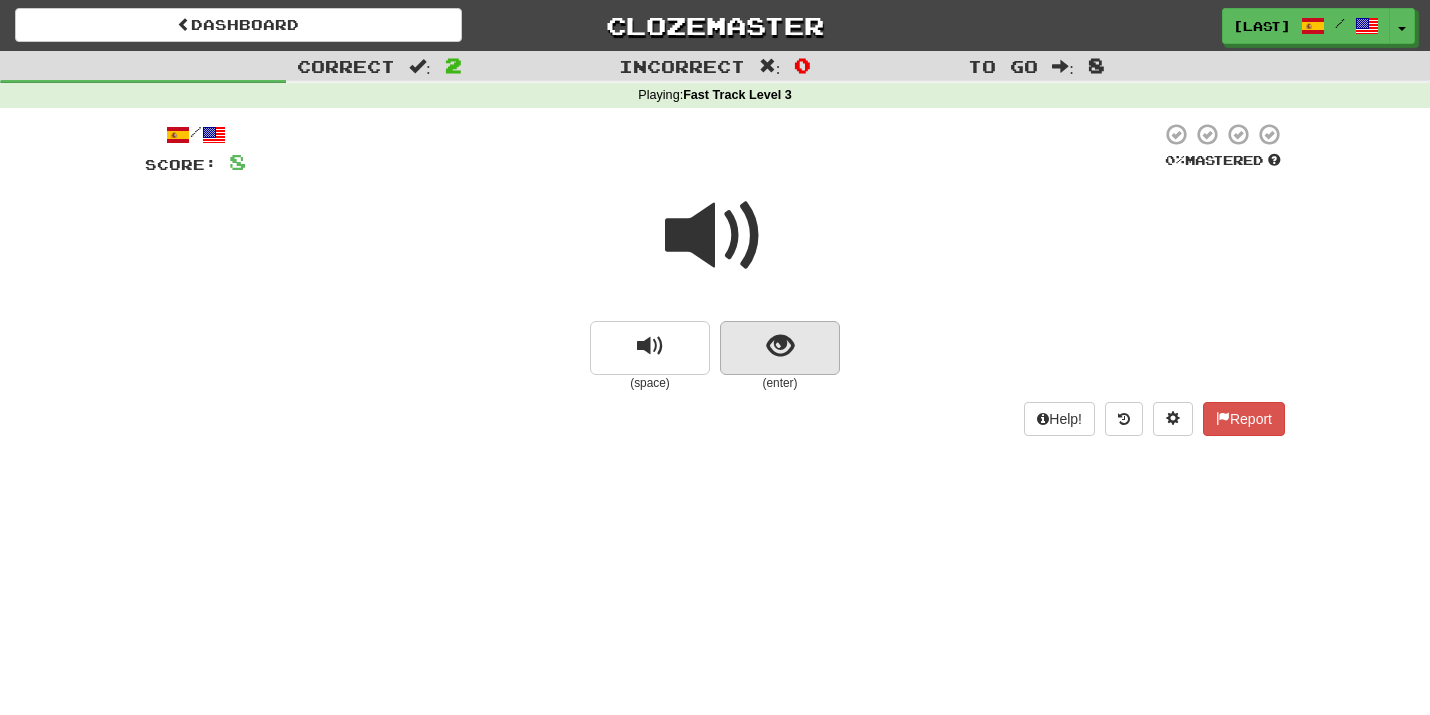 click at bounding box center (780, 346) 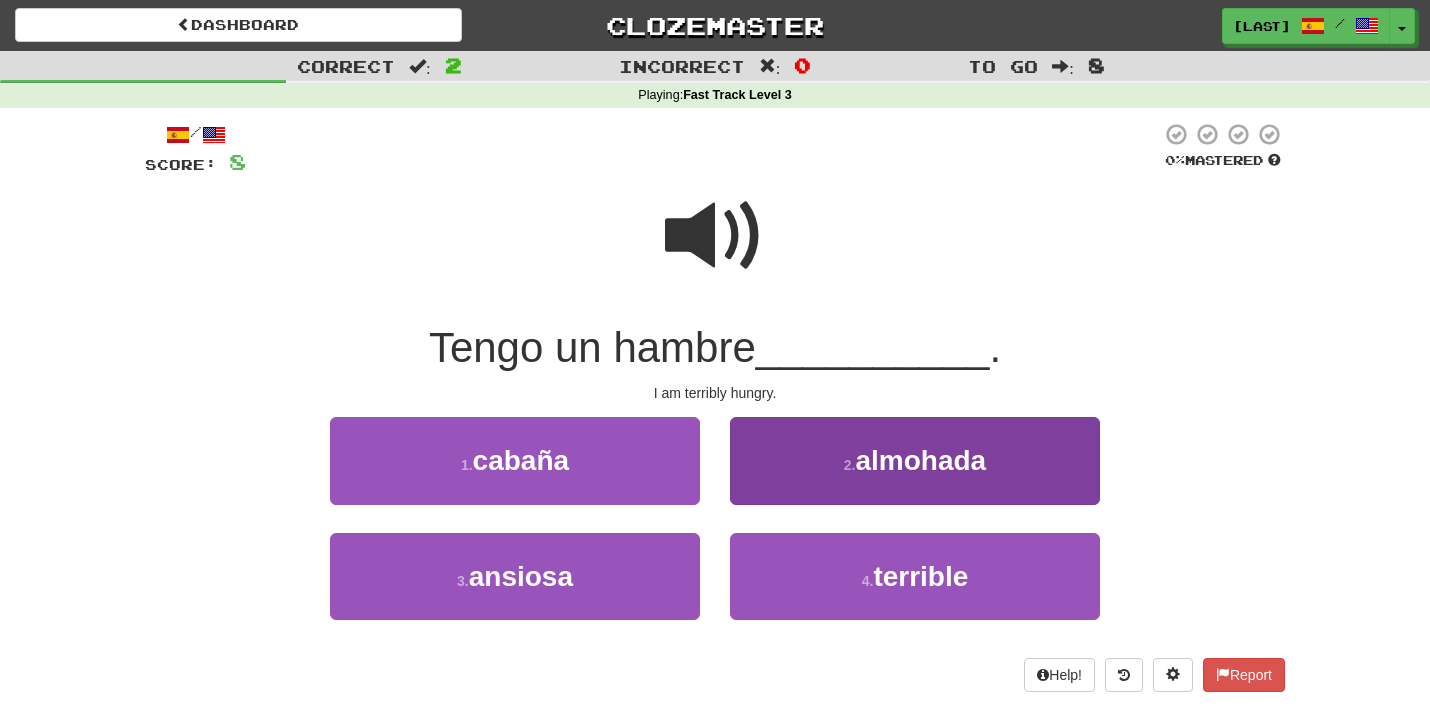 click on "terrible" at bounding box center [920, 576] 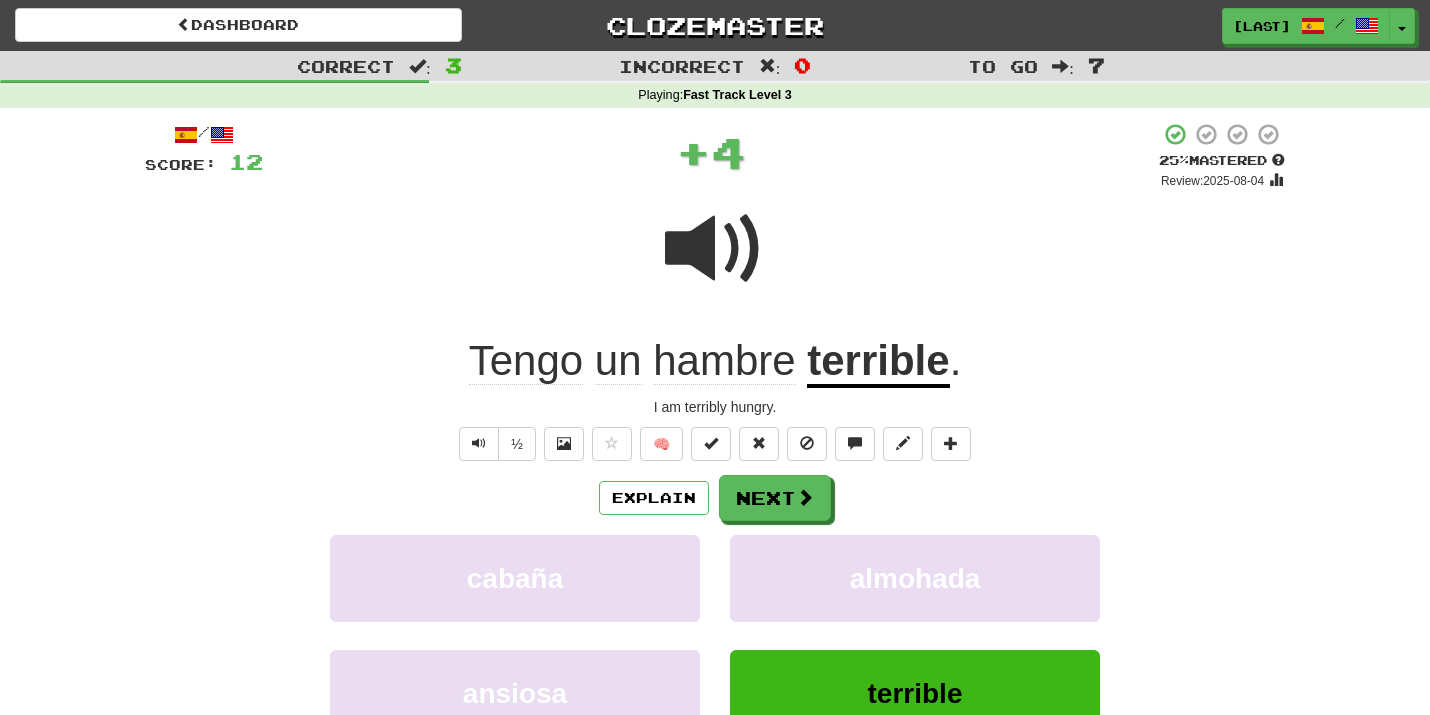 click on "Next" at bounding box center (775, 498) 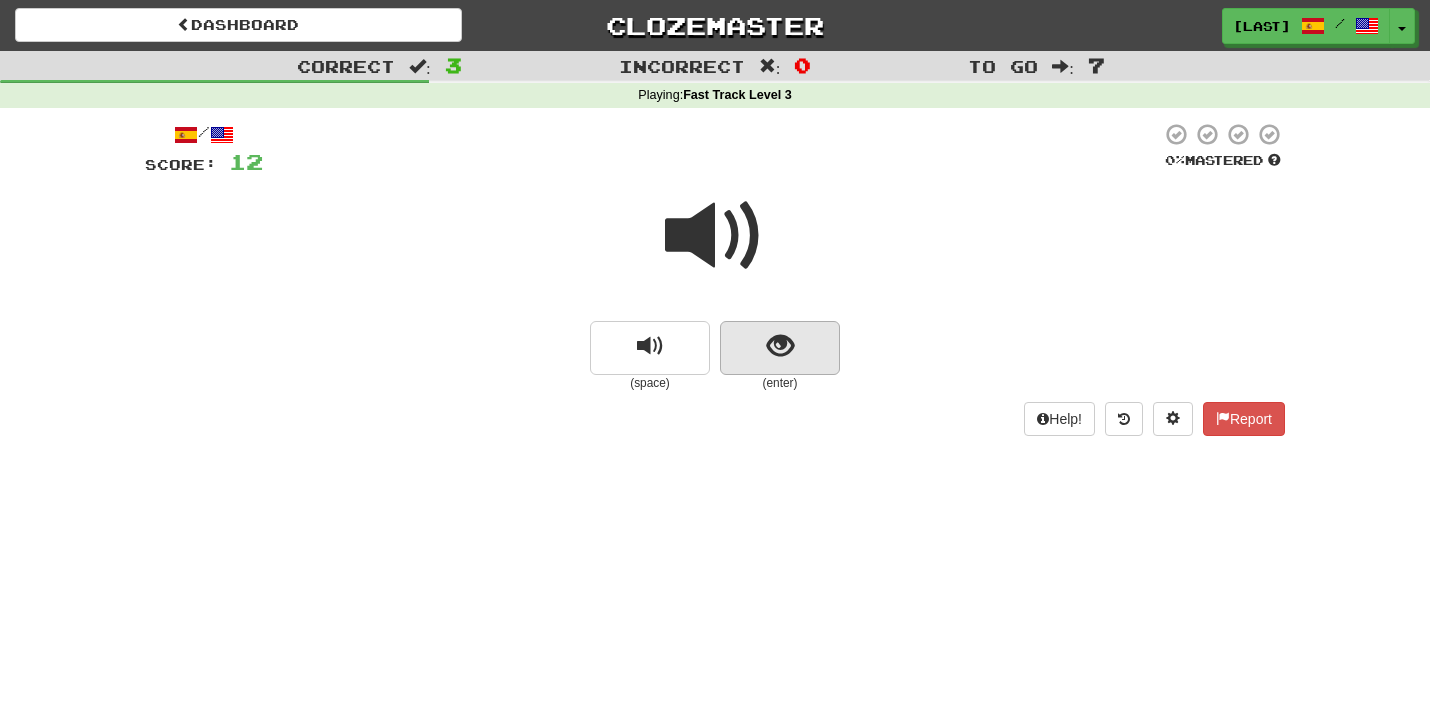 click at bounding box center [780, 348] 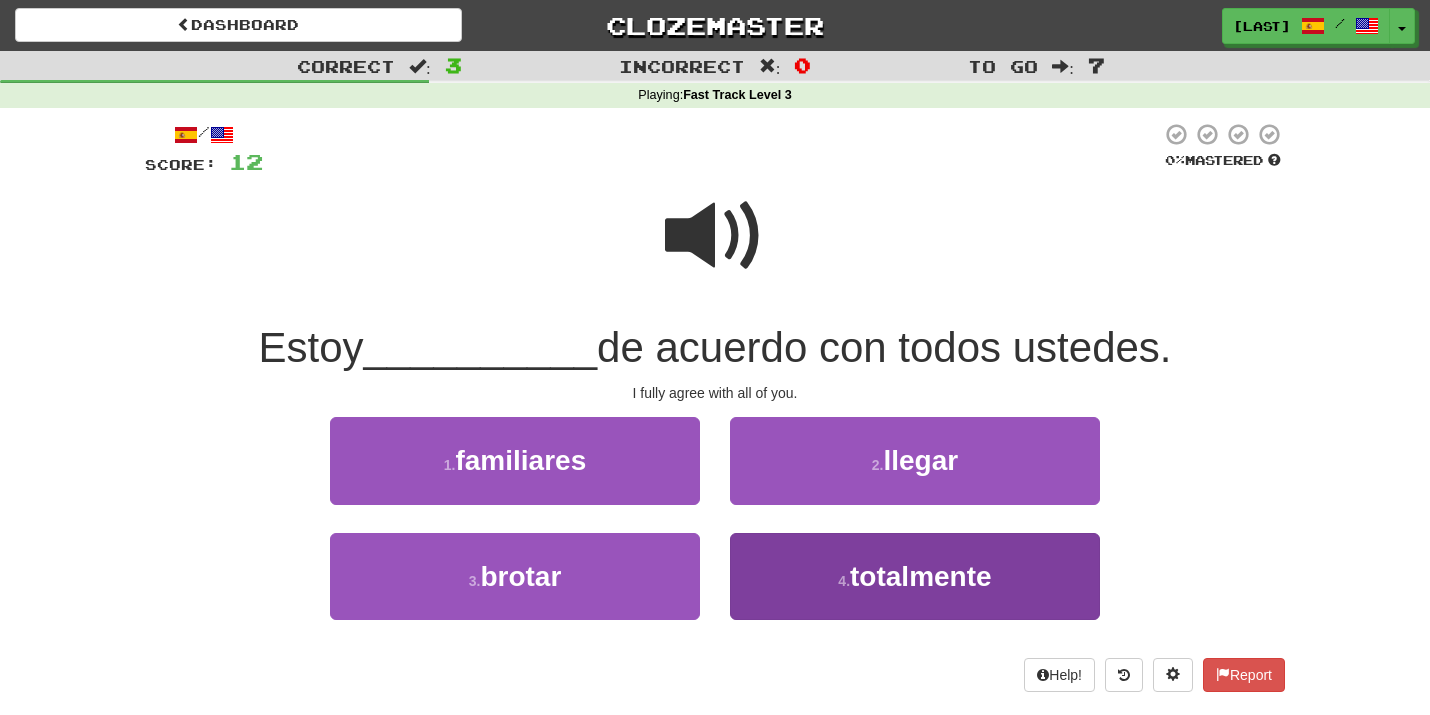 click on "totalmente" at bounding box center (921, 576) 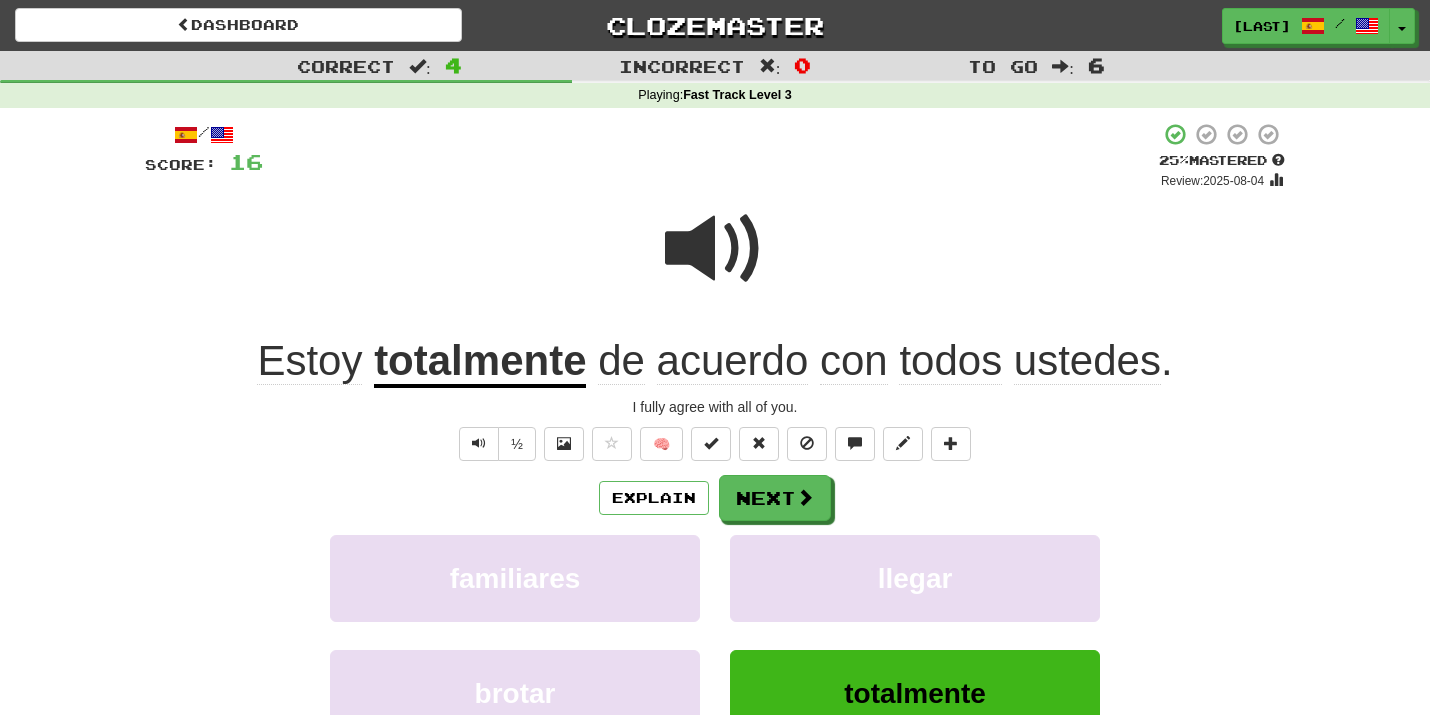 click at bounding box center [805, 497] 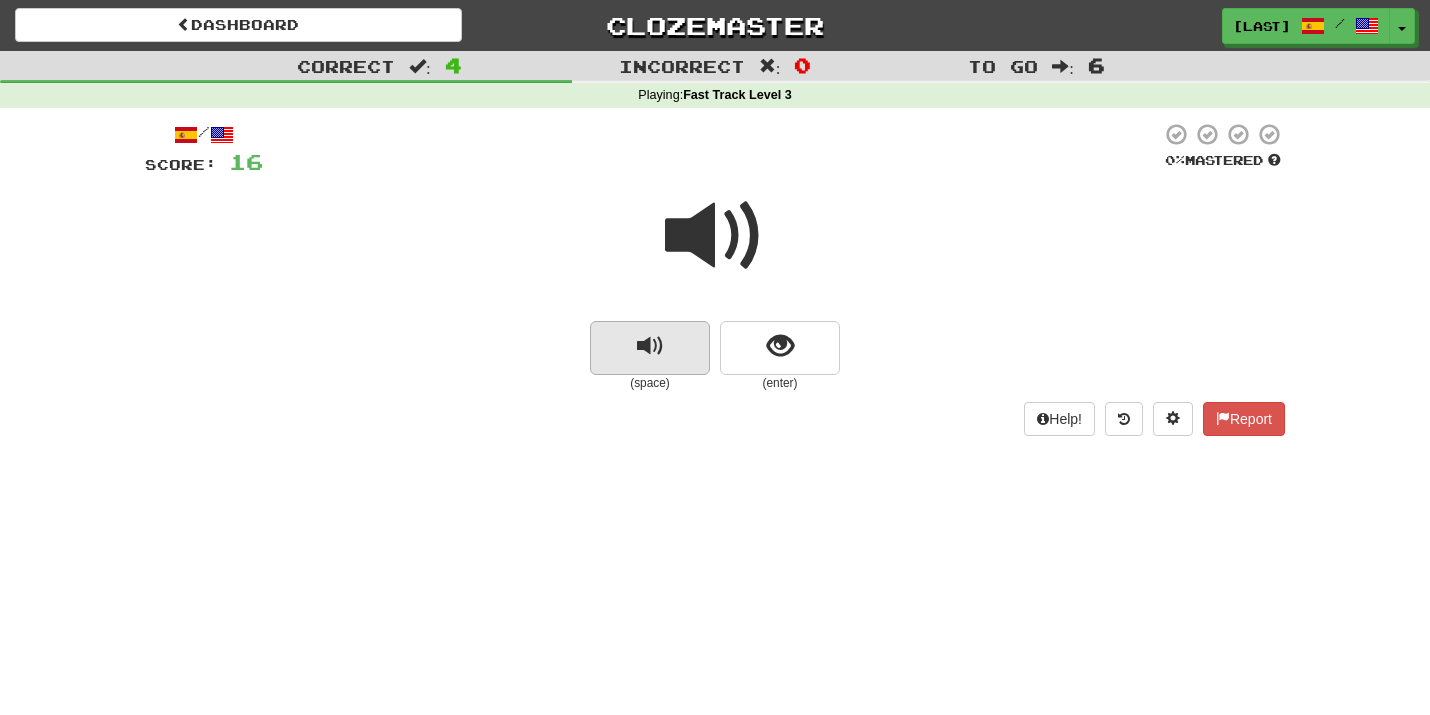 click at bounding box center (650, 346) 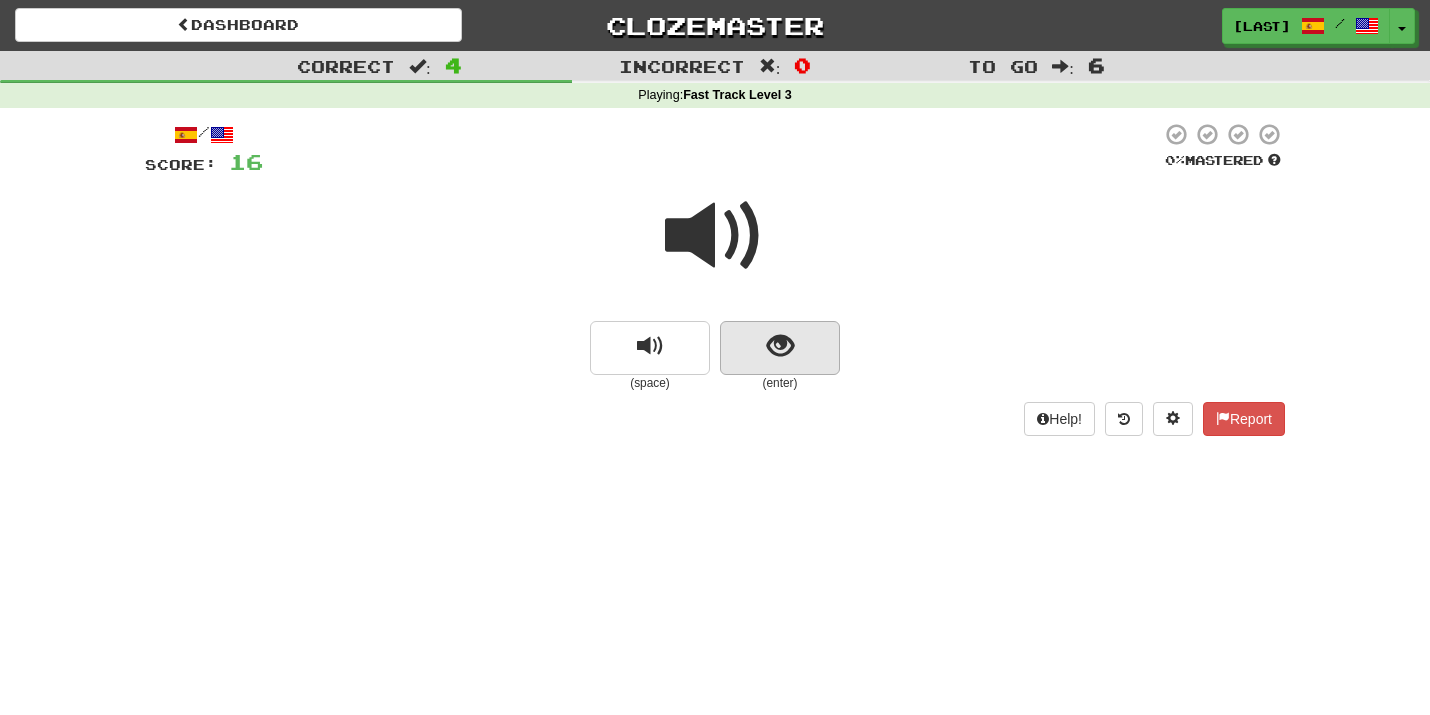 click at bounding box center [780, 348] 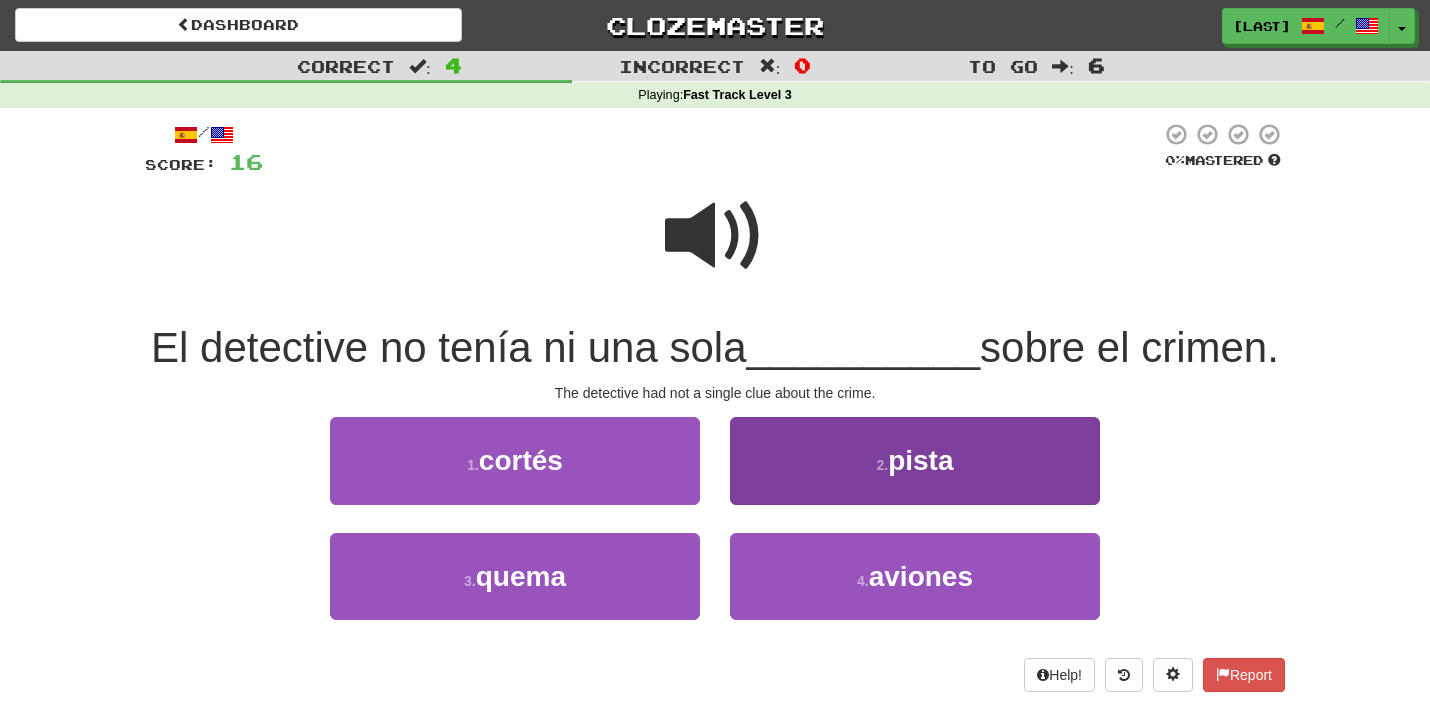click on "2 .  pista" at bounding box center (915, 460) 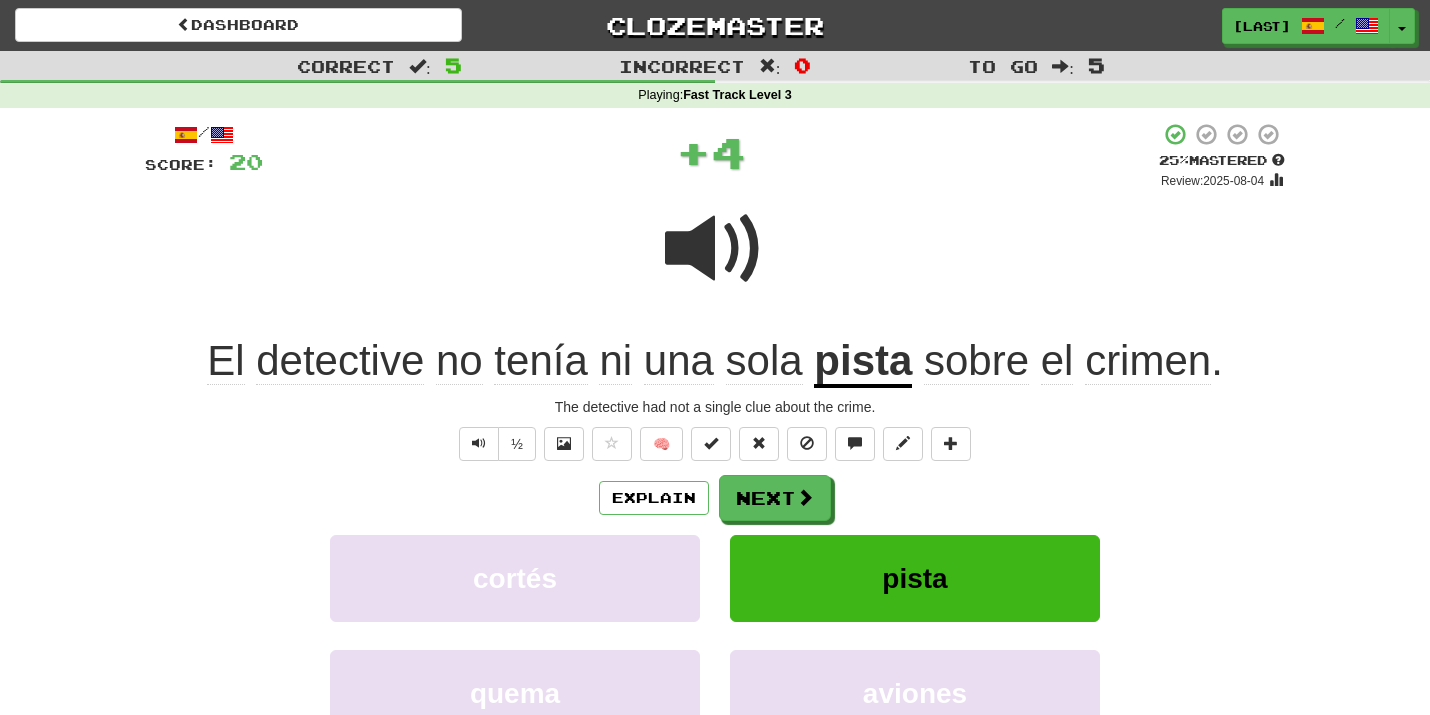 scroll, scrollTop: 0, scrollLeft: 0, axis: both 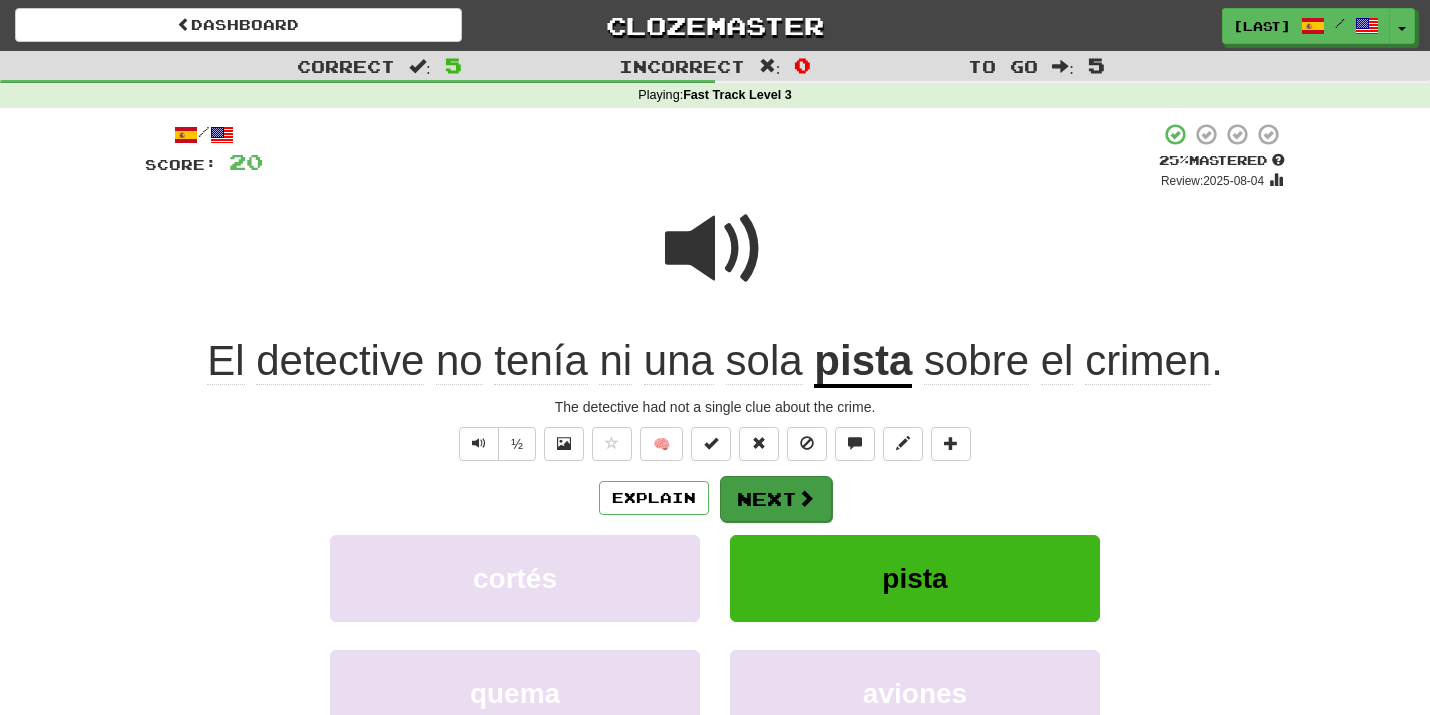 click on "Next" at bounding box center [776, 499] 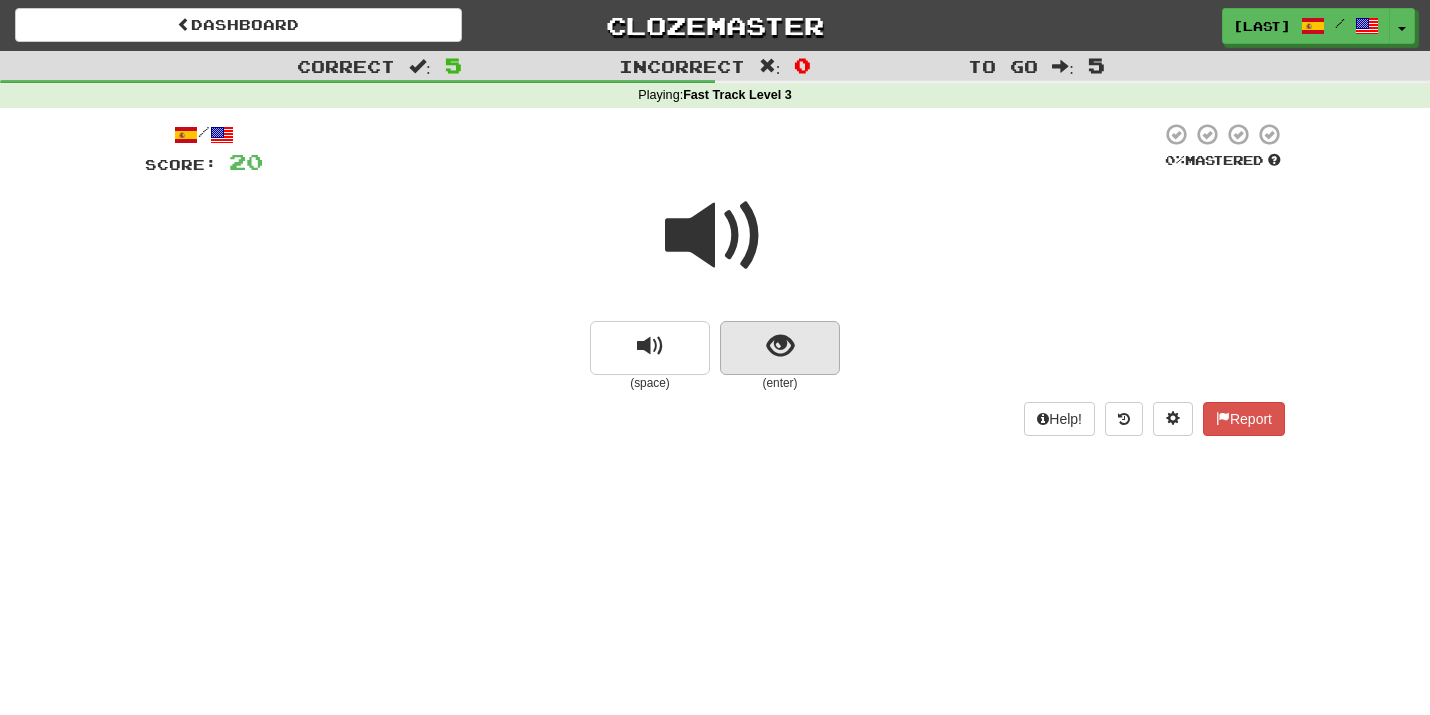 click at bounding box center (780, 346) 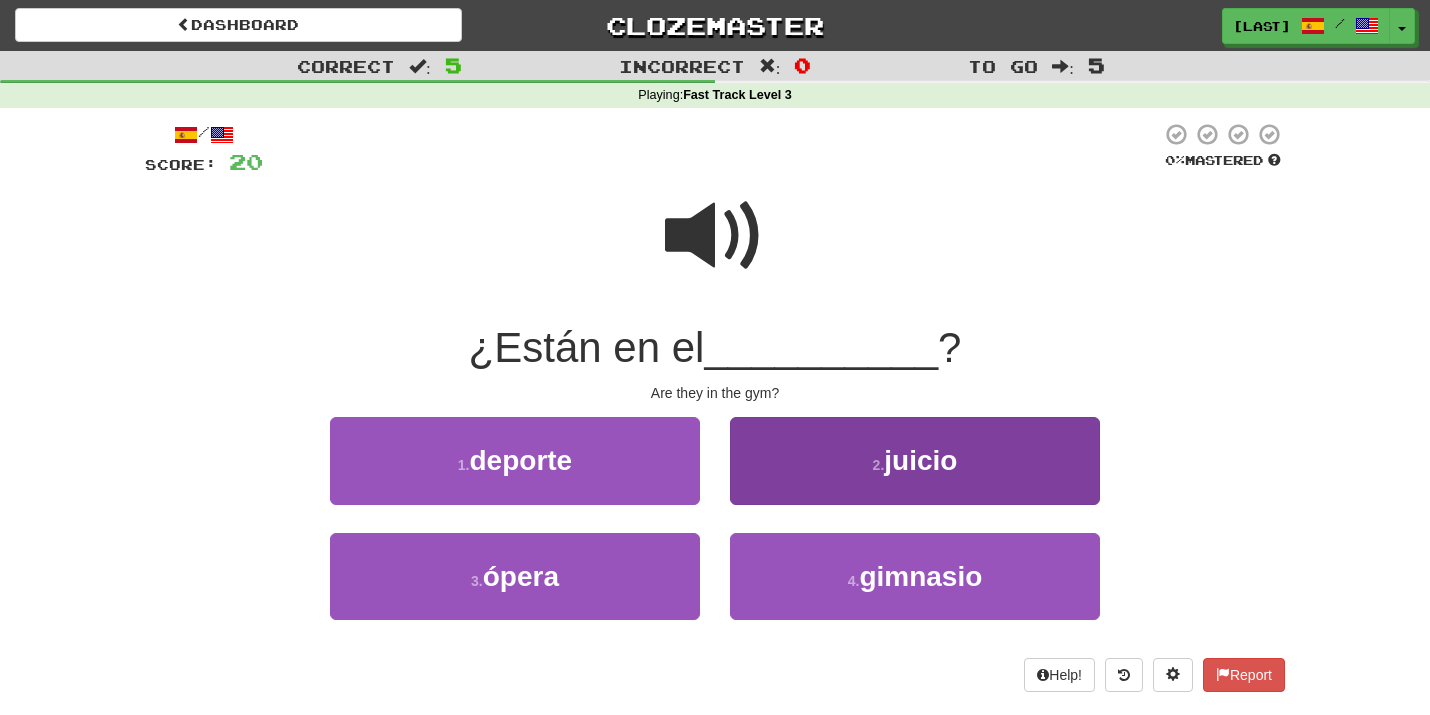 click on "4 .  gimnasio" at bounding box center [915, 576] 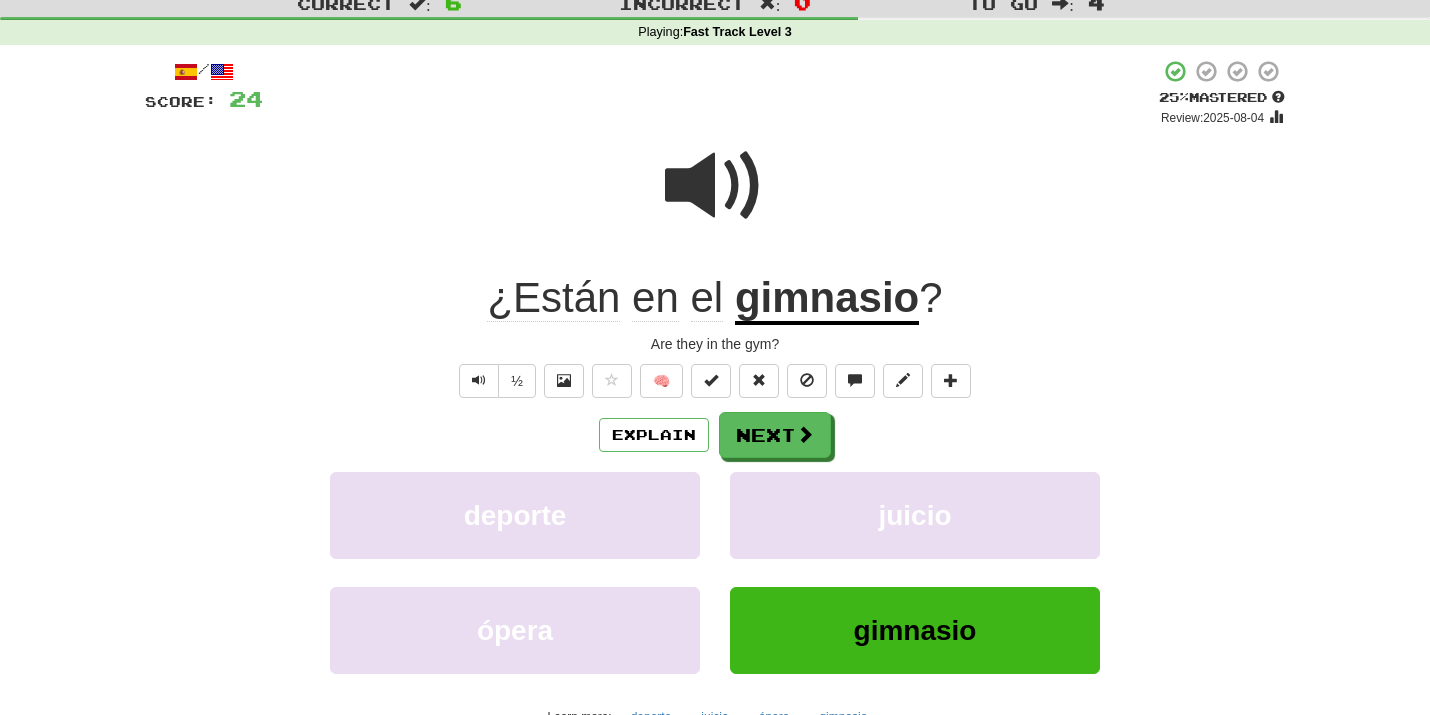 scroll, scrollTop: 91, scrollLeft: 0, axis: vertical 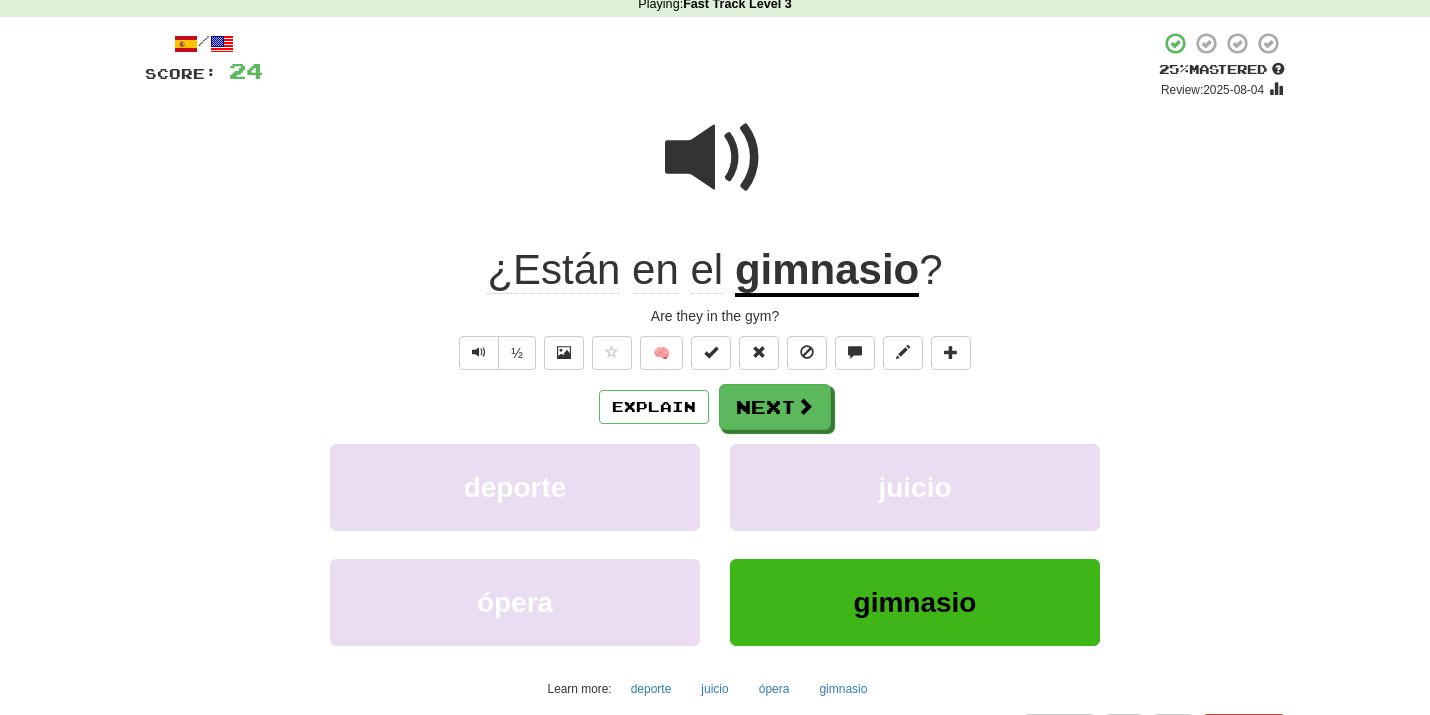 click on "gimnasio" at bounding box center [915, 602] 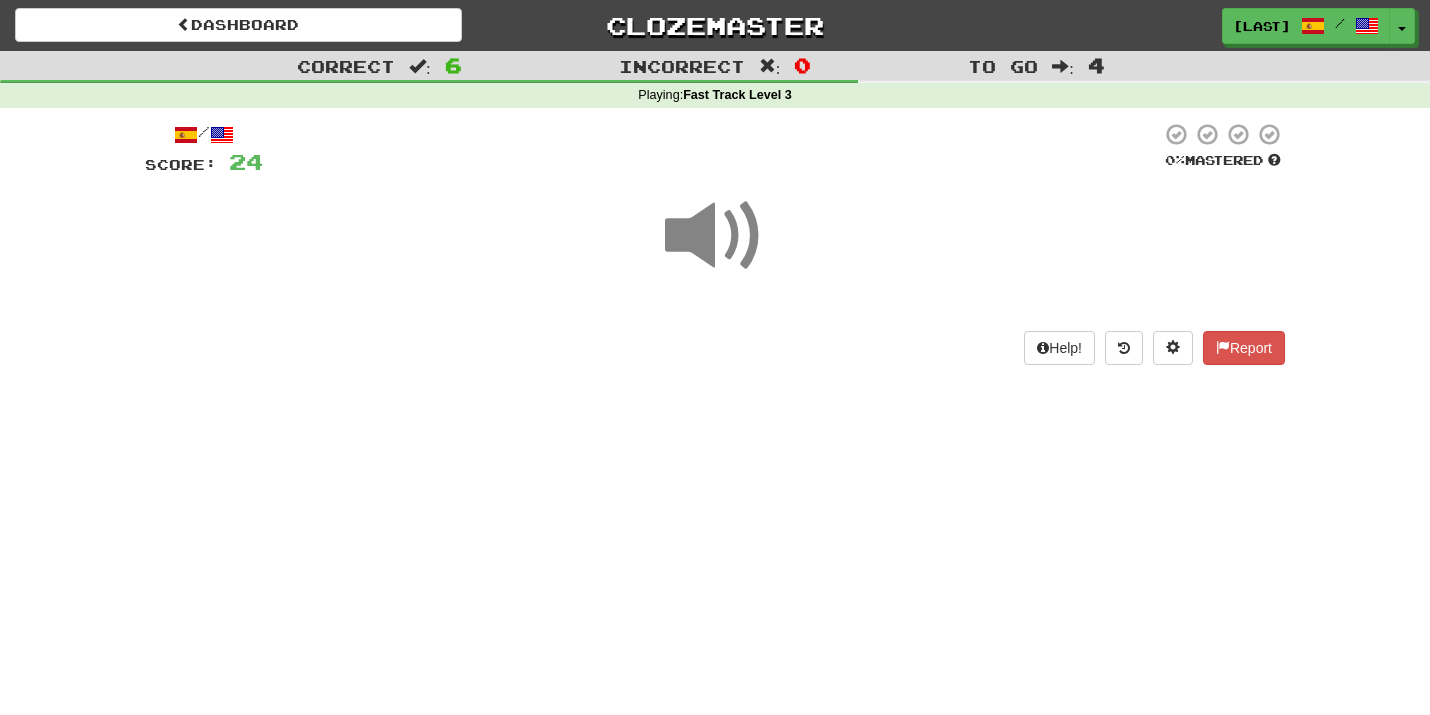 scroll, scrollTop: 0, scrollLeft: 0, axis: both 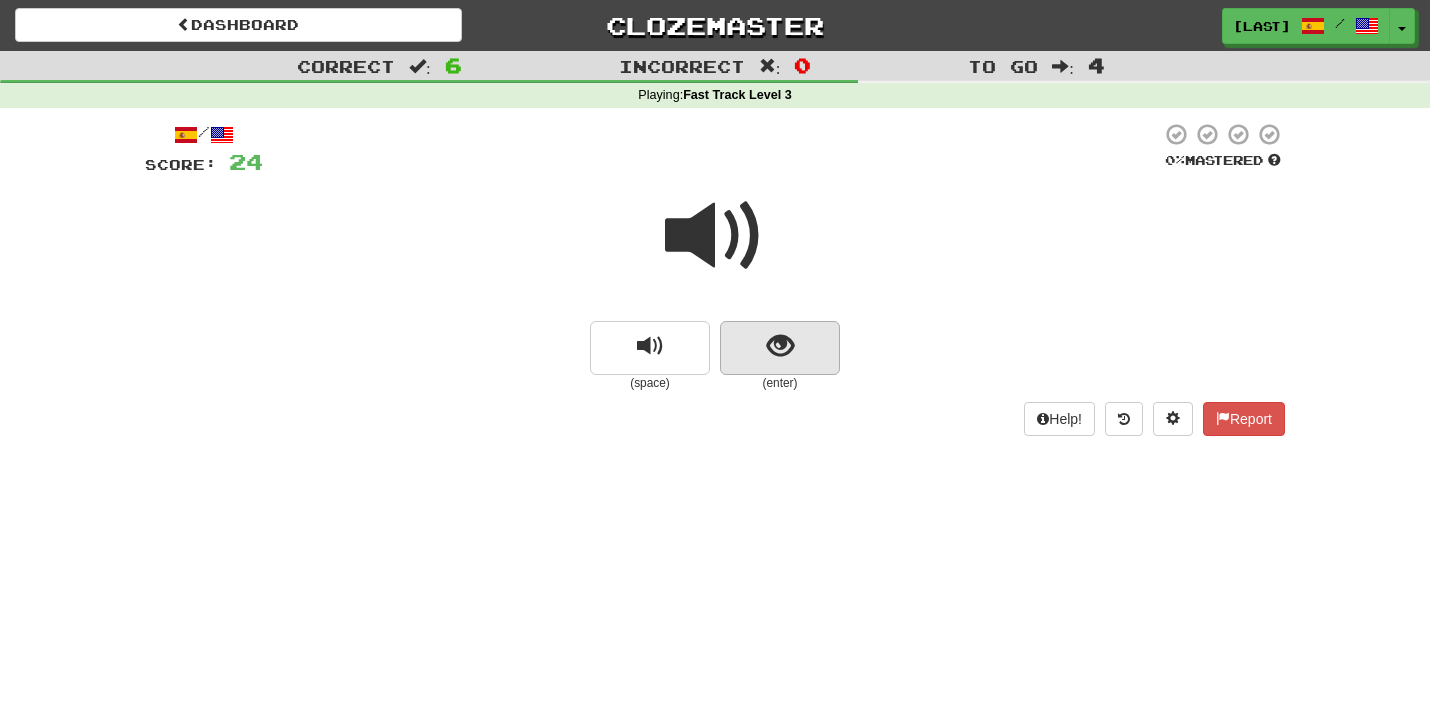 click at bounding box center (780, 346) 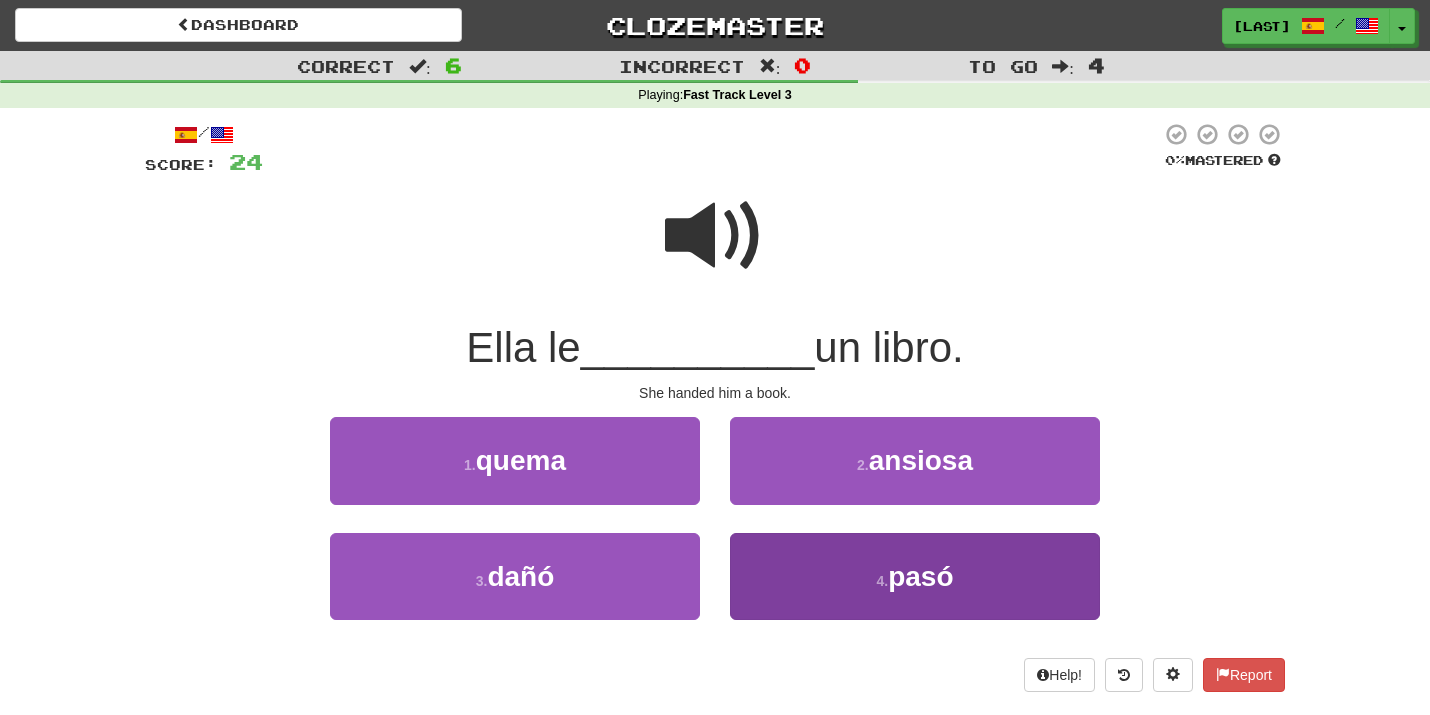 click on "pasó" at bounding box center (920, 576) 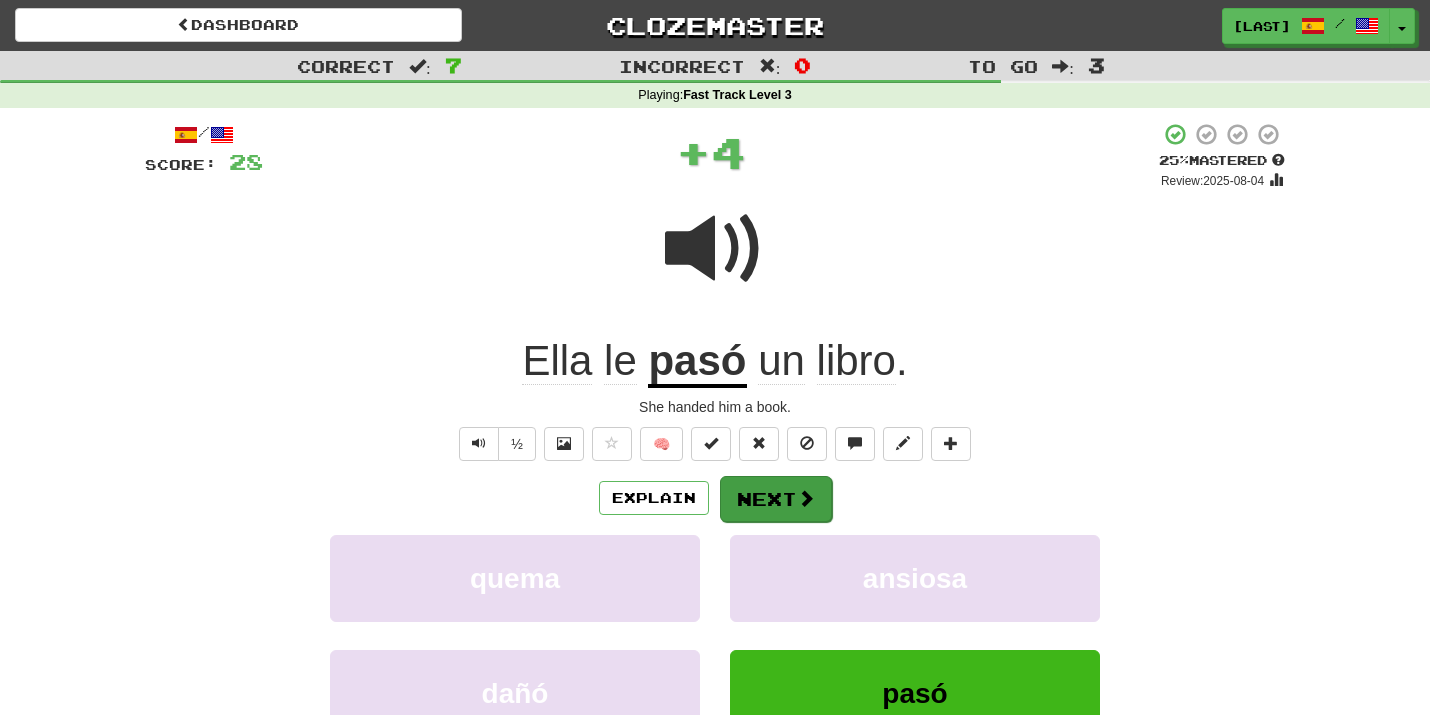 click on "Next" at bounding box center [776, 499] 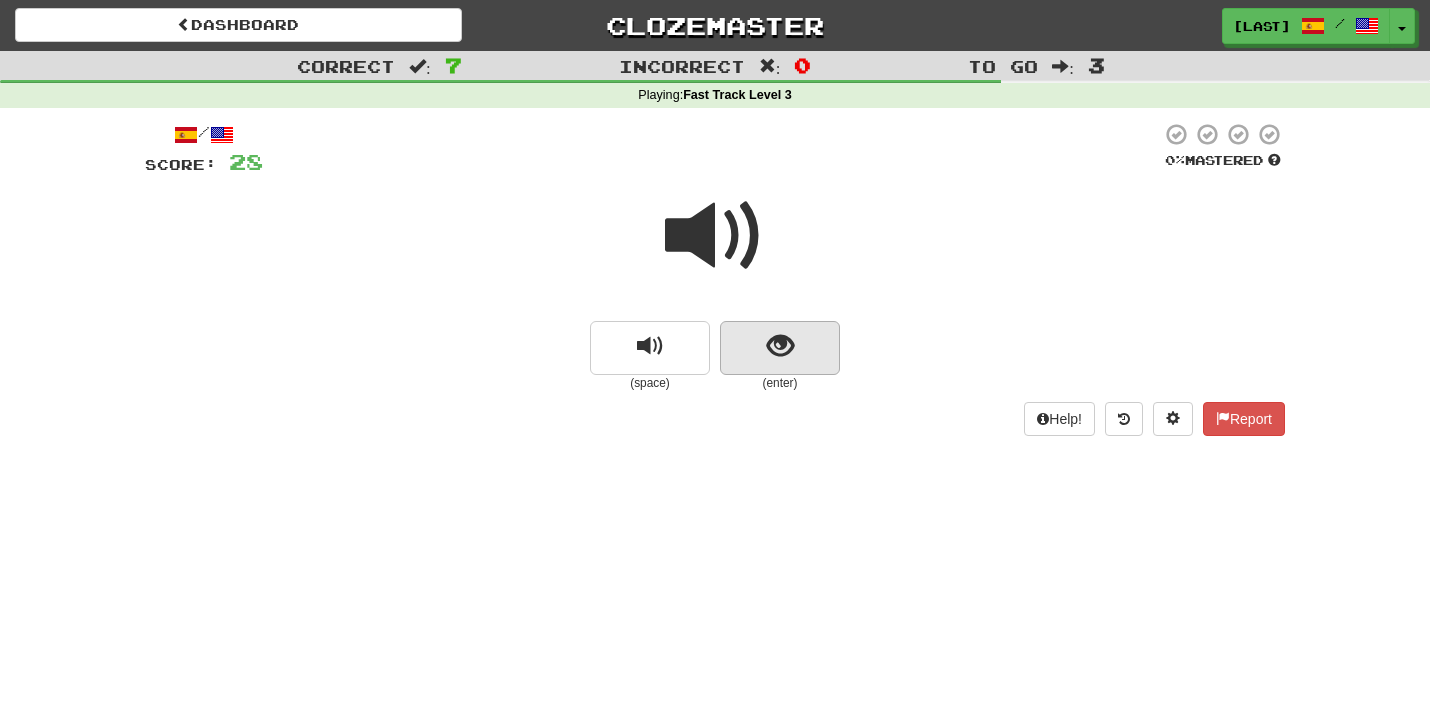 click at bounding box center [780, 348] 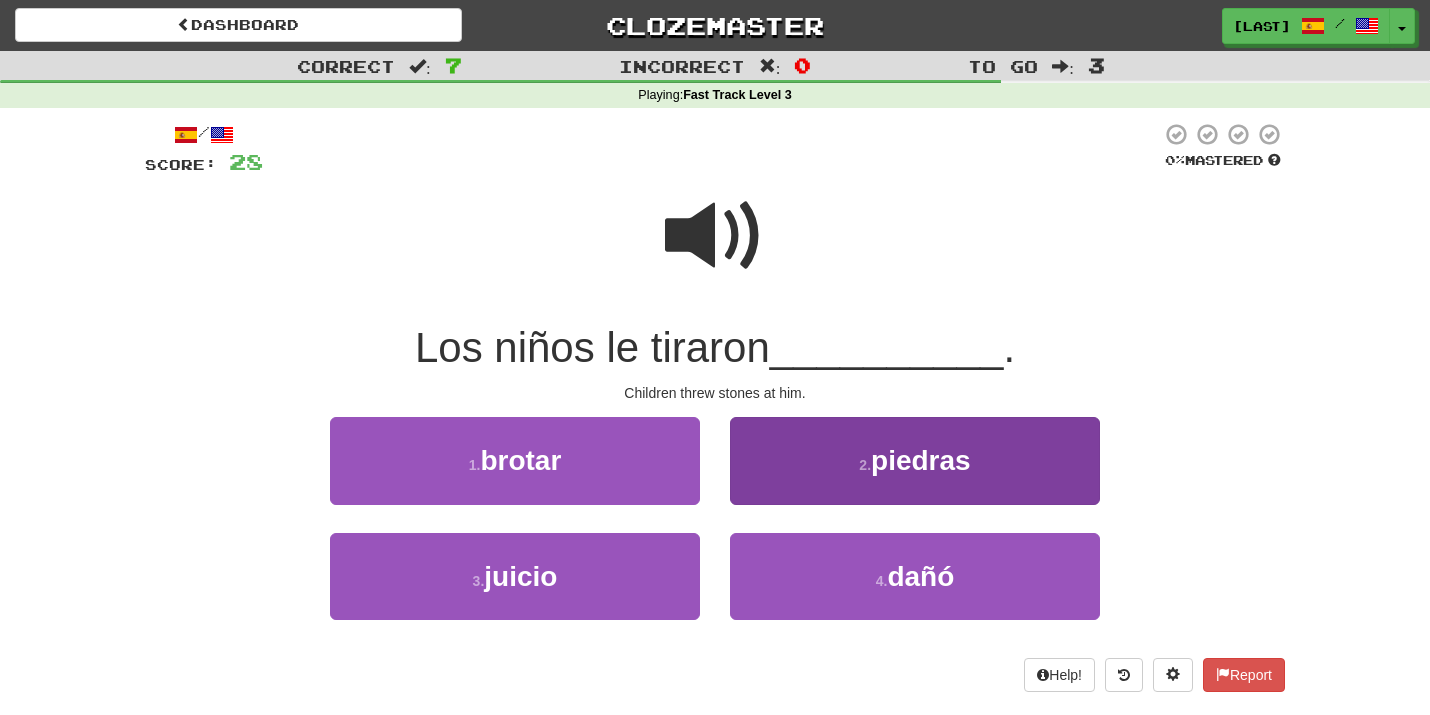 click on "piedras" at bounding box center [921, 460] 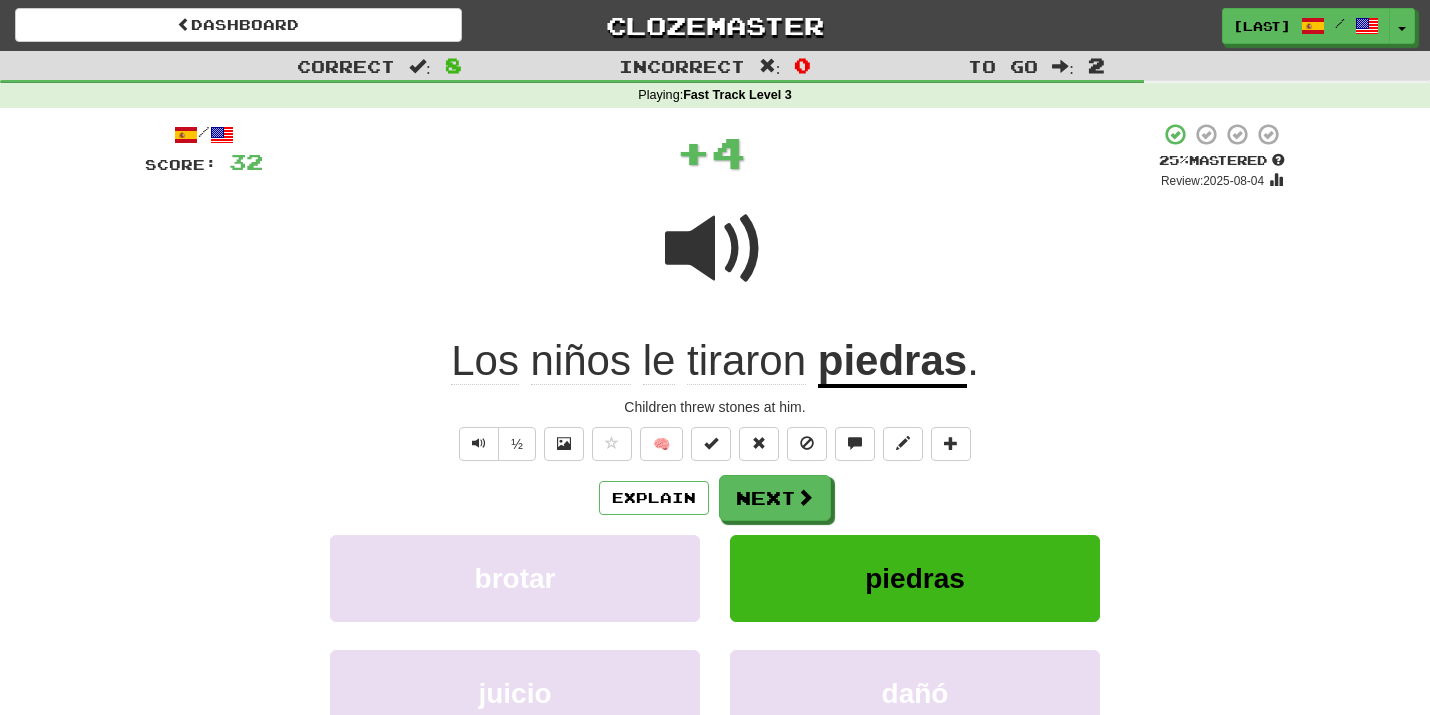 click on "Next" at bounding box center [775, 498] 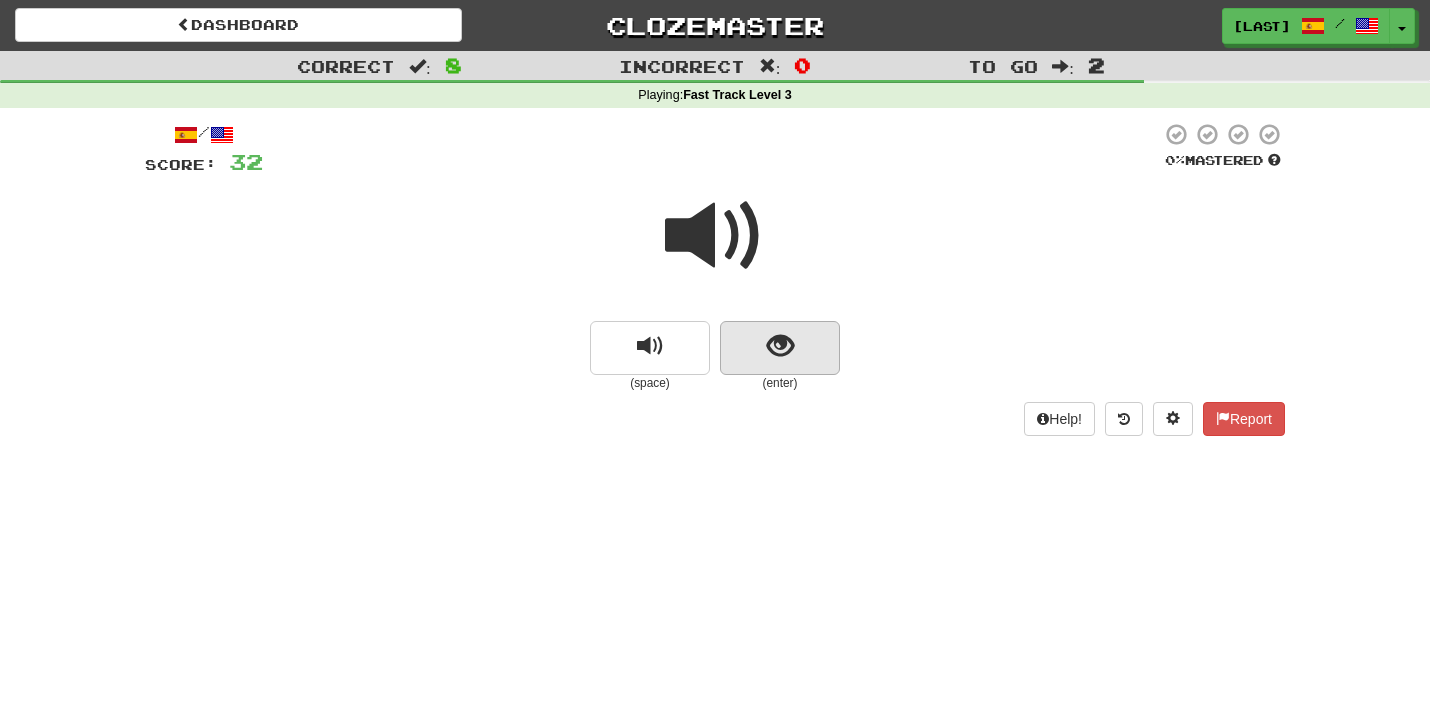 click at bounding box center (780, 348) 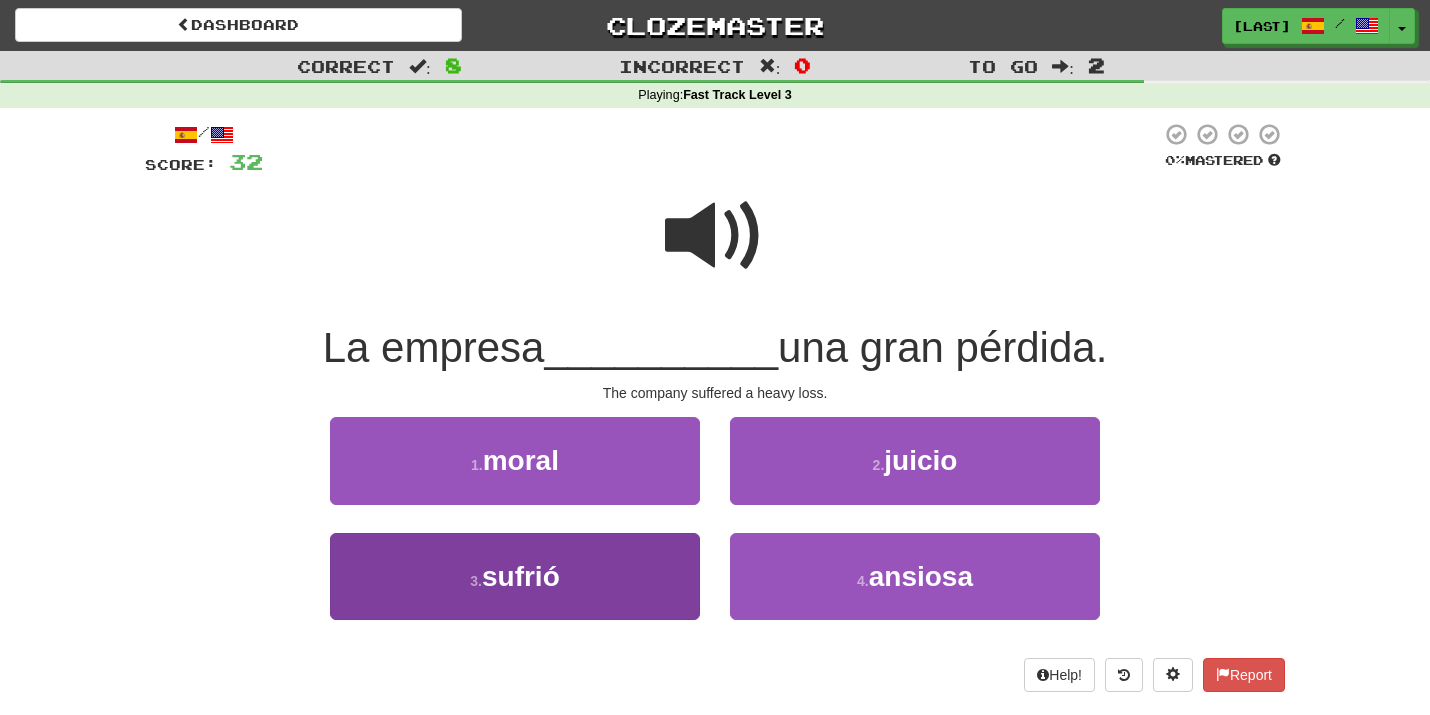 click on "3 .  sufrió" at bounding box center [515, 576] 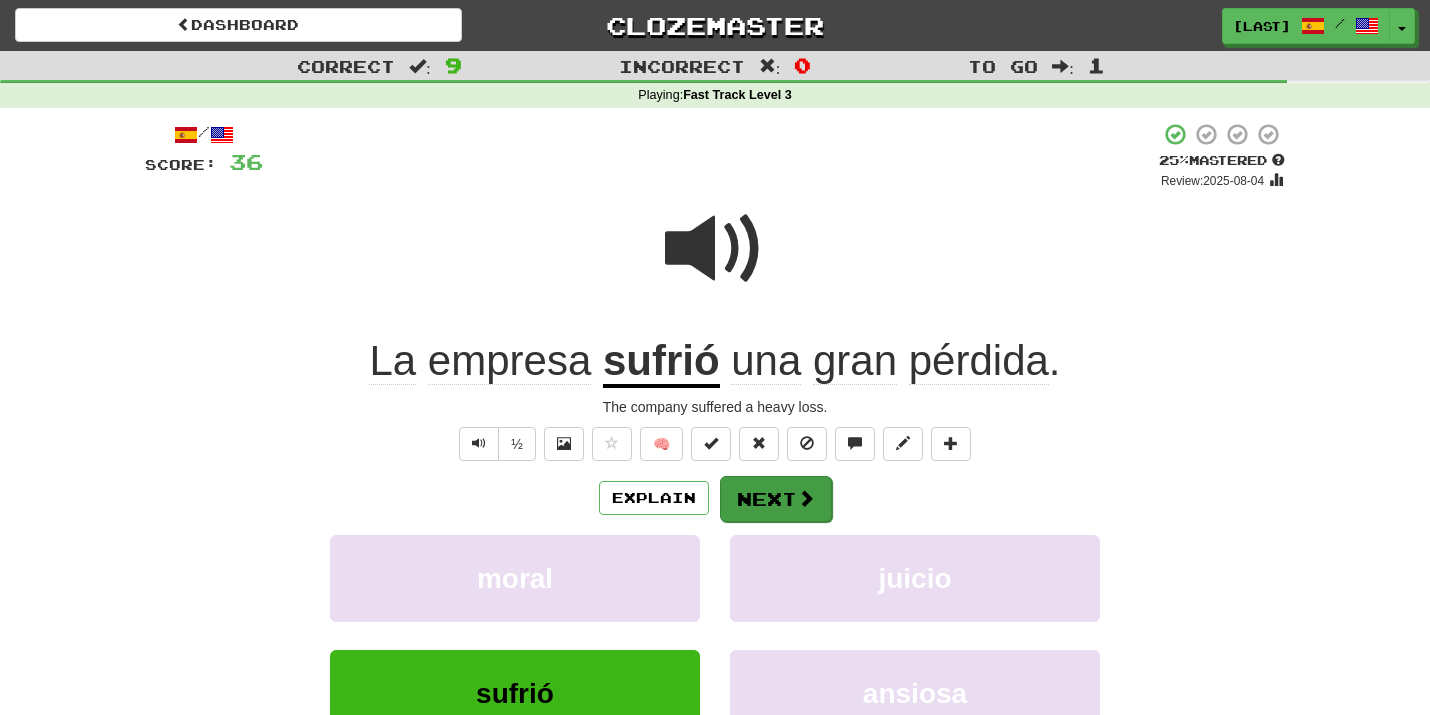 click at bounding box center (806, 498) 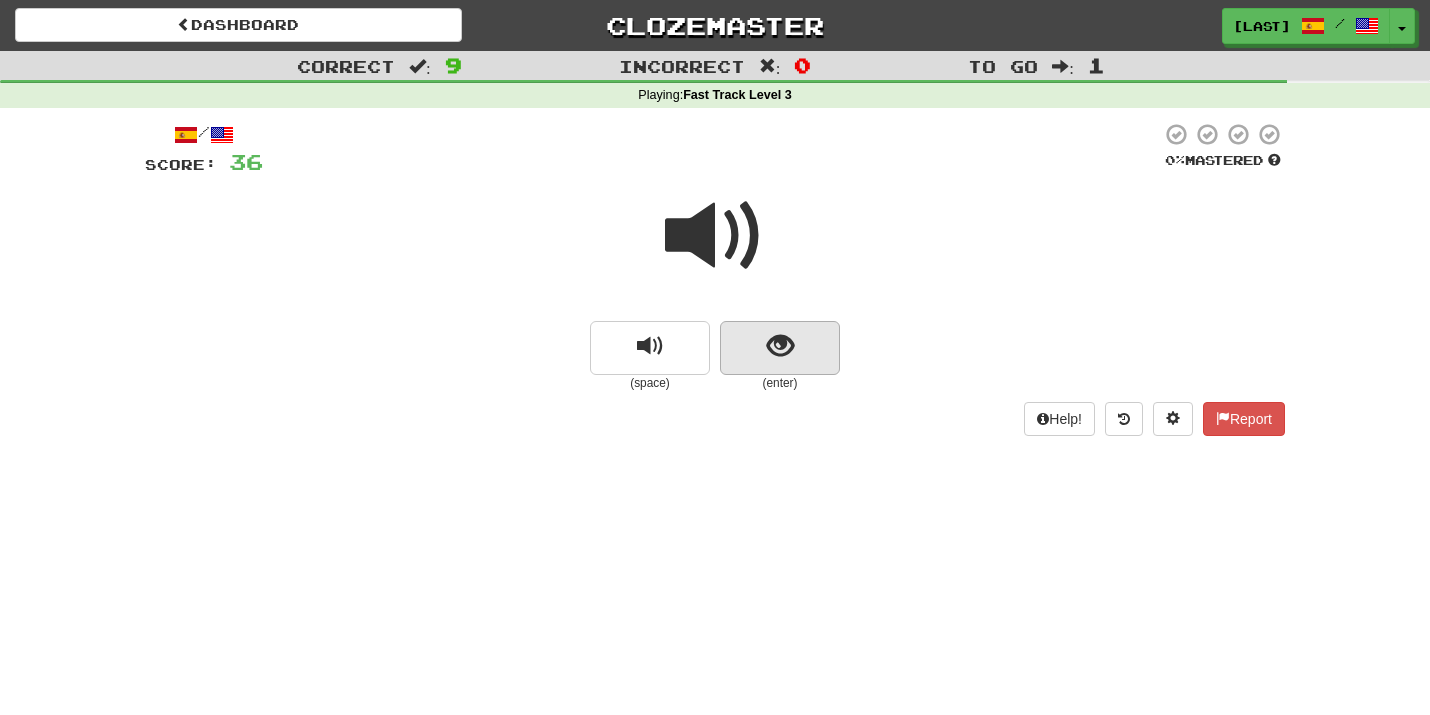 click at bounding box center [780, 346] 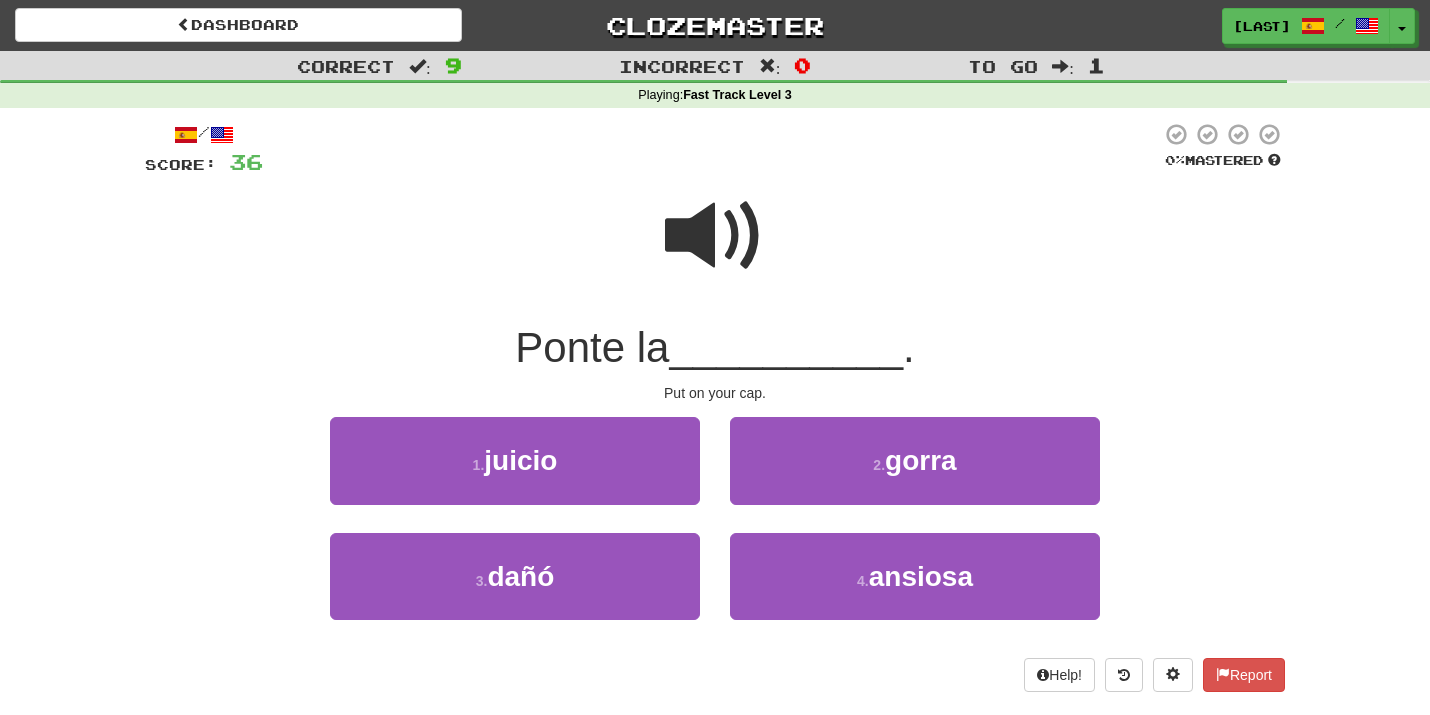 click on "2 .  gorra" at bounding box center (915, 460) 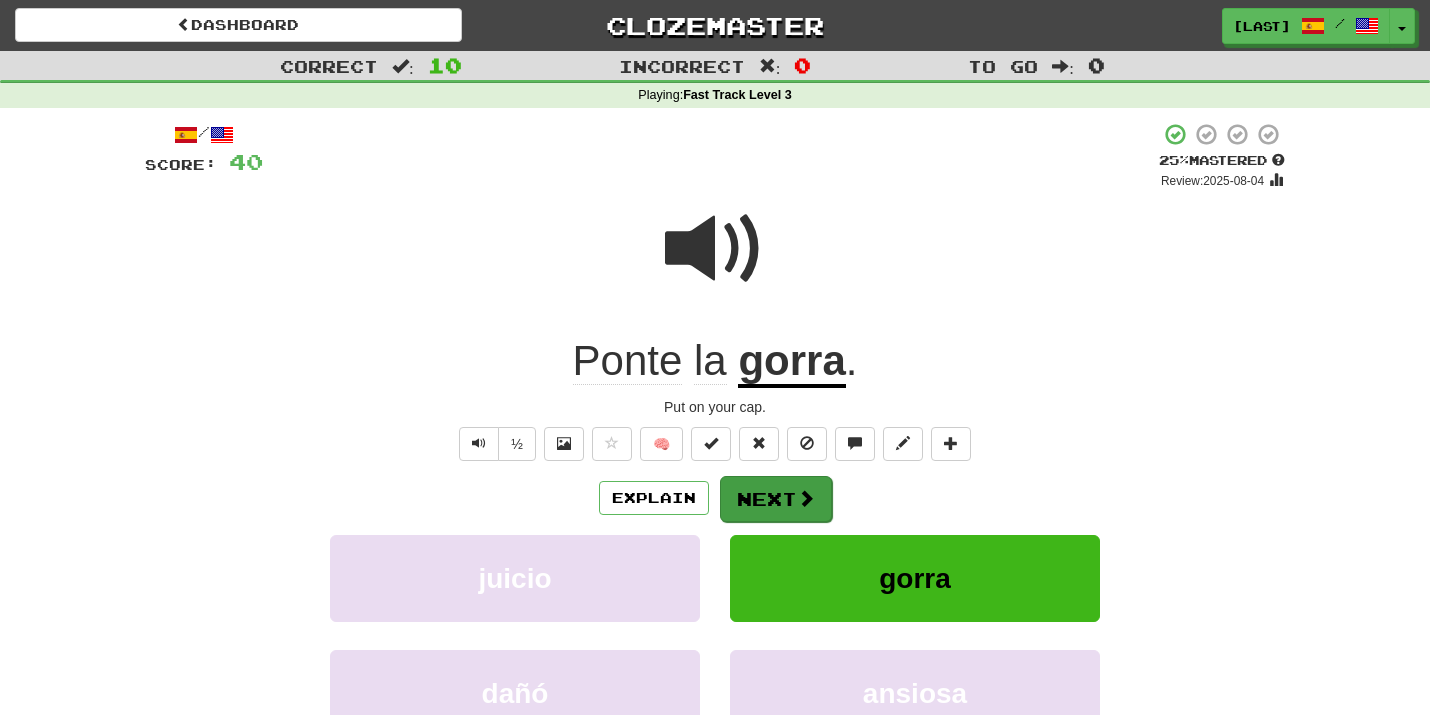 click at bounding box center [806, 498] 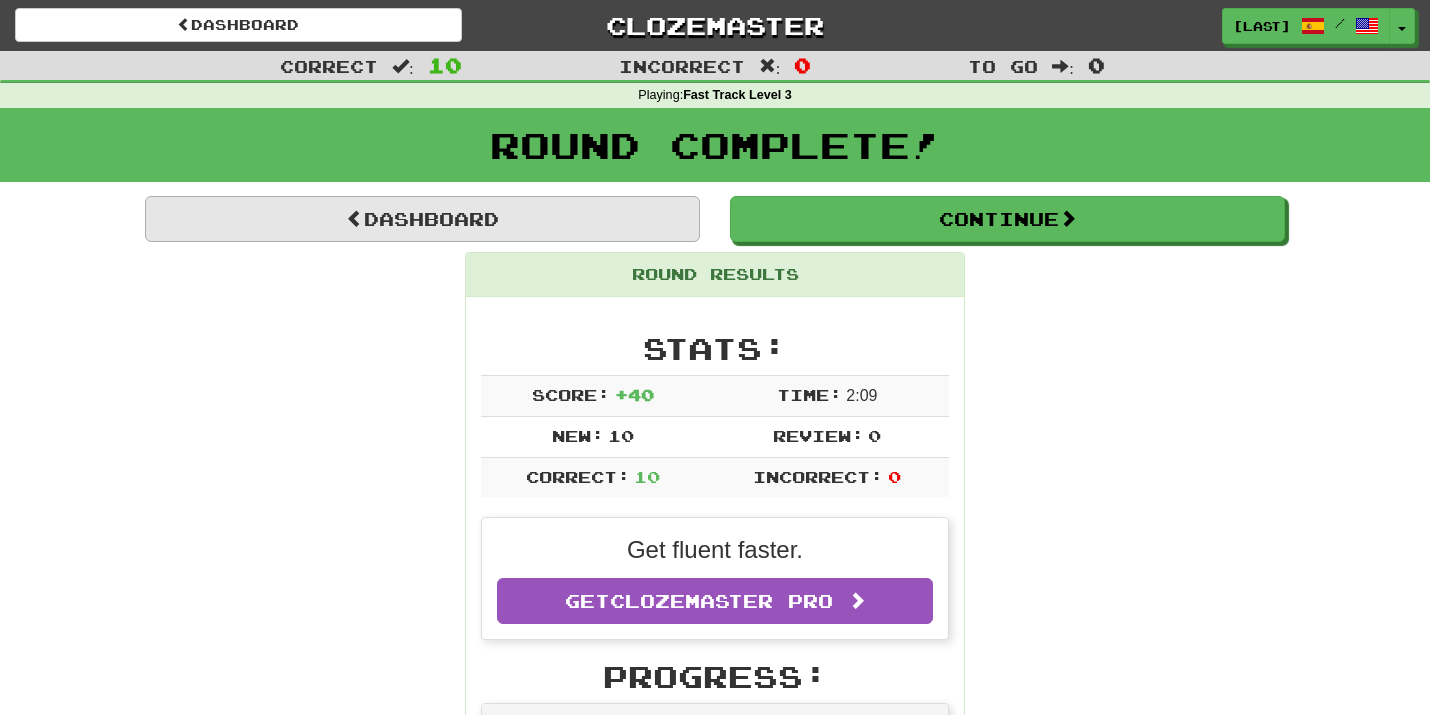 click on "Dashboard" at bounding box center [422, 219] 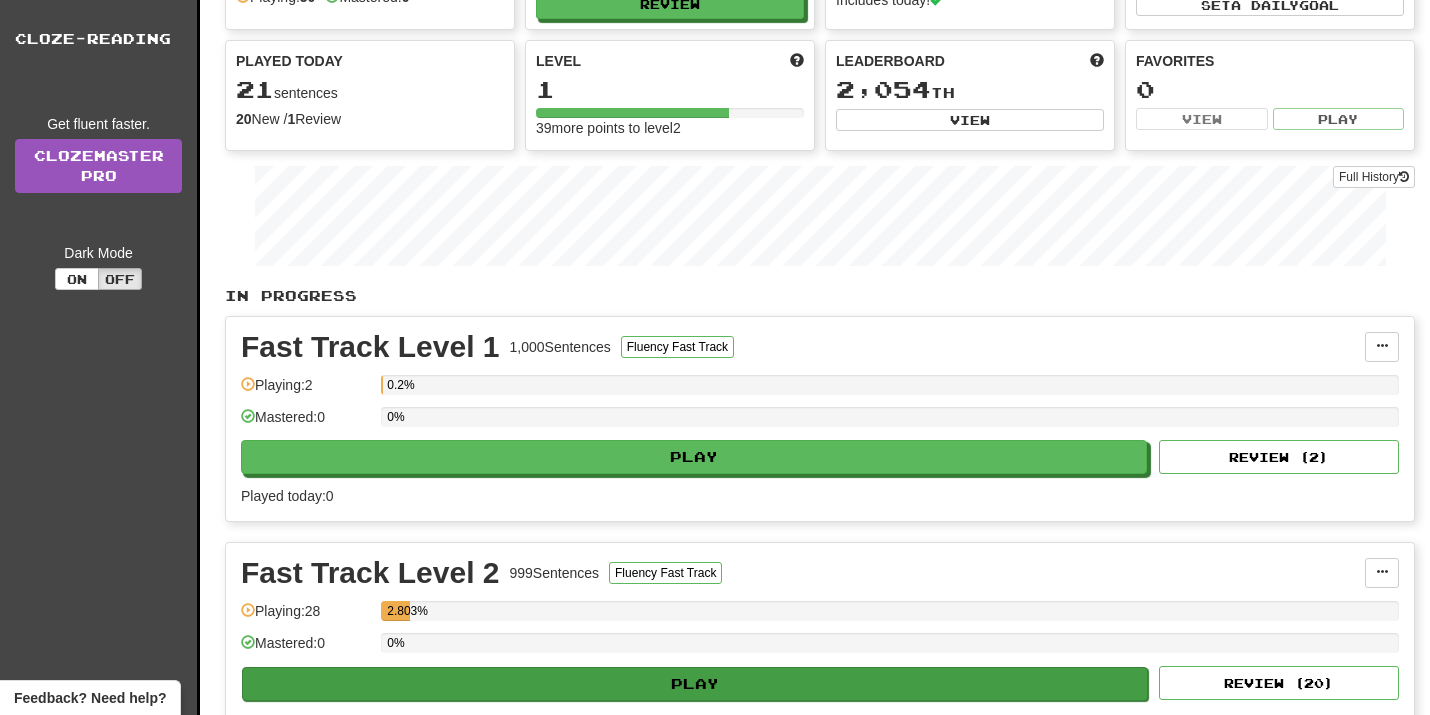 scroll, scrollTop: 276, scrollLeft: 0, axis: vertical 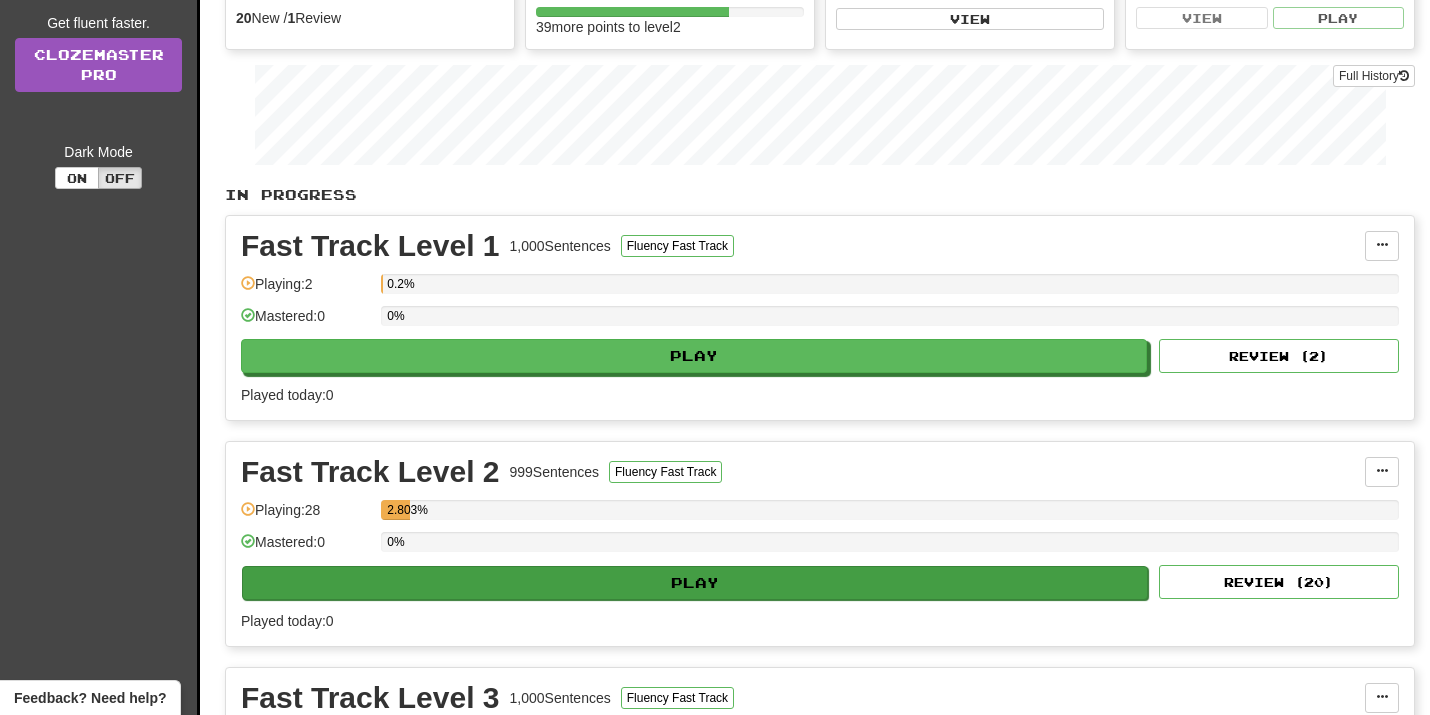 click on "Play" at bounding box center [695, 583] 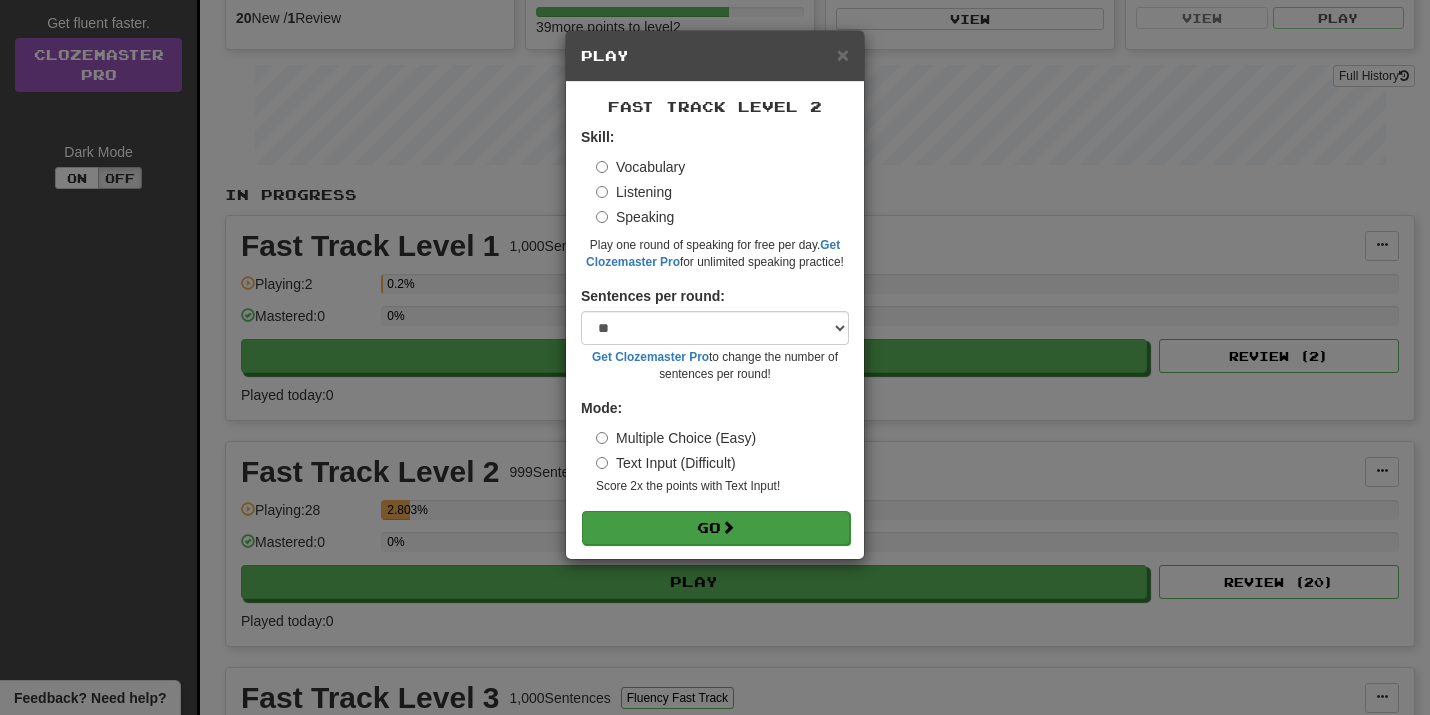 click on "Go" at bounding box center (716, 528) 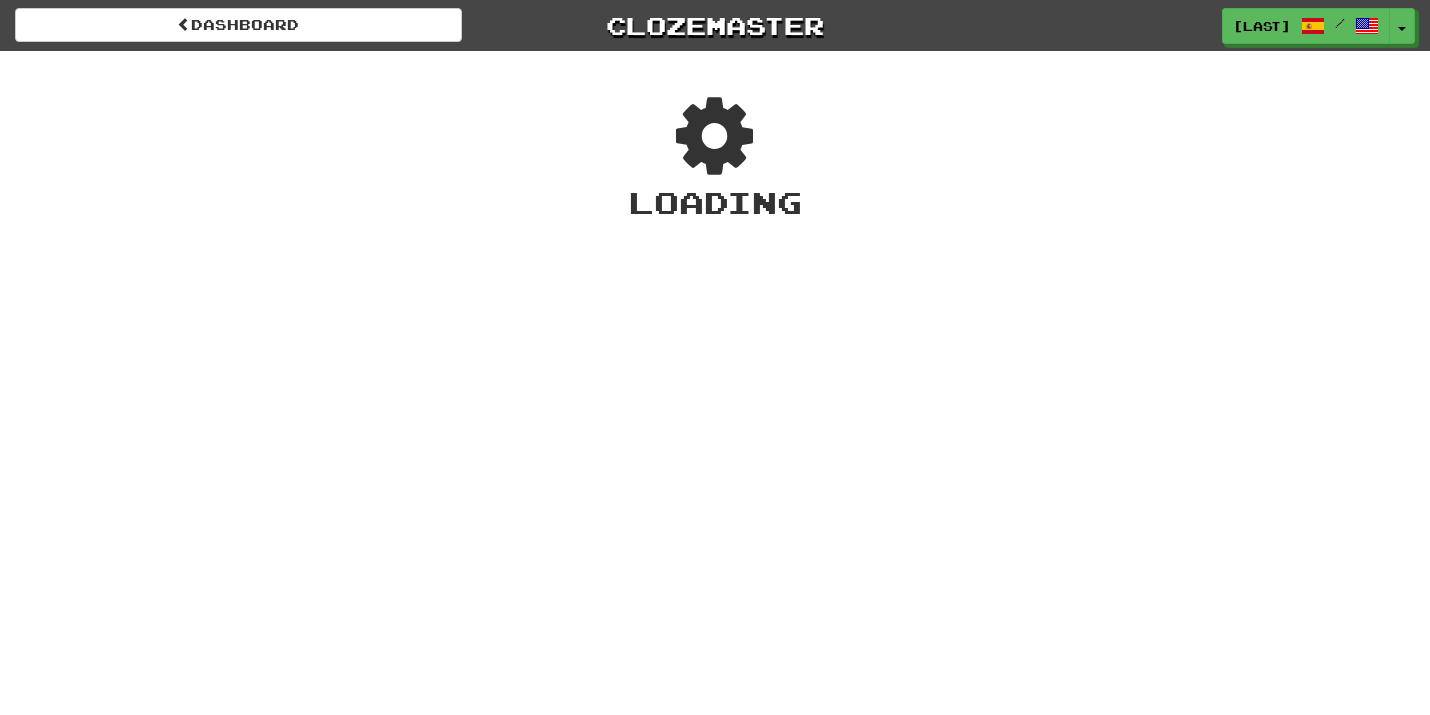 scroll, scrollTop: 0, scrollLeft: 0, axis: both 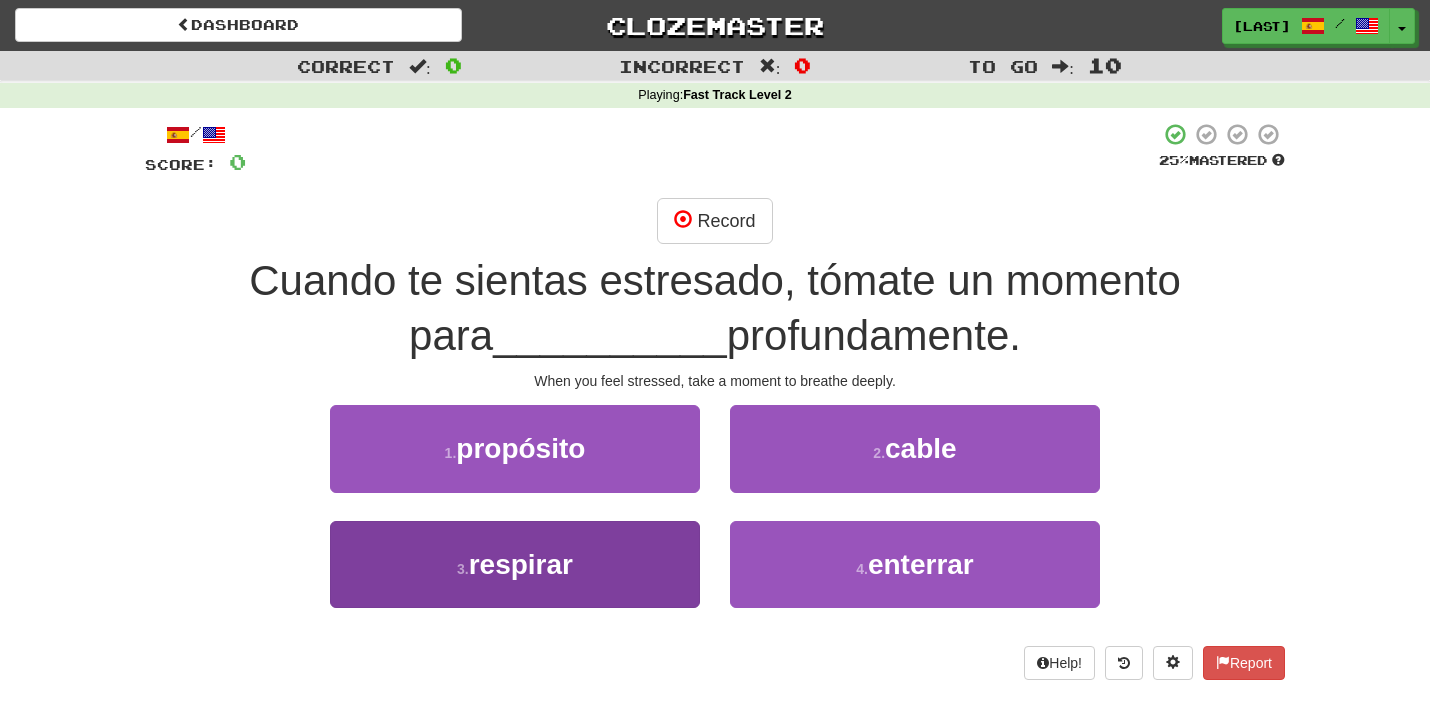 click on "3 .  respirar" at bounding box center [515, 564] 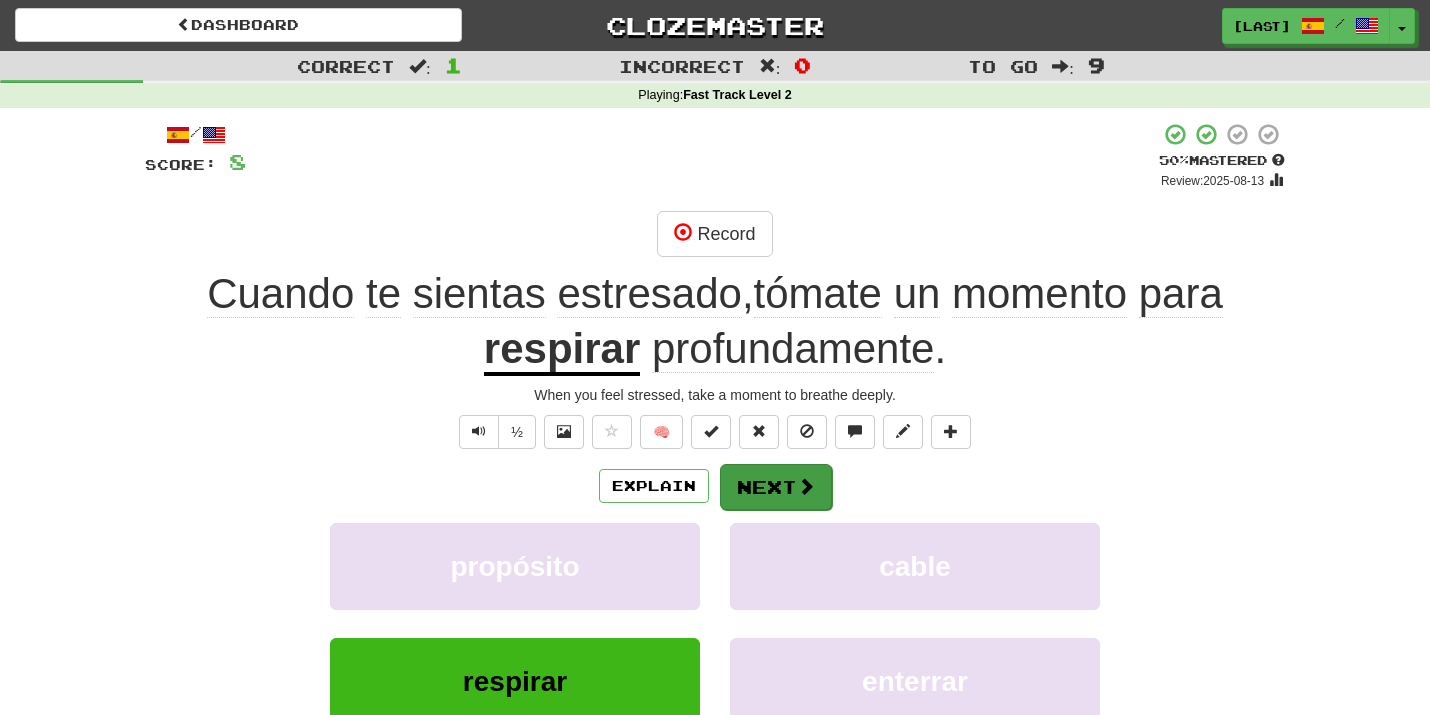 click on "Next" at bounding box center [776, 487] 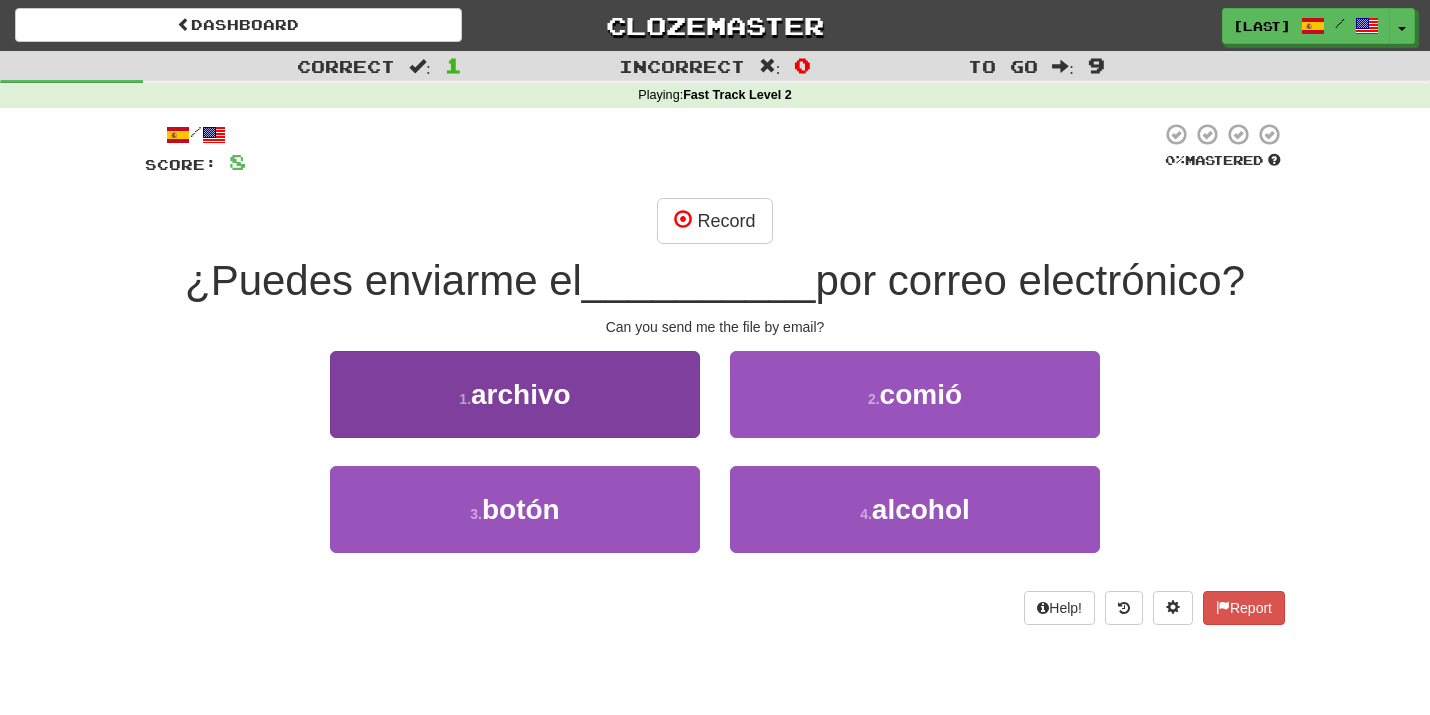 click on "archivo" at bounding box center [521, 394] 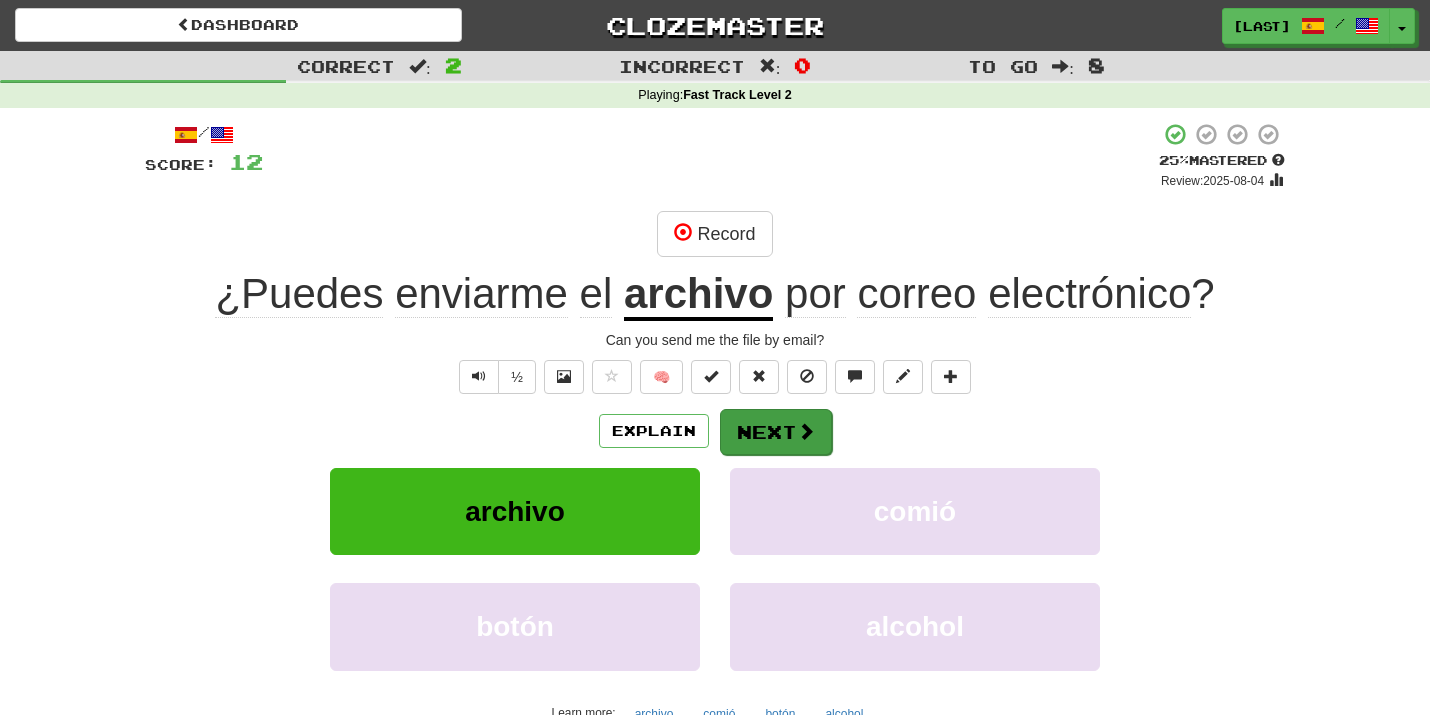 click at bounding box center [806, 431] 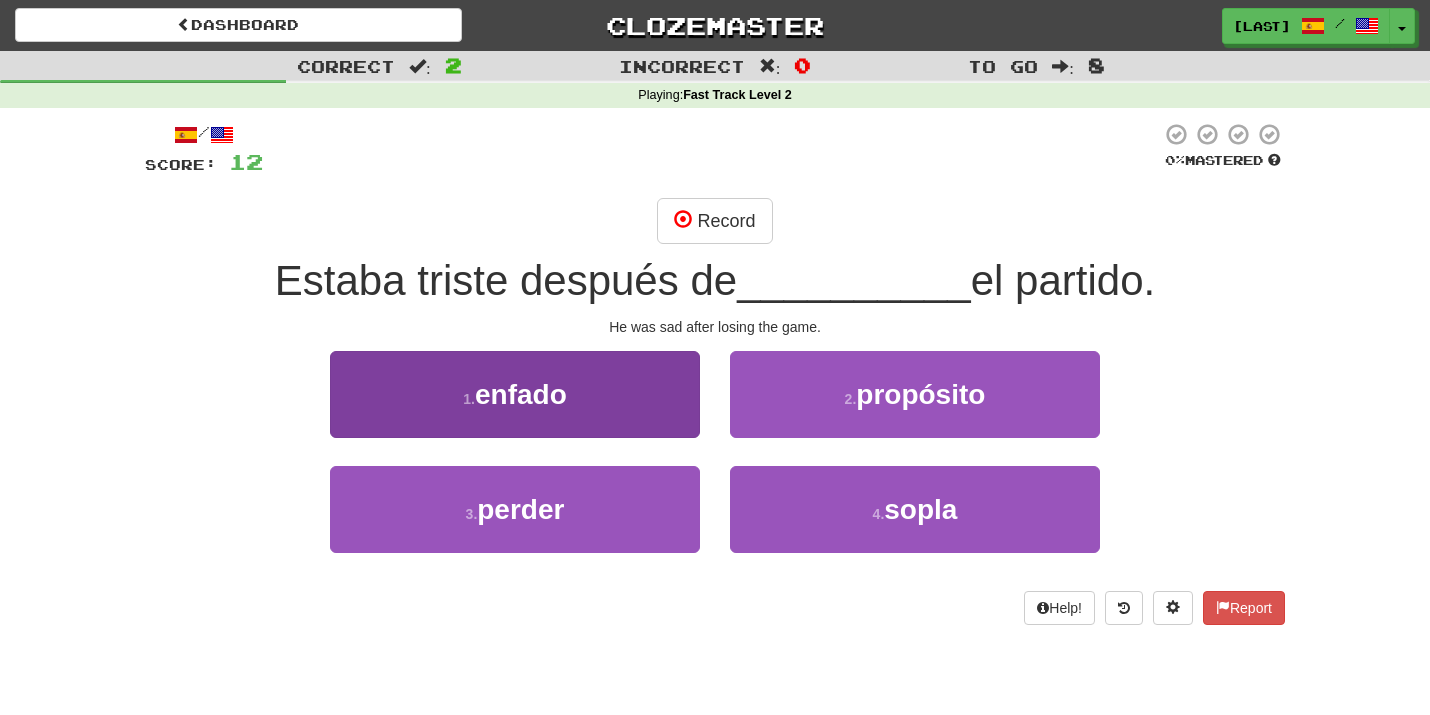 click on "3 .  perder" at bounding box center (515, 509) 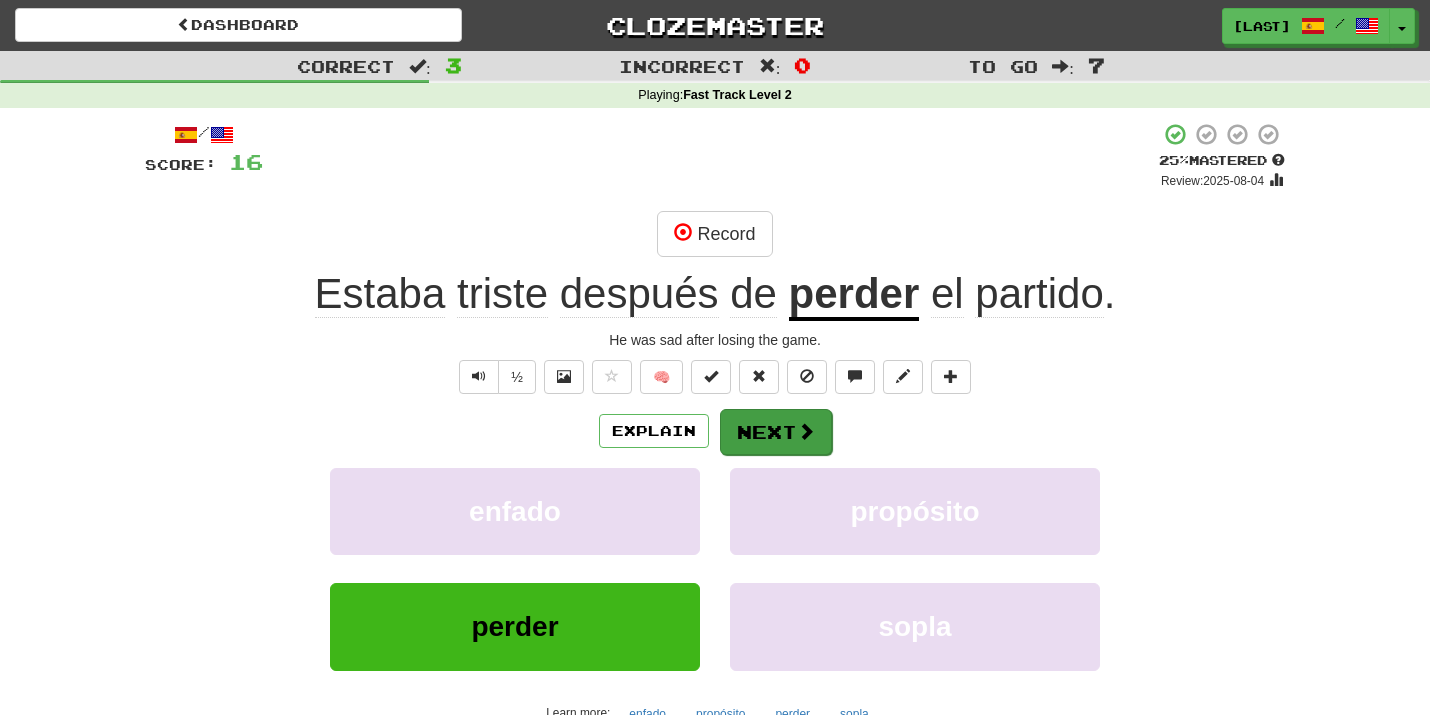 click on "Next" at bounding box center (776, 432) 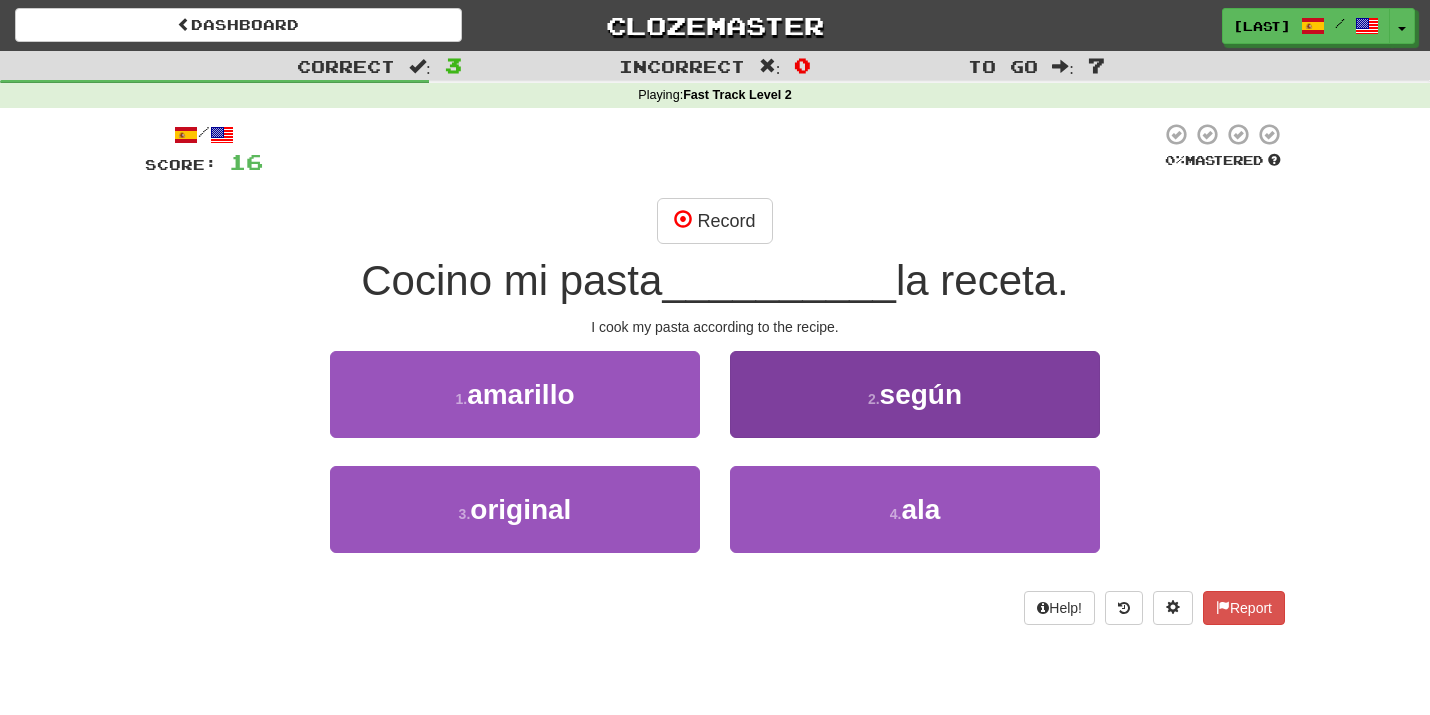 scroll, scrollTop: 3, scrollLeft: 0, axis: vertical 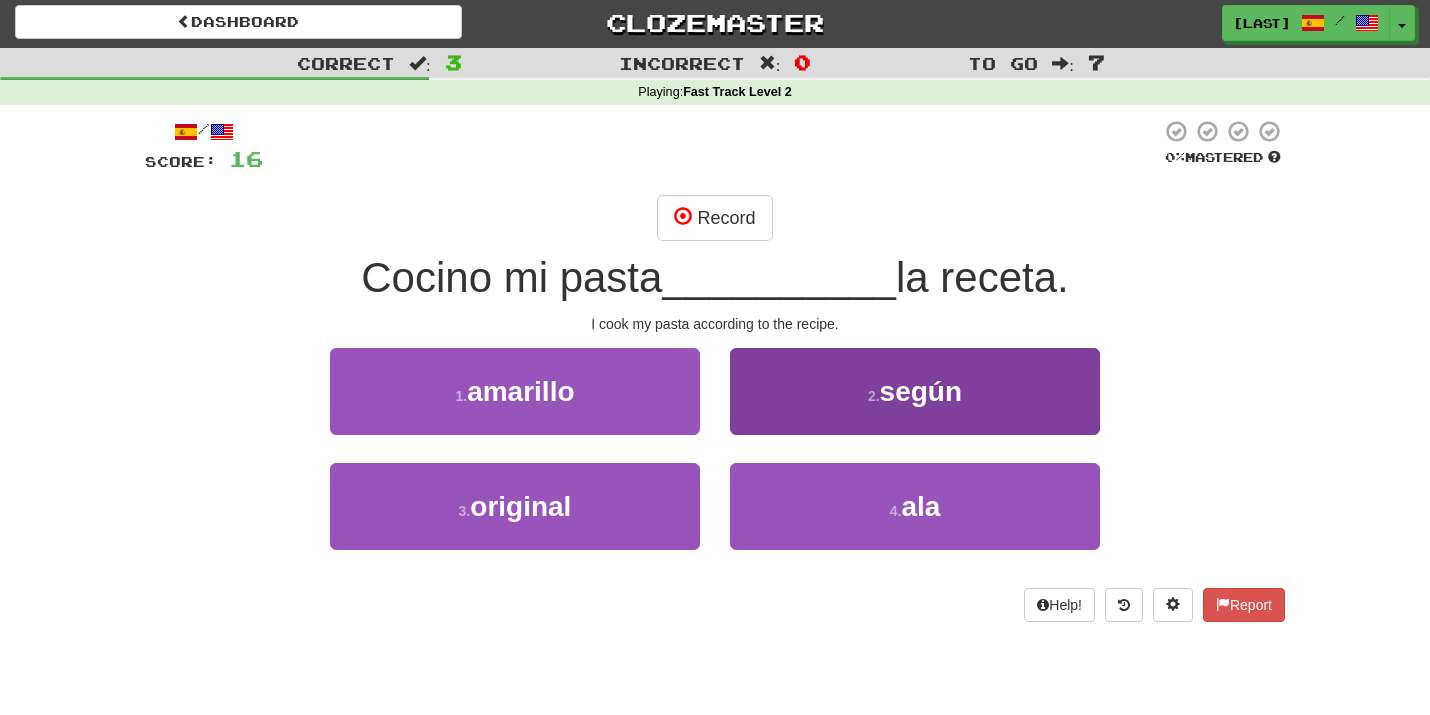 click on "2 .  según" at bounding box center [915, 391] 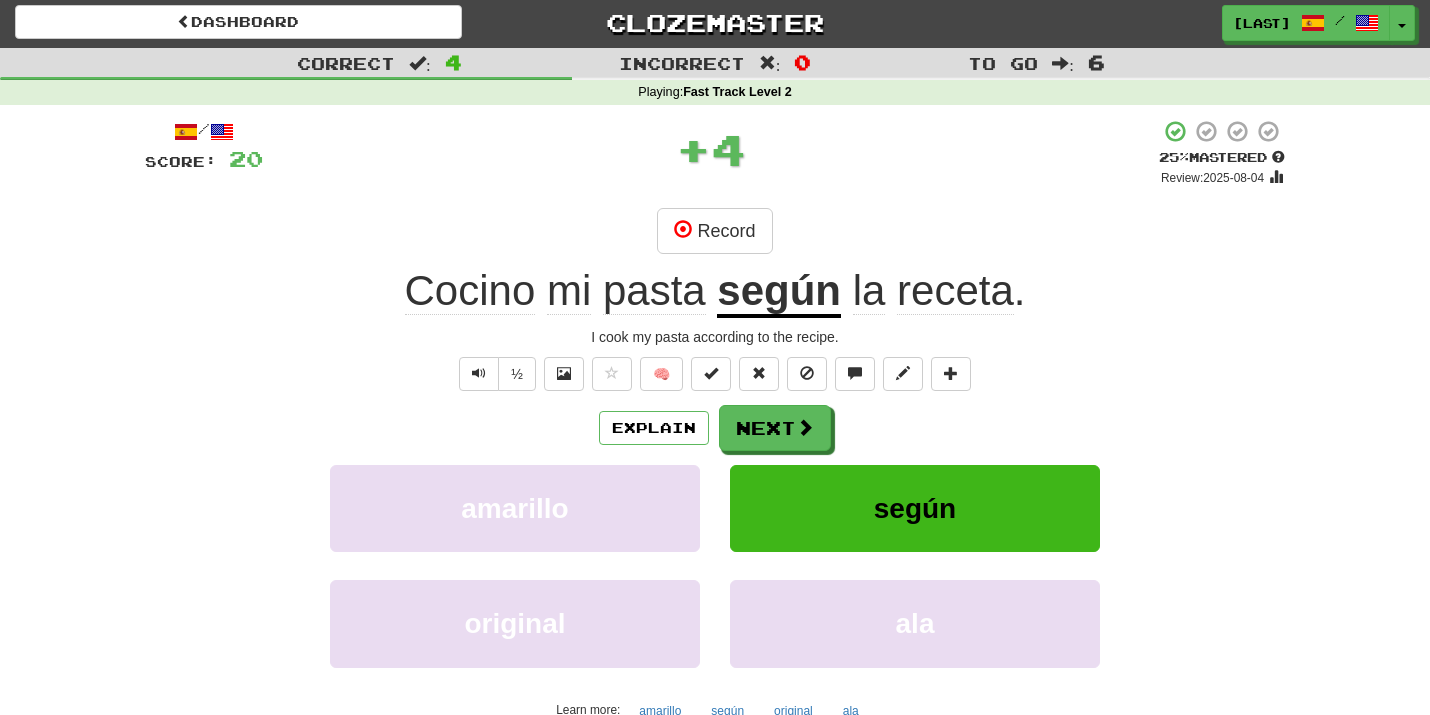 scroll, scrollTop: 3, scrollLeft: 0, axis: vertical 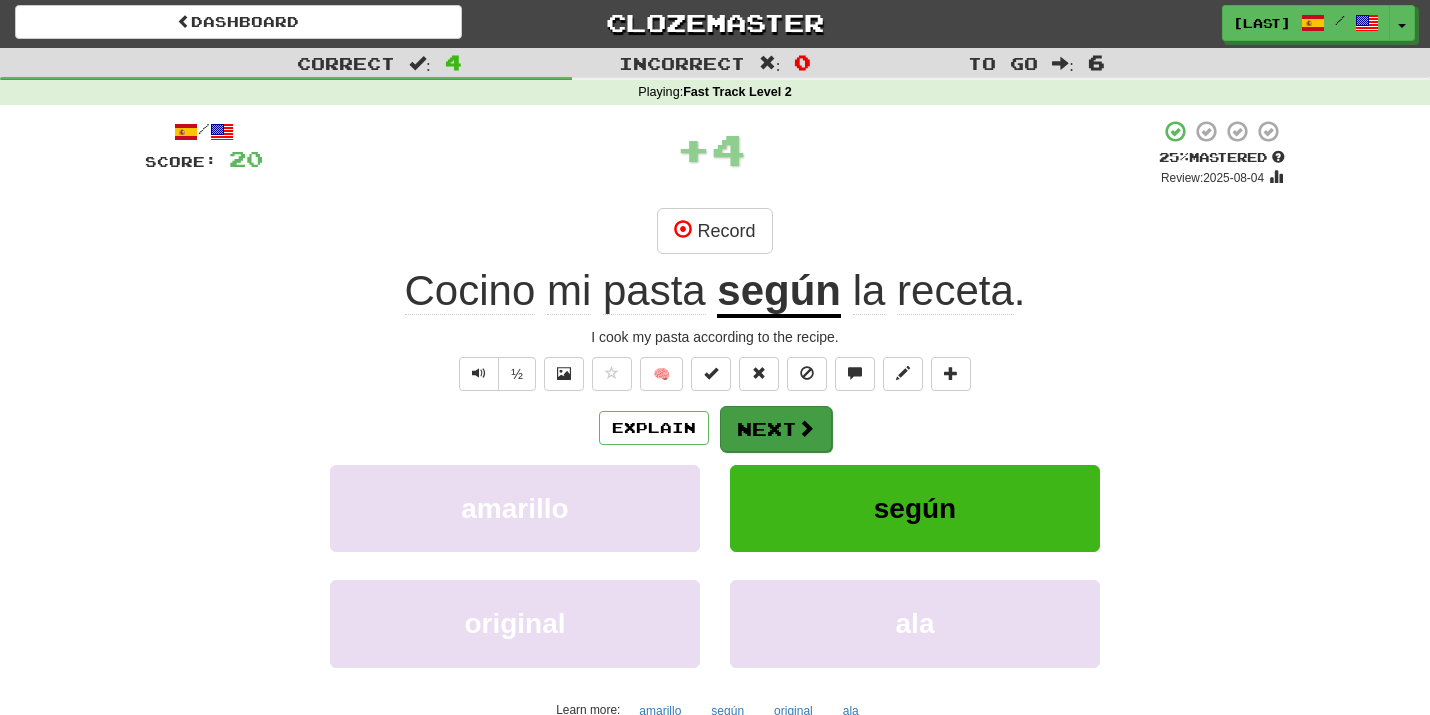click at bounding box center [806, 428] 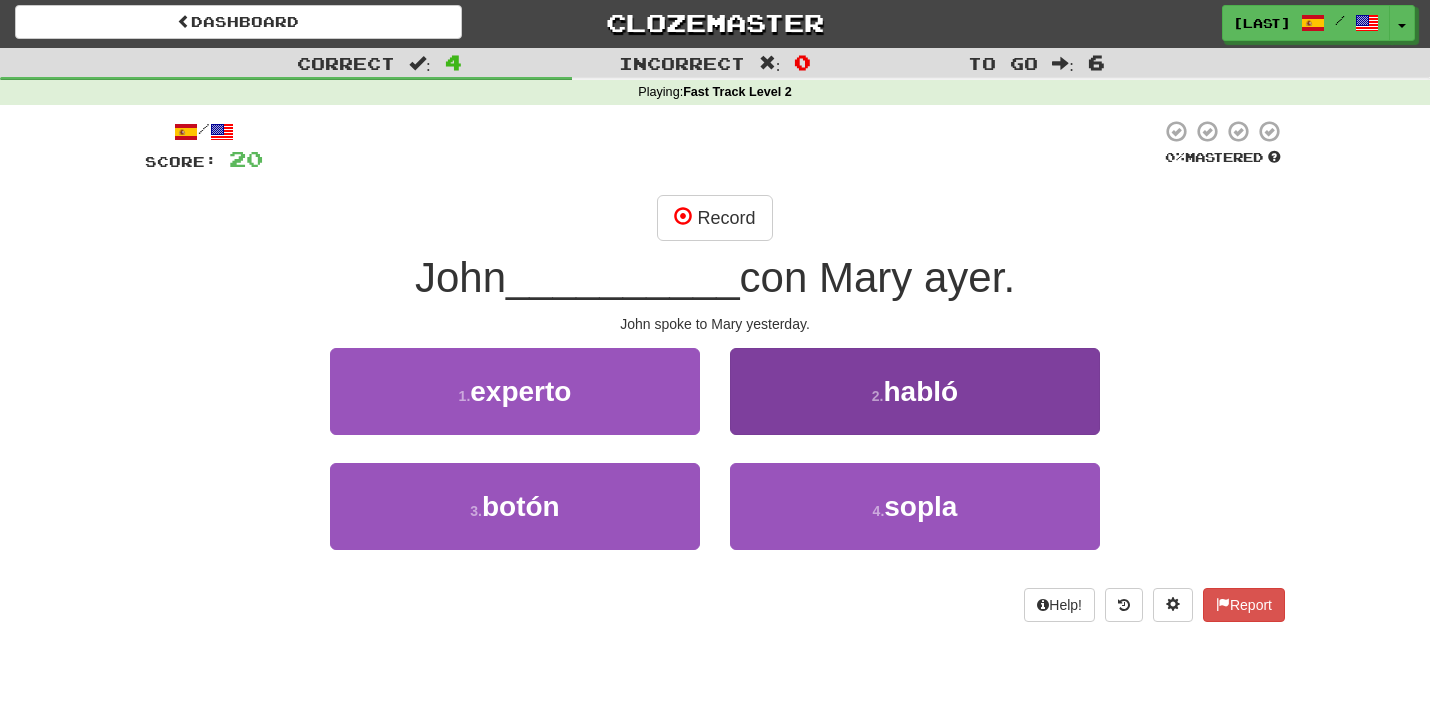 click on "2 .  habló" at bounding box center [915, 391] 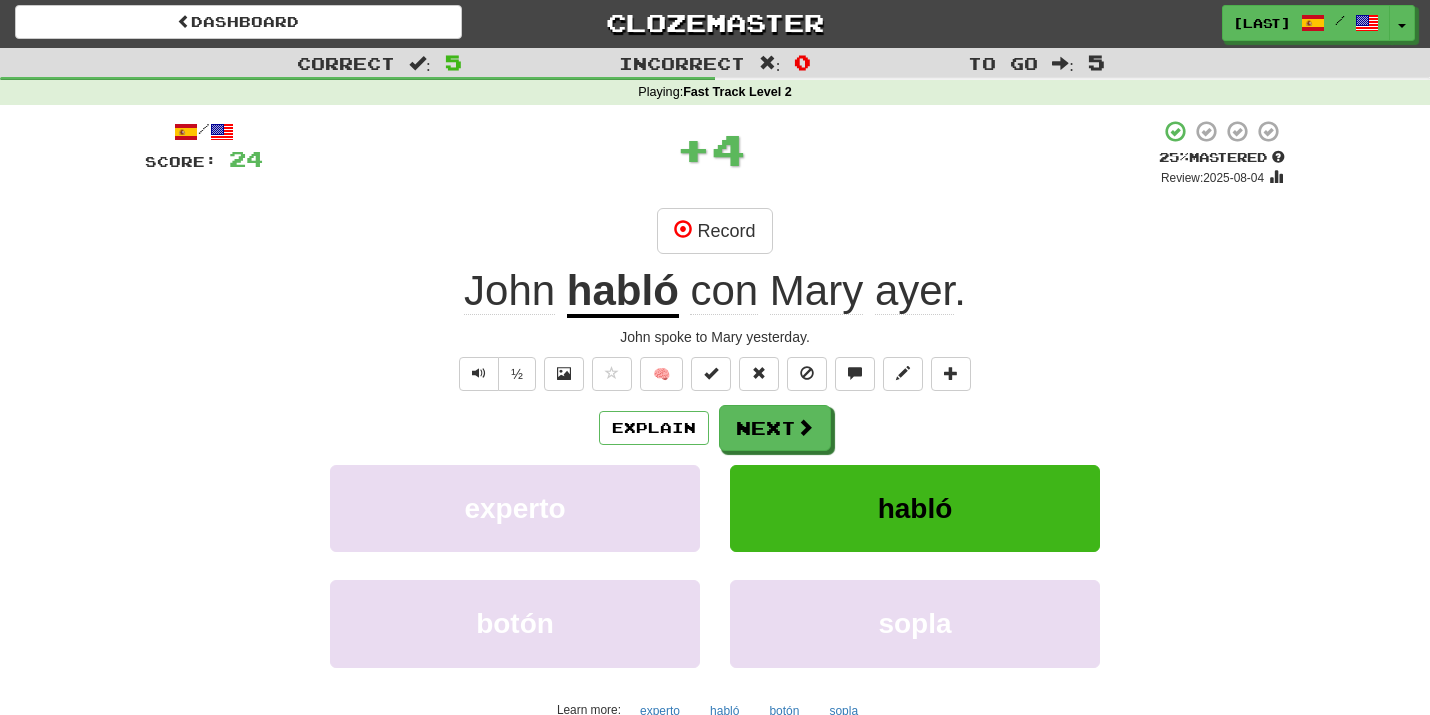click on "habló" at bounding box center (915, 508) 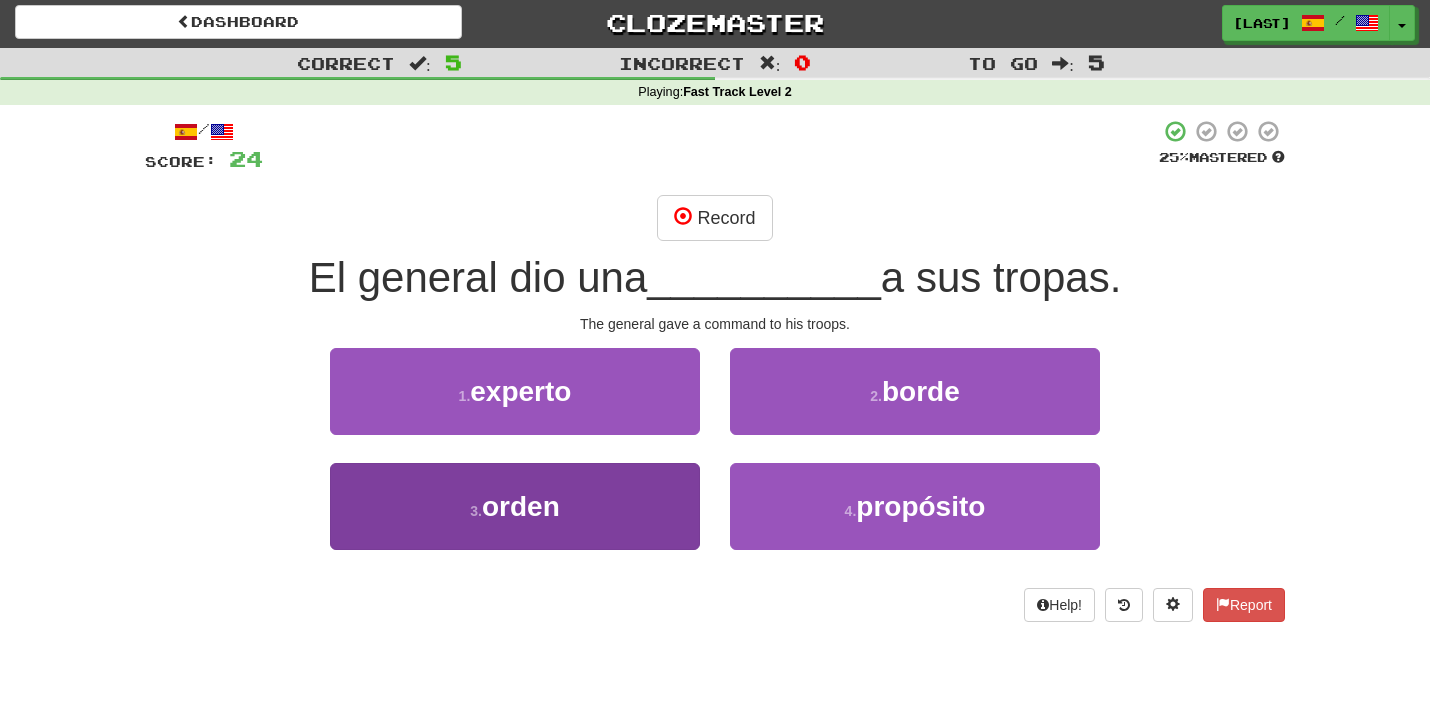 click on "3 .  orden" at bounding box center [515, 506] 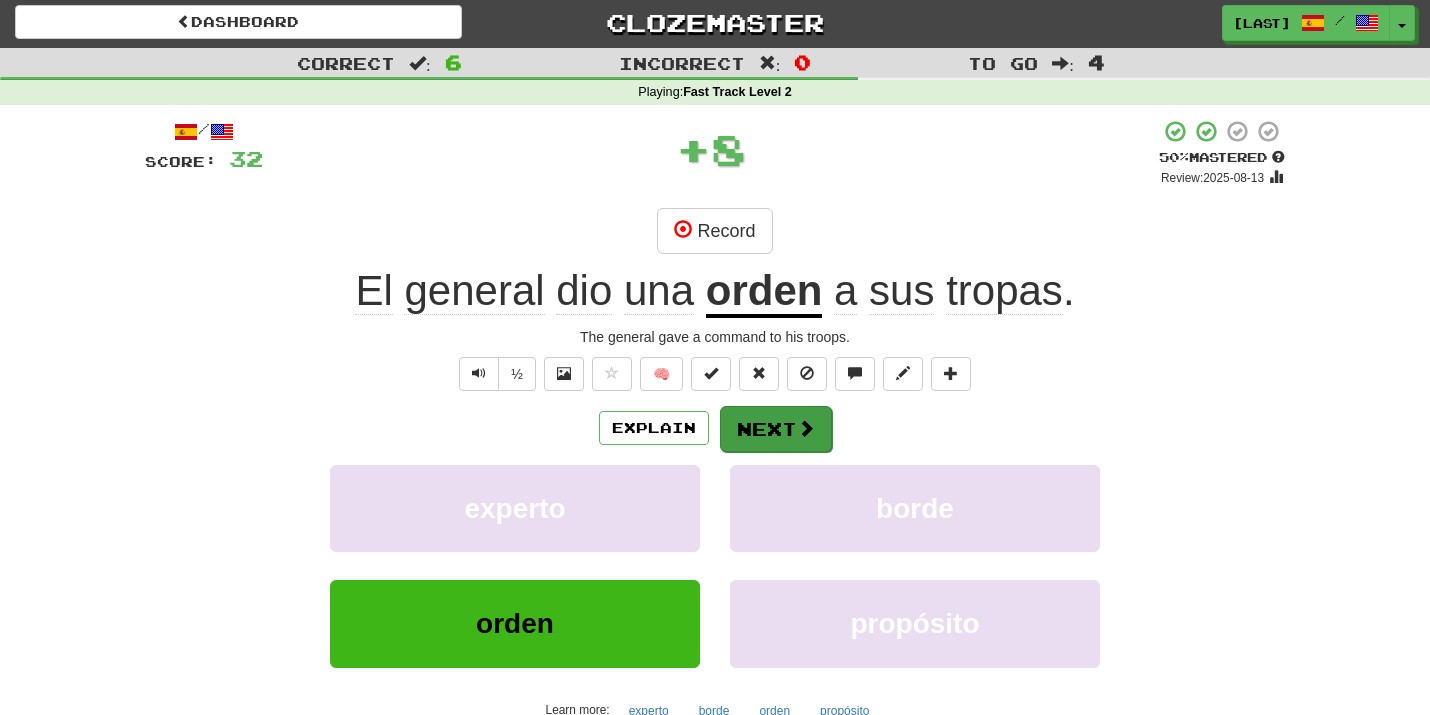 click at bounding box center (806, 428) 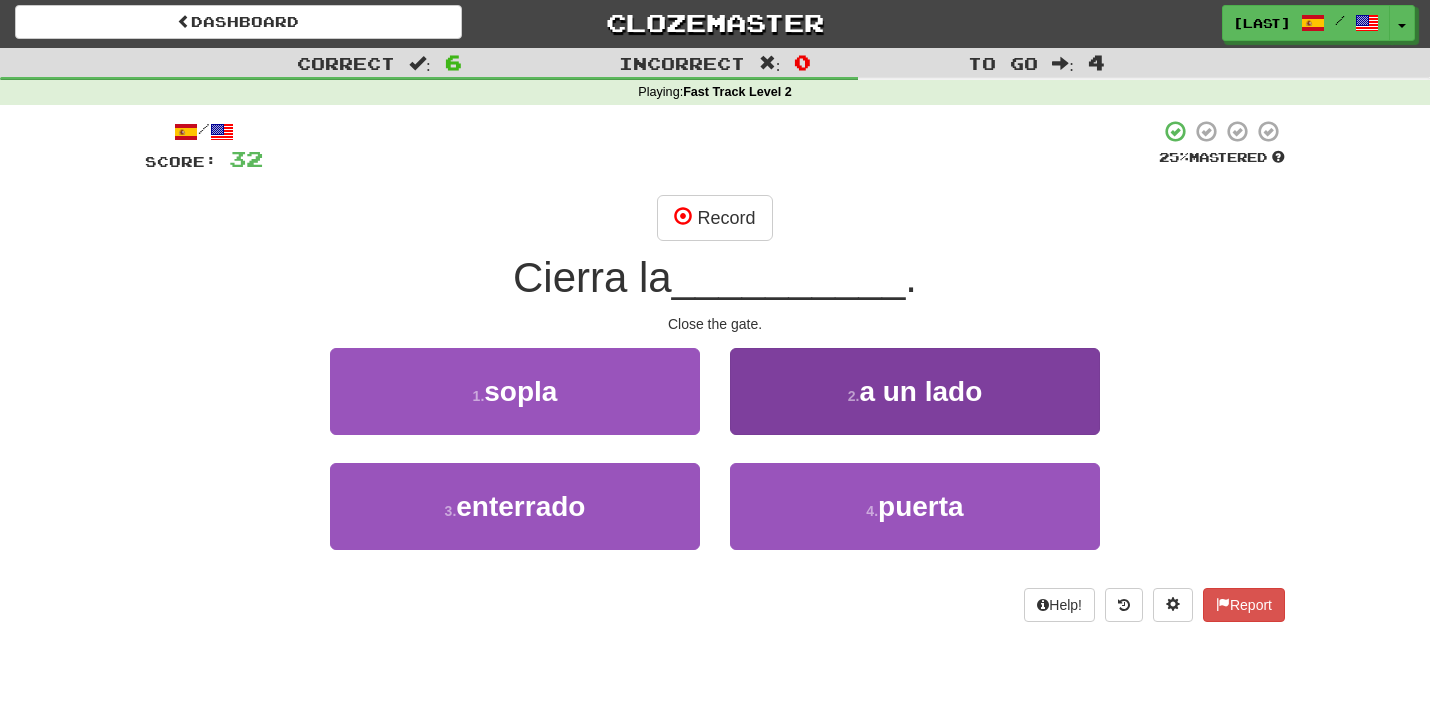 drag, startPoint x: 1001, startPoint y: 492, endPoint x: 1017, endPoint y: 483, distance: 18.35756 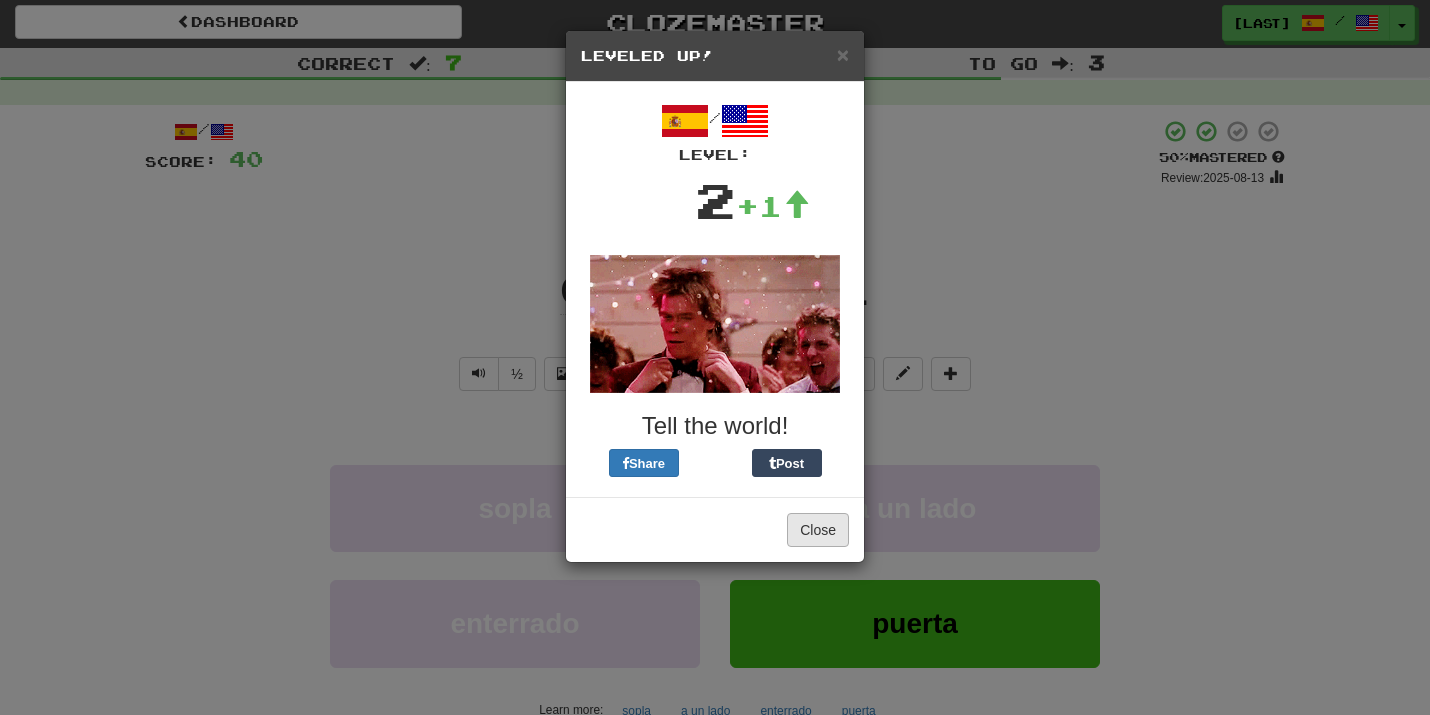 click on "Close" at bounding box center [818, 530] 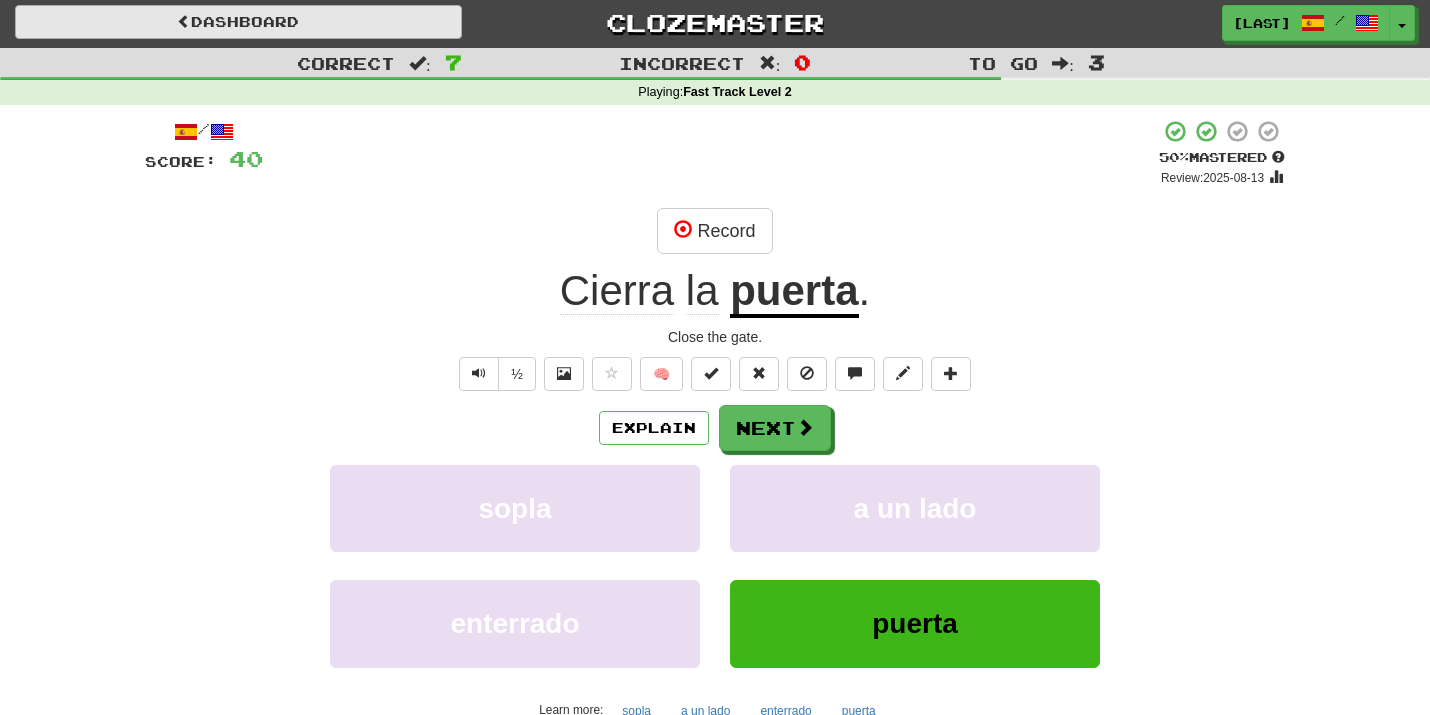 click on "Dashboard" at bounding box center [238, 22] 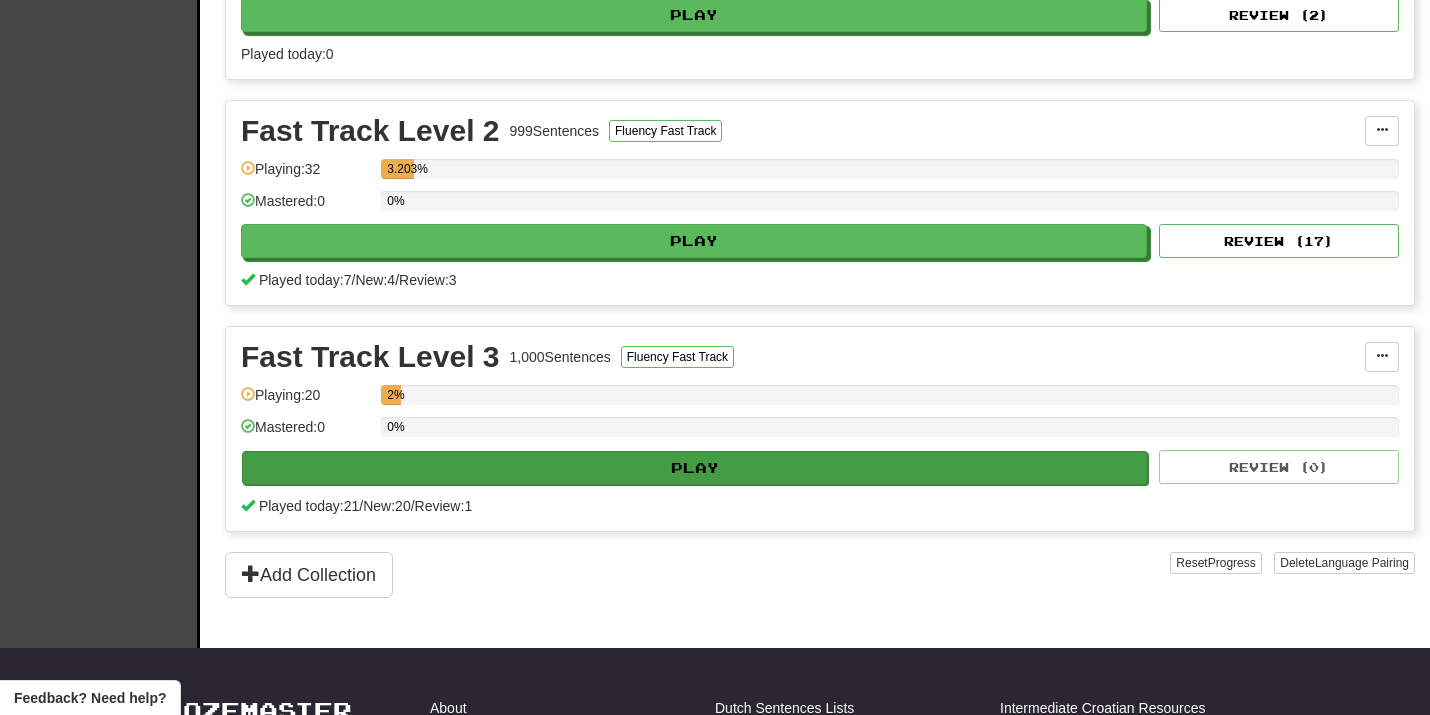 scroll, scrollTop: 618, scrollLeft: 0, axis: vertical 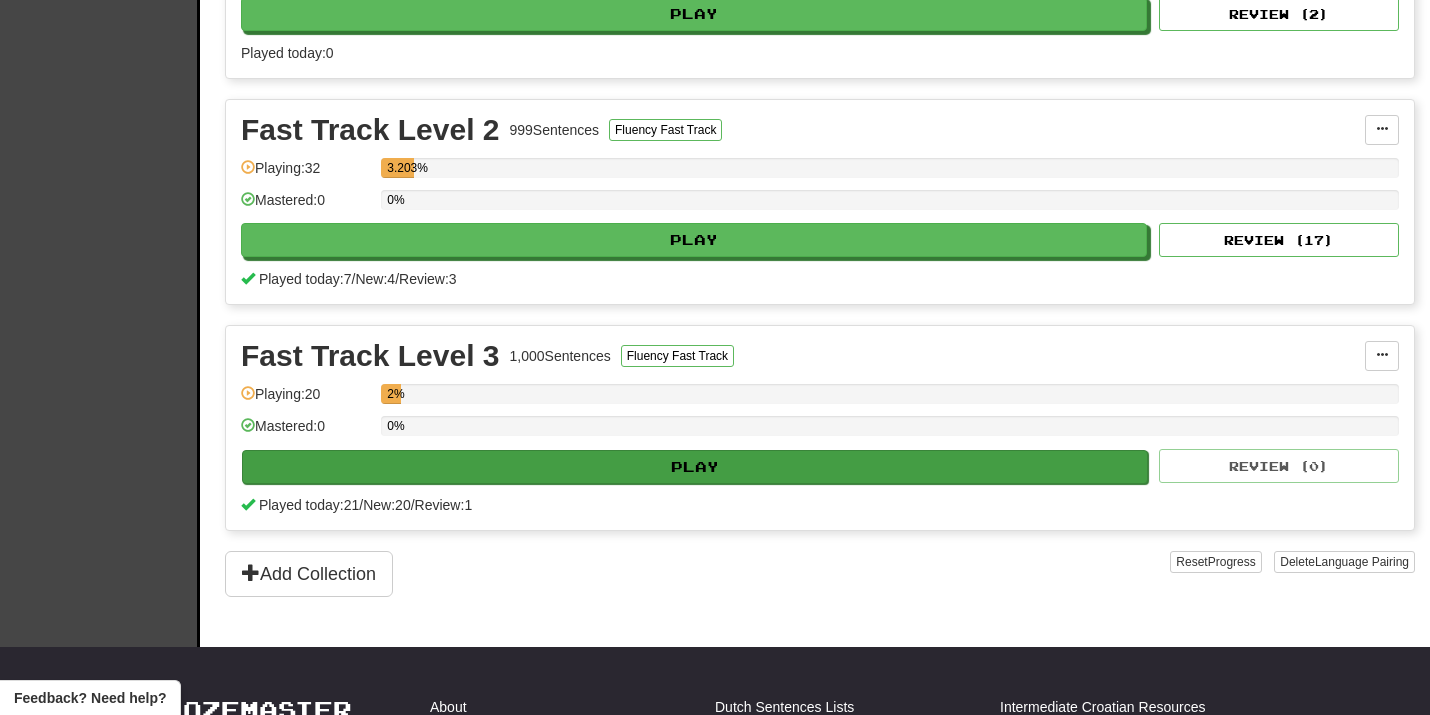 click on "Play" at bounding box center (695, 467) 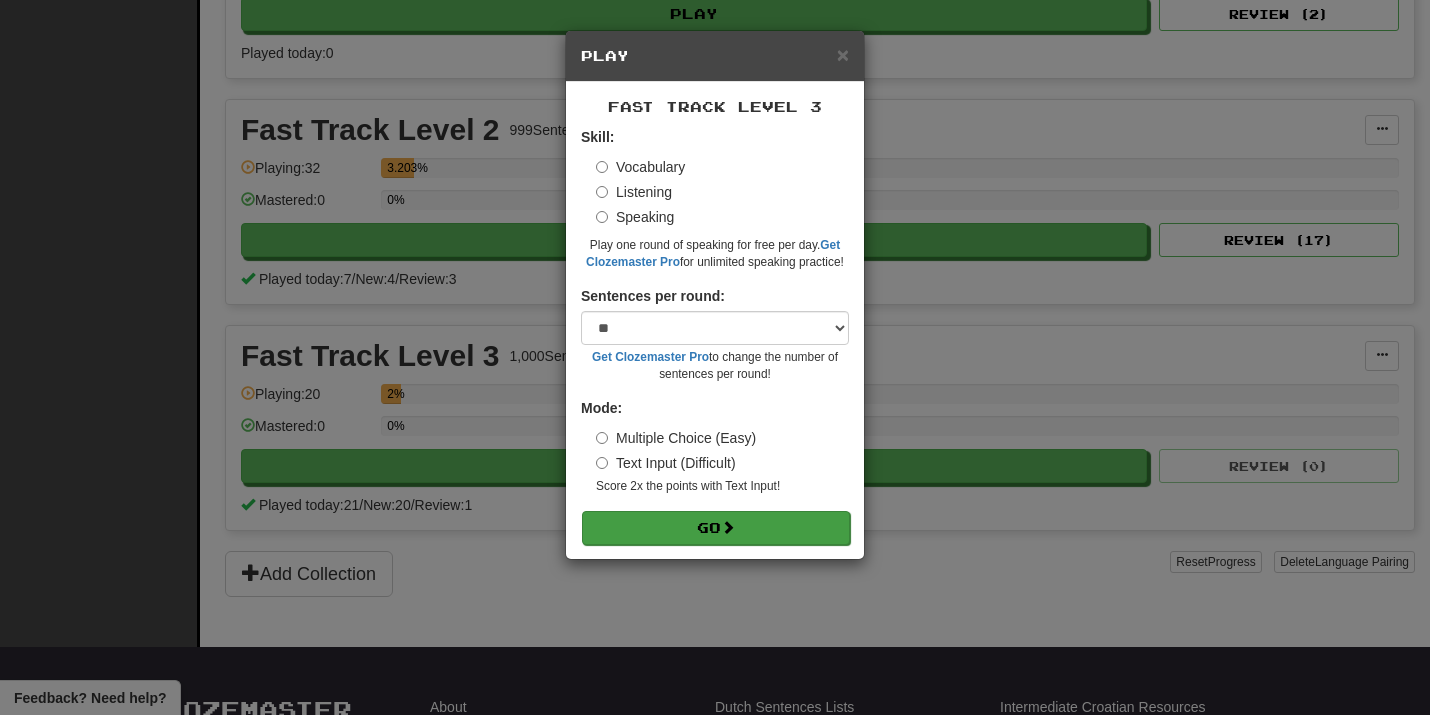 click on "Go" at bounding box center [716, 528] 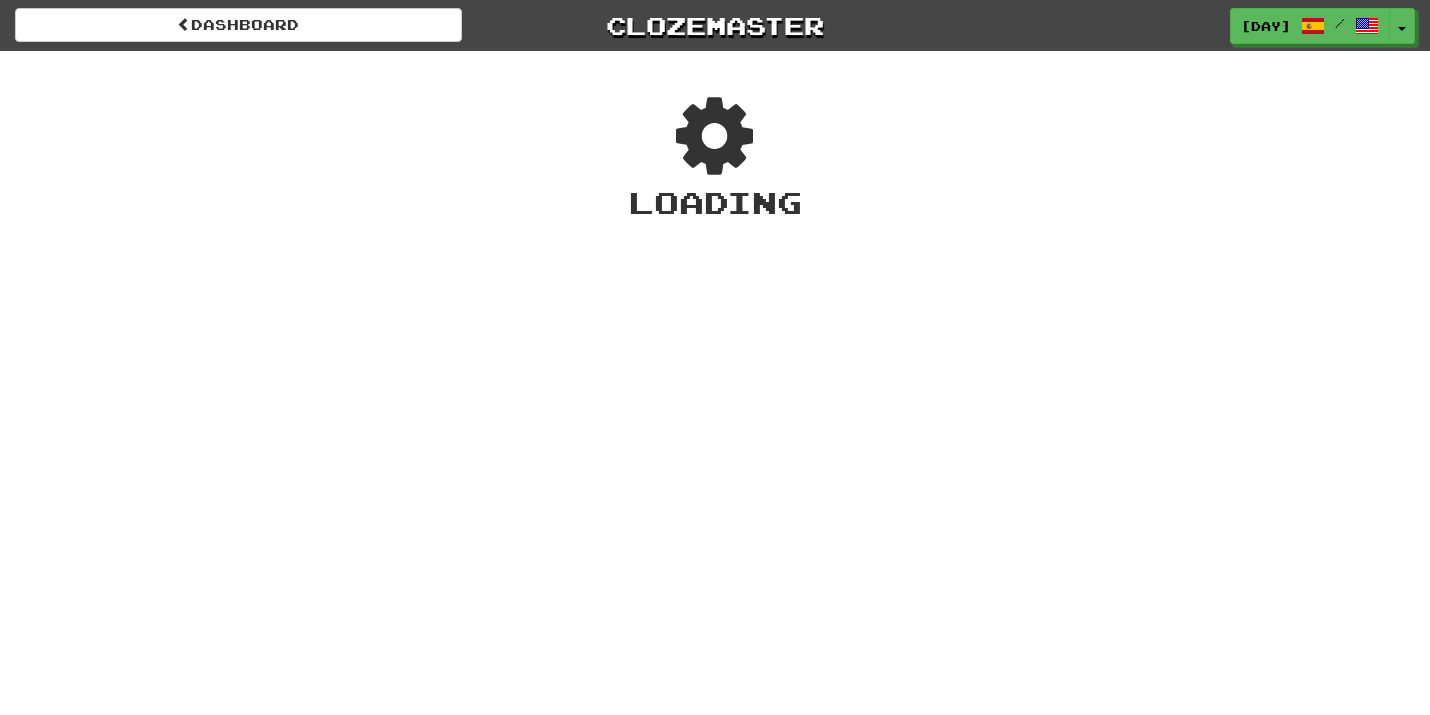 scroll, scrollTop: 0, scrollLeft: 0, axis: both 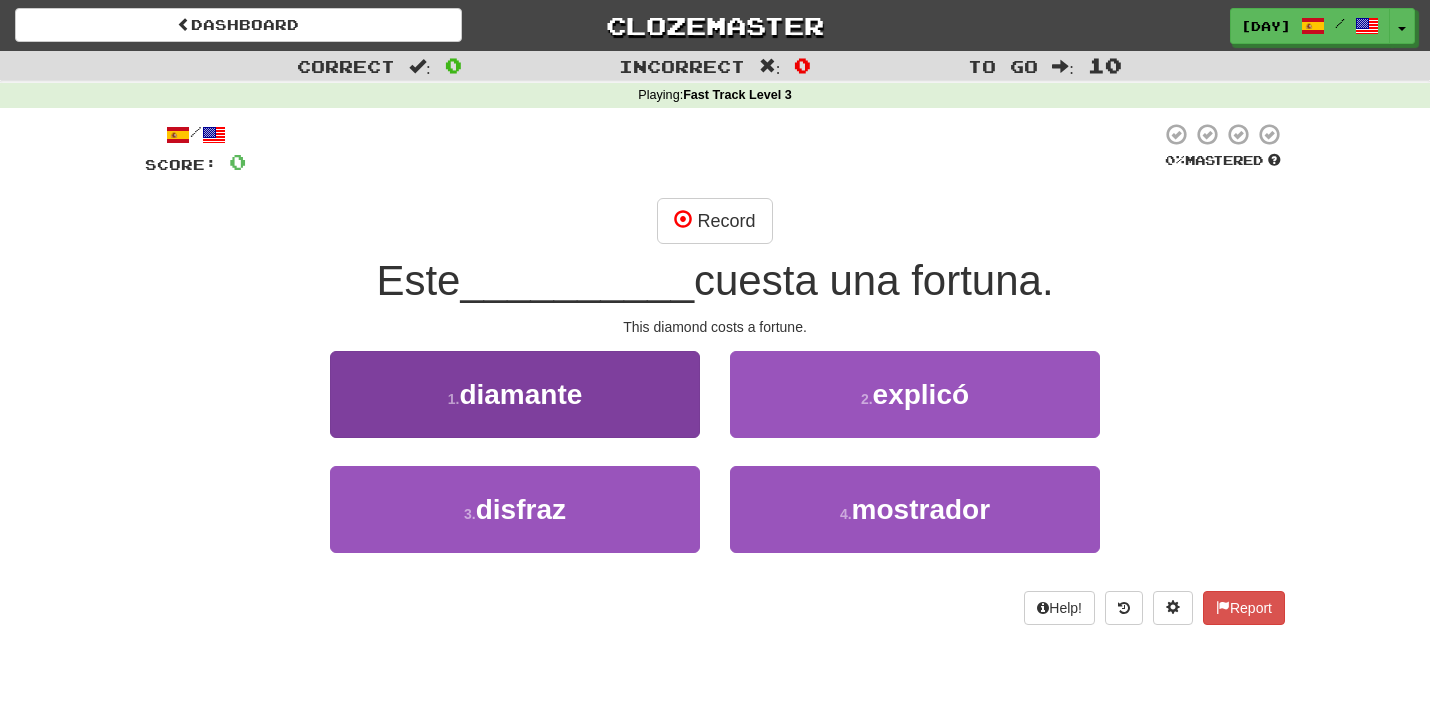 click on "1 .  diamante" at bounding box center [515, 394] 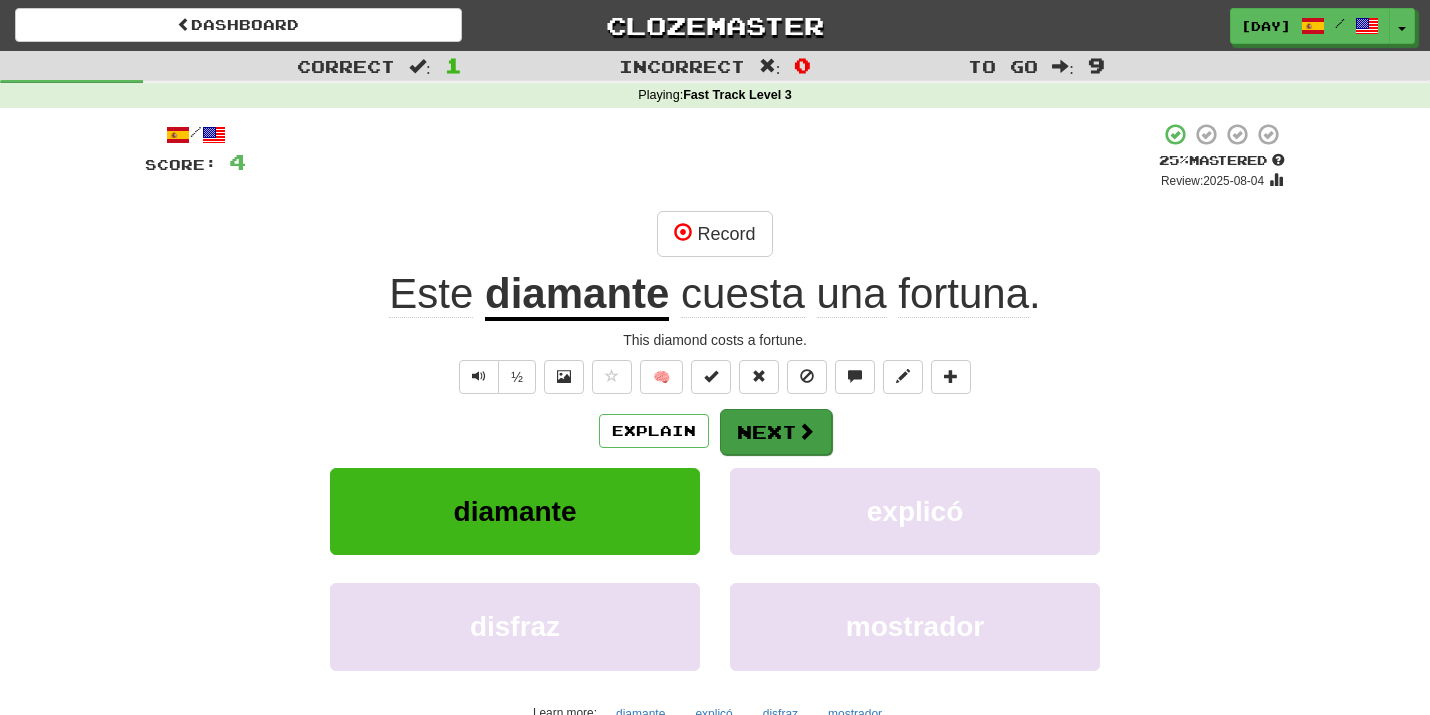 click at bounding box center [806, 431] 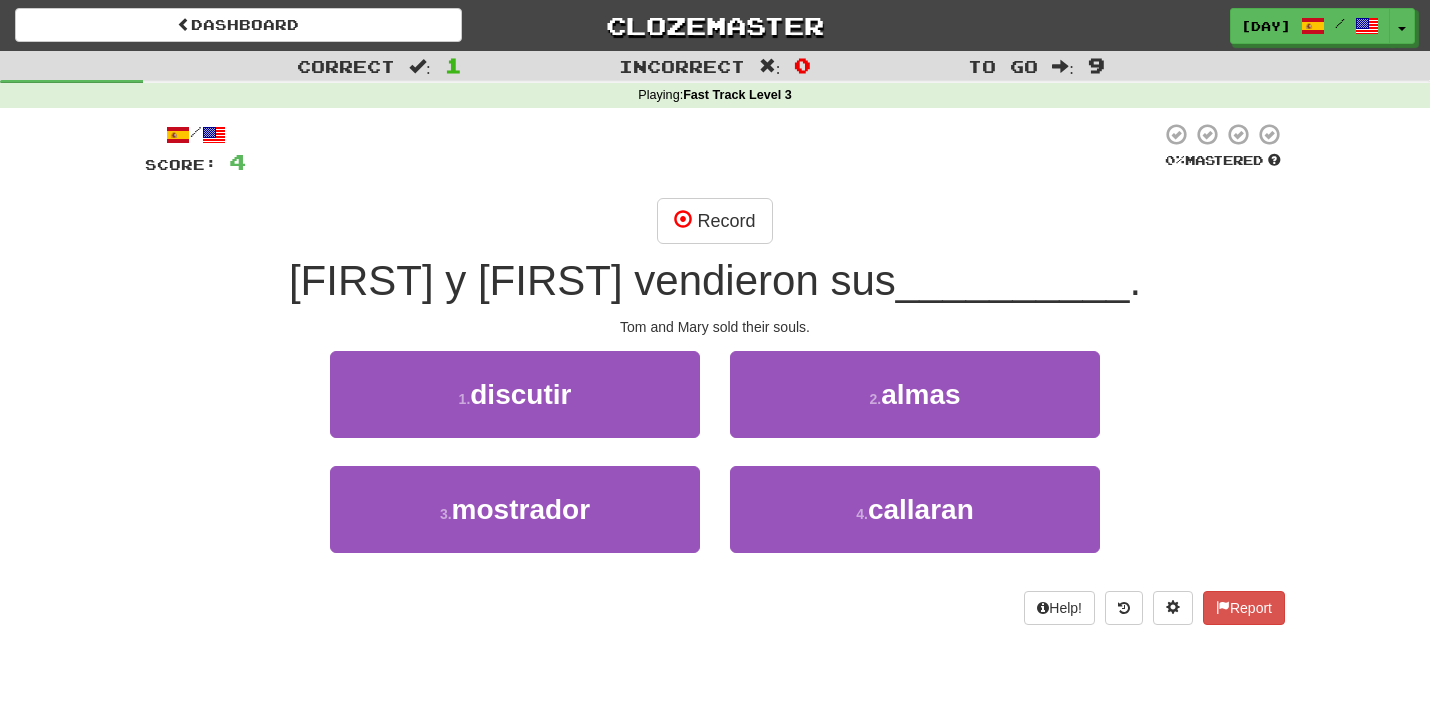 click on "2 .  almas" at bounding box center [915, 394] 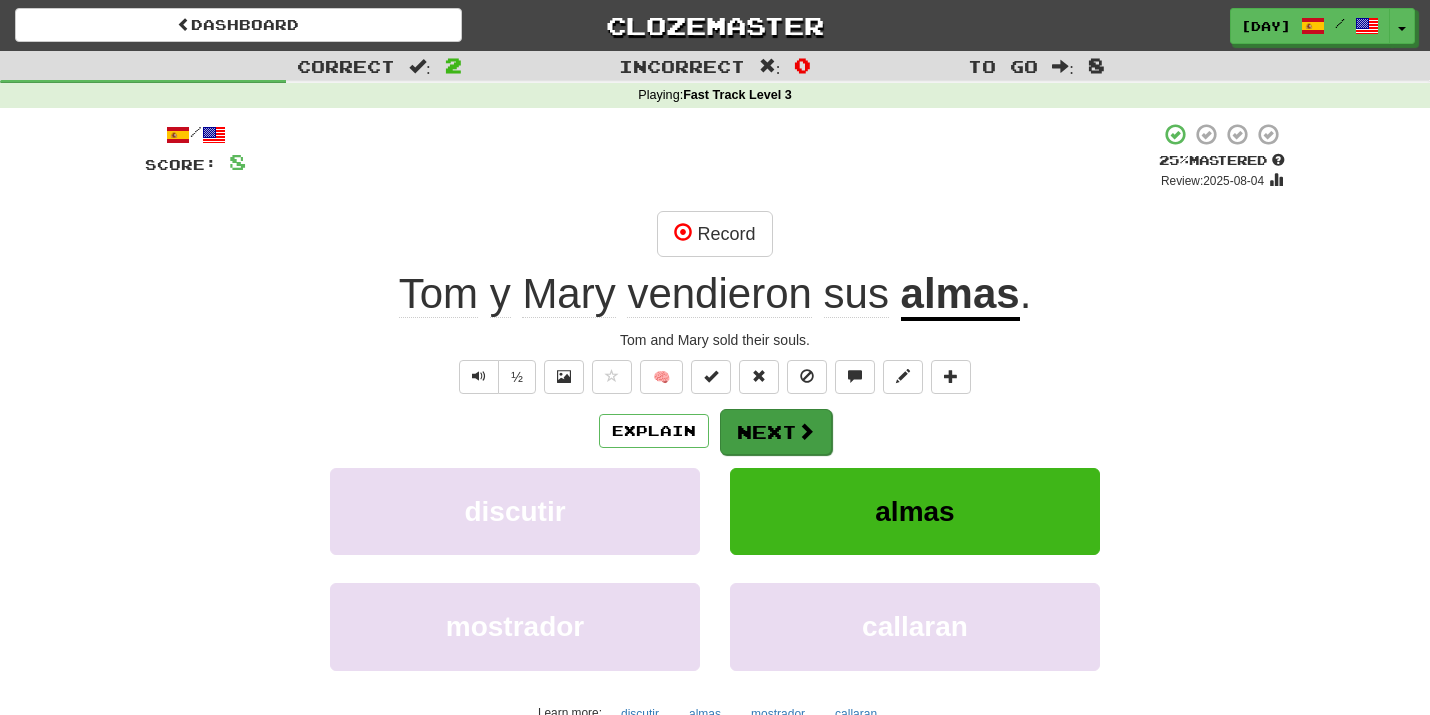 click at bounding box center (806, 431) 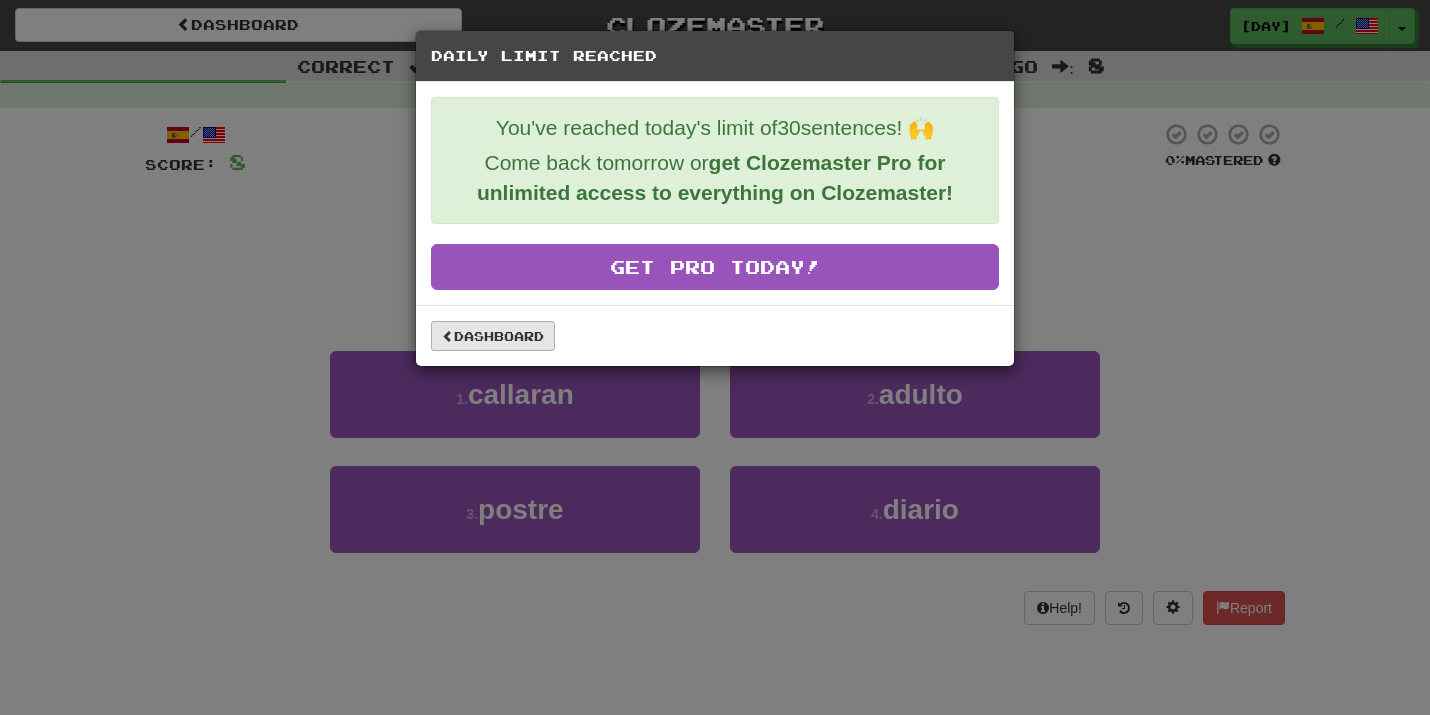 click on "Dashboard" at bounding box center (493, 336) 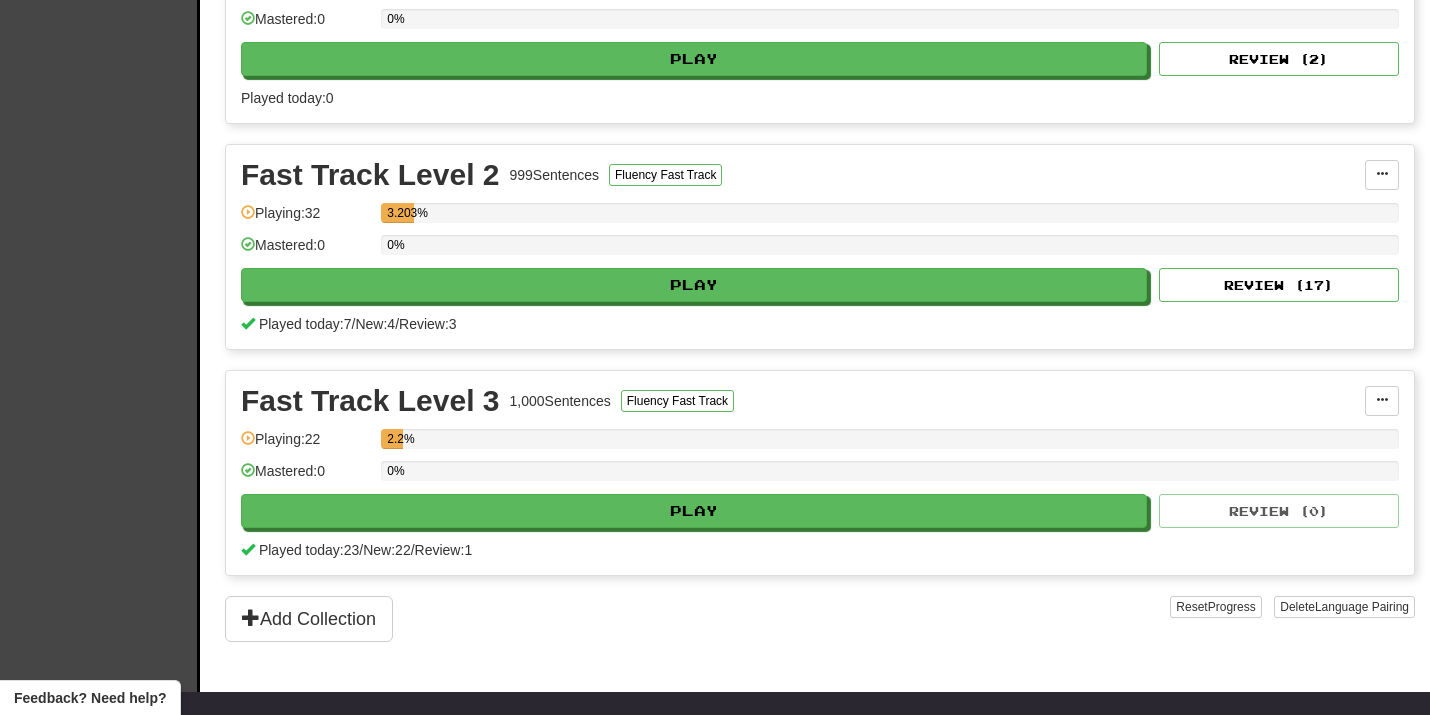 scroll, scrollTop: 574, scrollLeft: 0, axis: vertical 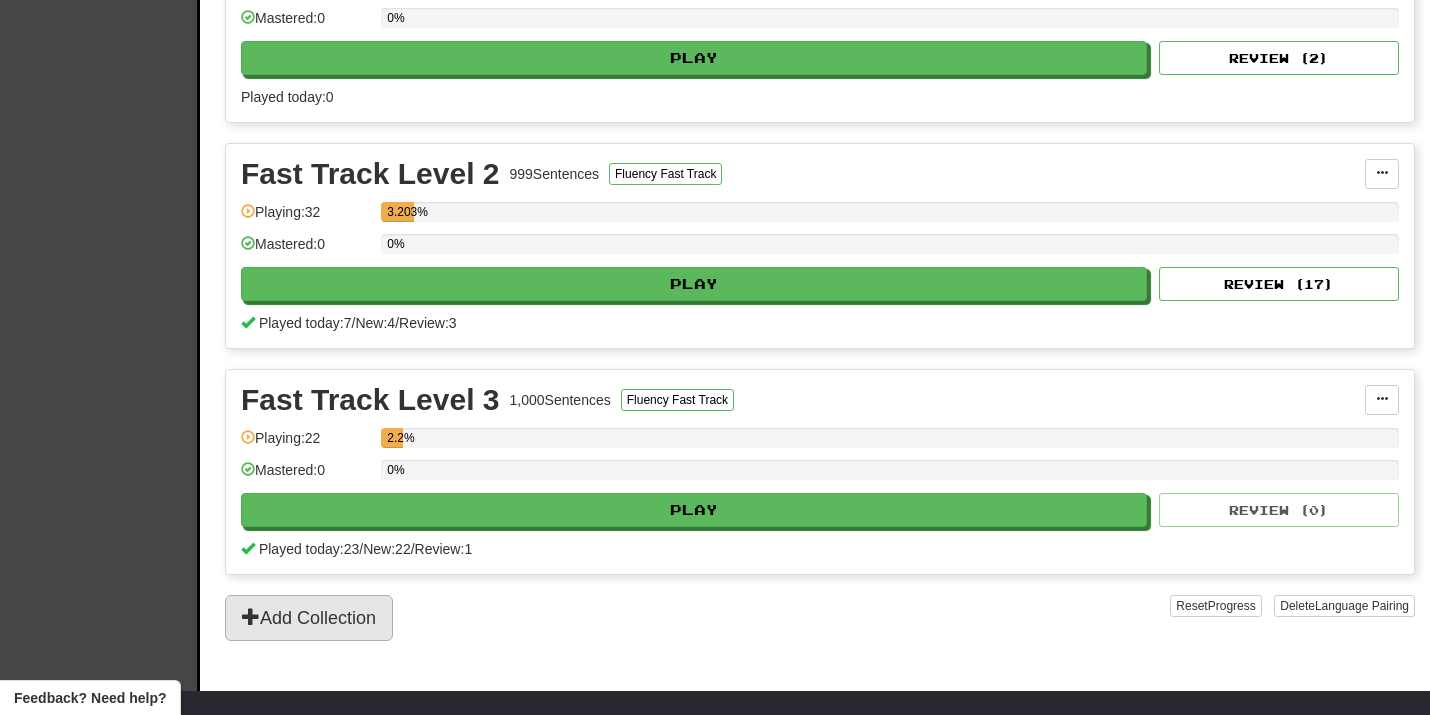 click on "Add Collection" at bounding box center (309, 618) 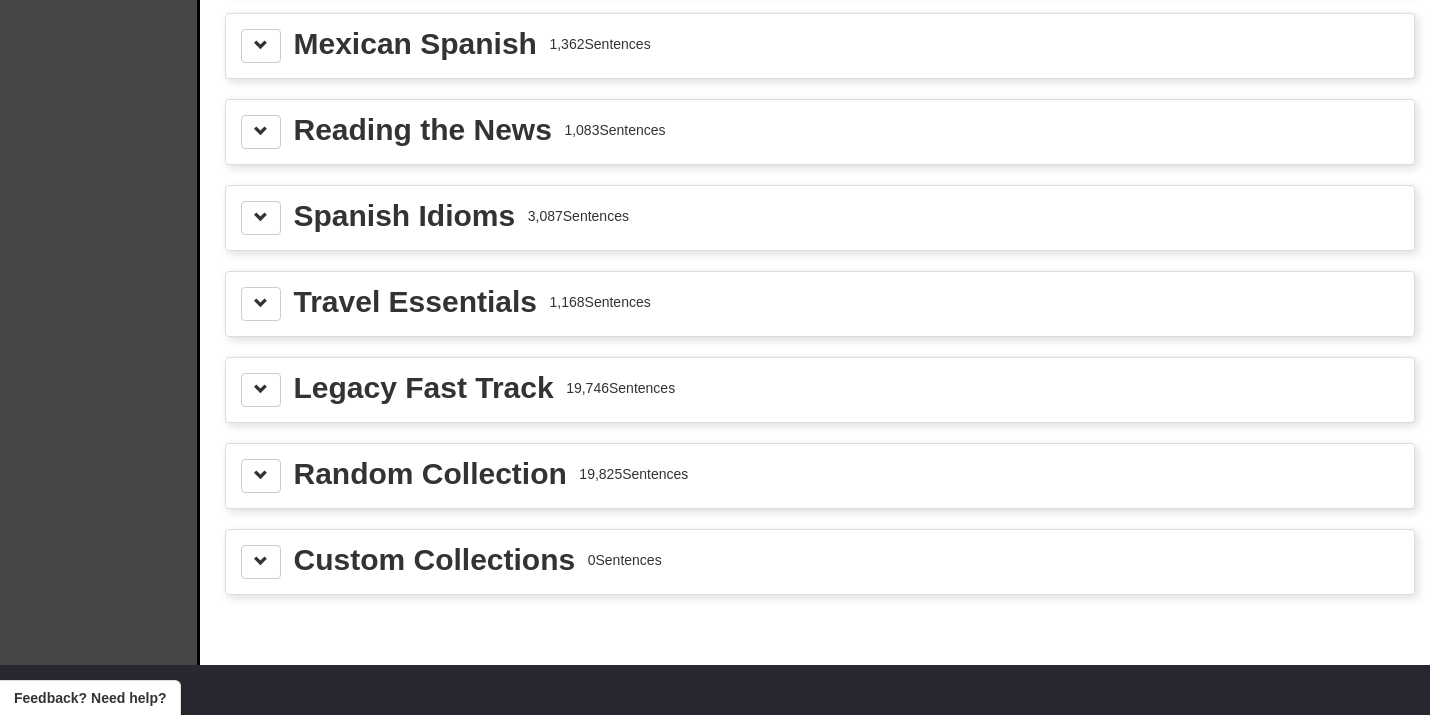 scroll, scrollTop: 2743, scrollLeft: 0, axis: vertical 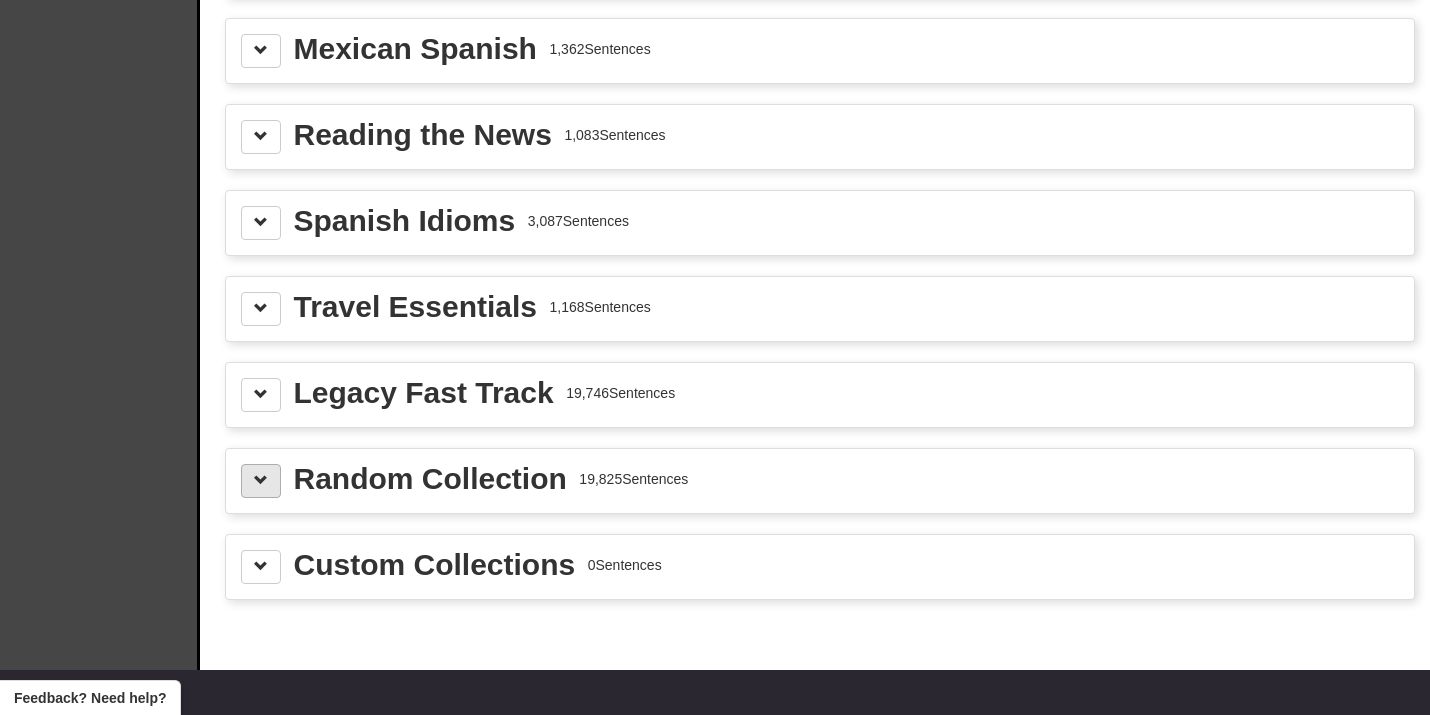 click at bounding box center [261, 481] 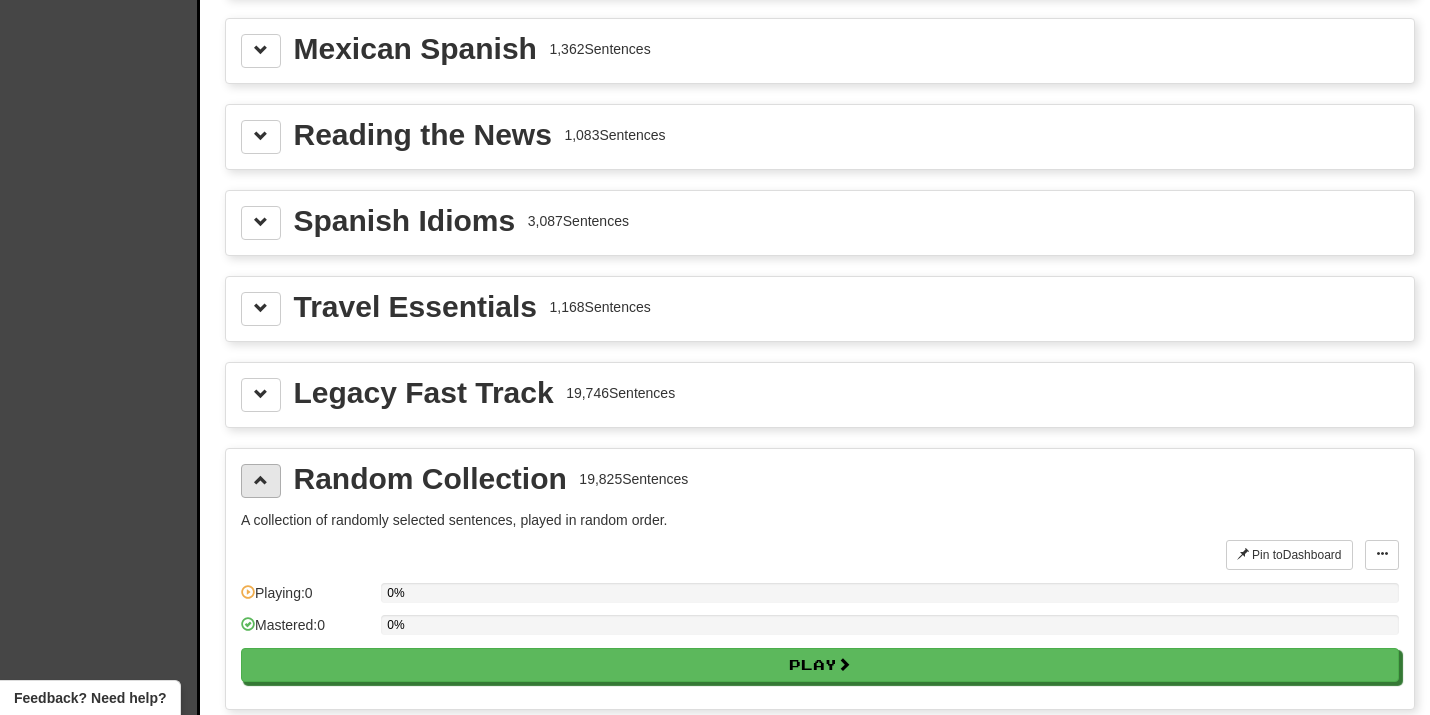 click at bounding box center [261, 480] 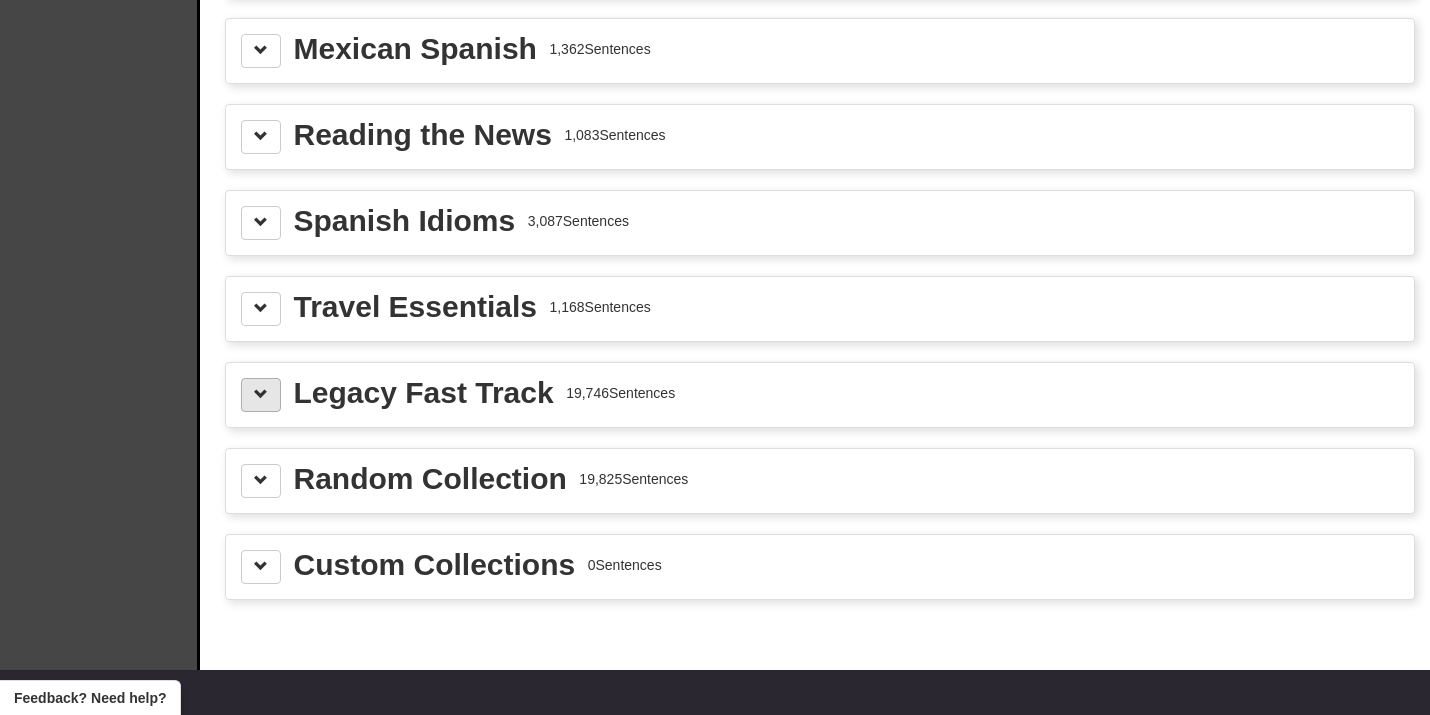 click at bounding box center (261, 395) 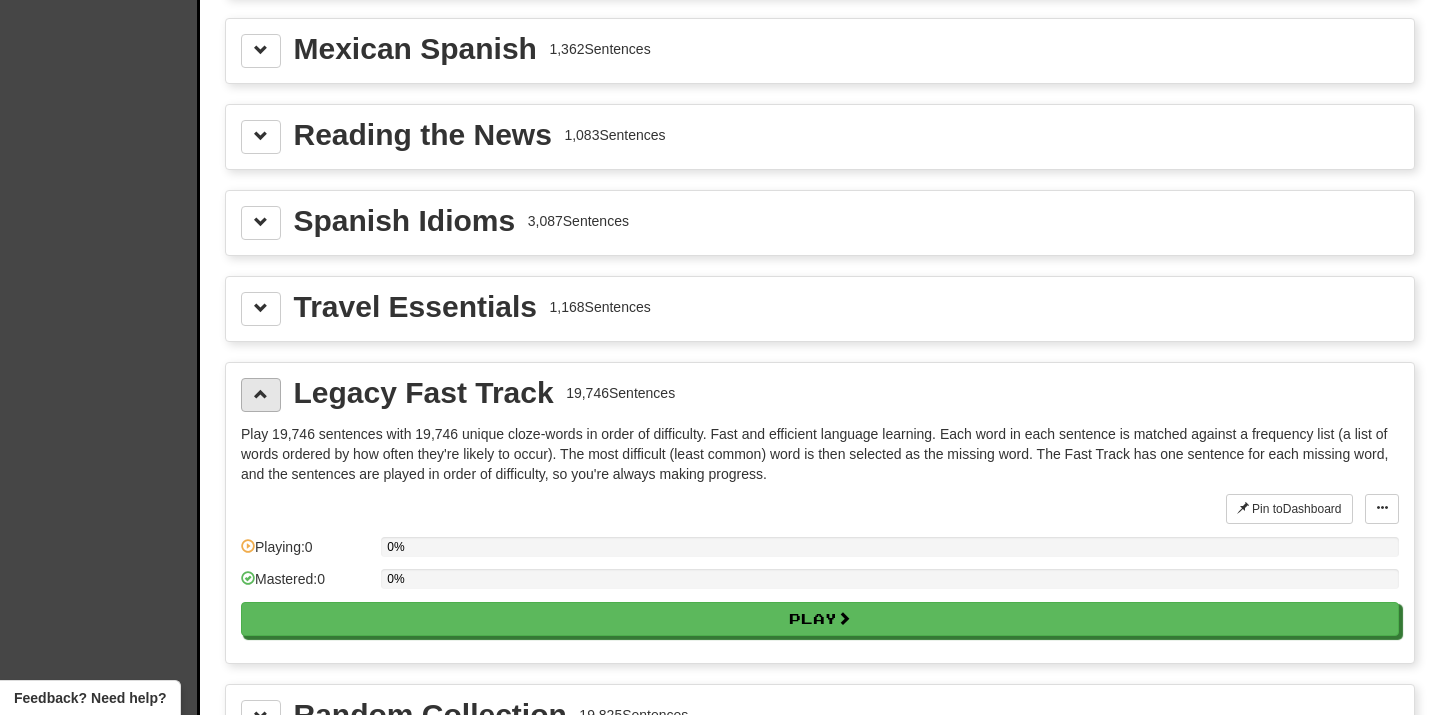 click at bounding box center (261, 395) 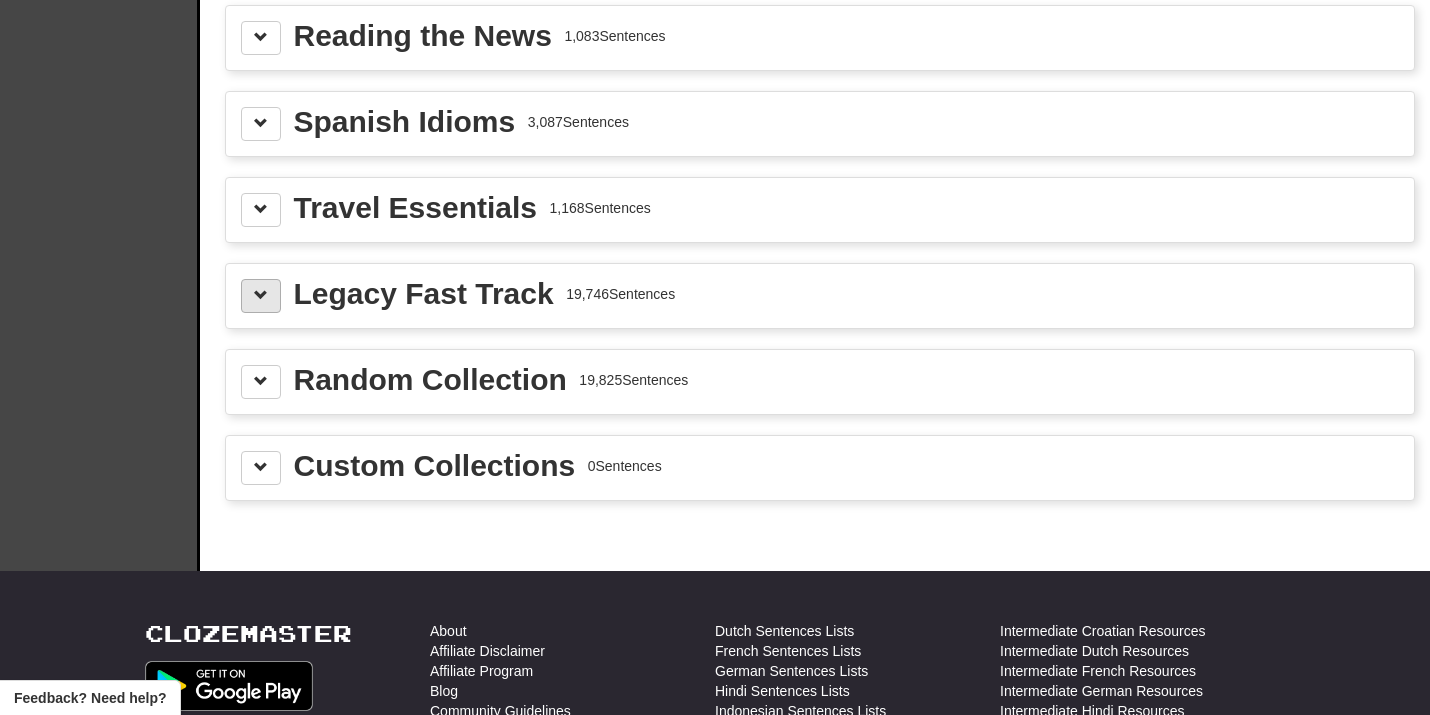 scroll, scrollTop: 2861, scrollLeft: 0, axis: vertical 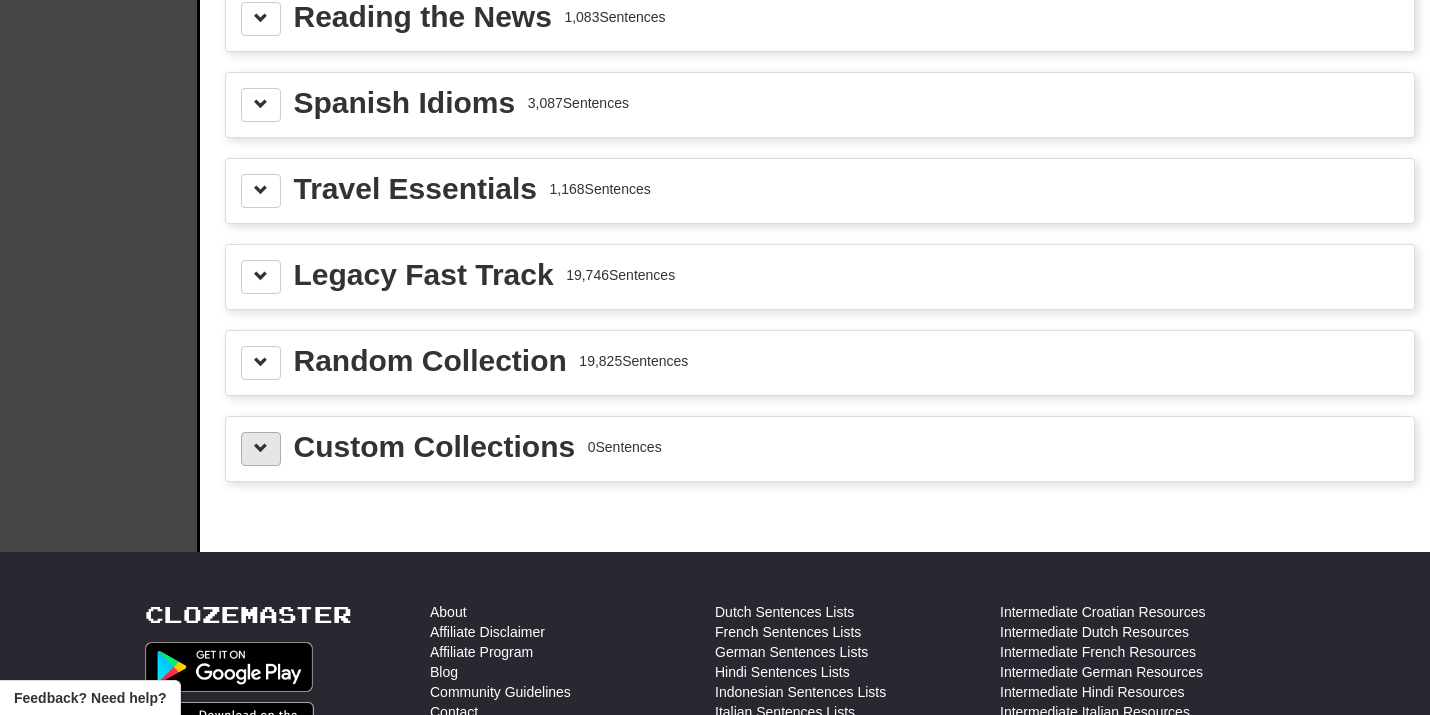 click at bounding box center (261, 448) 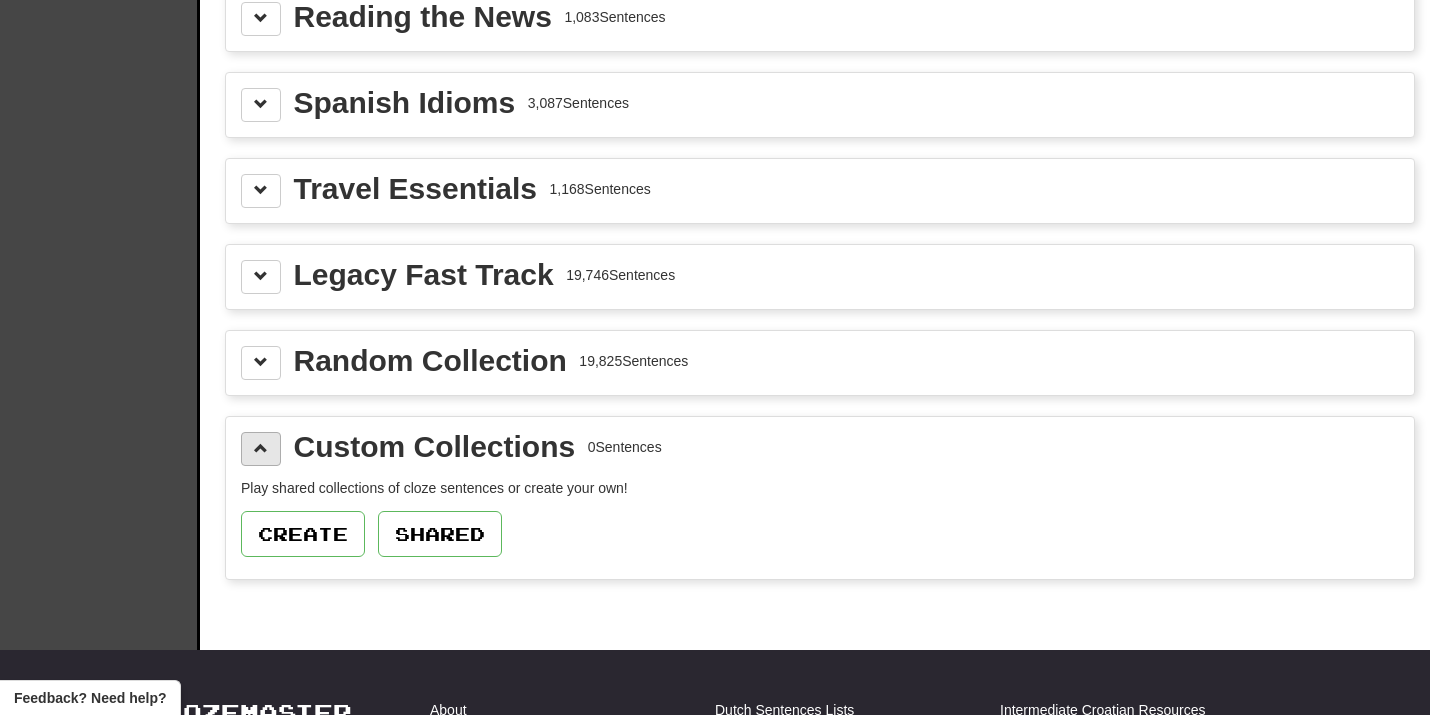click at bounding box center (261, 448) 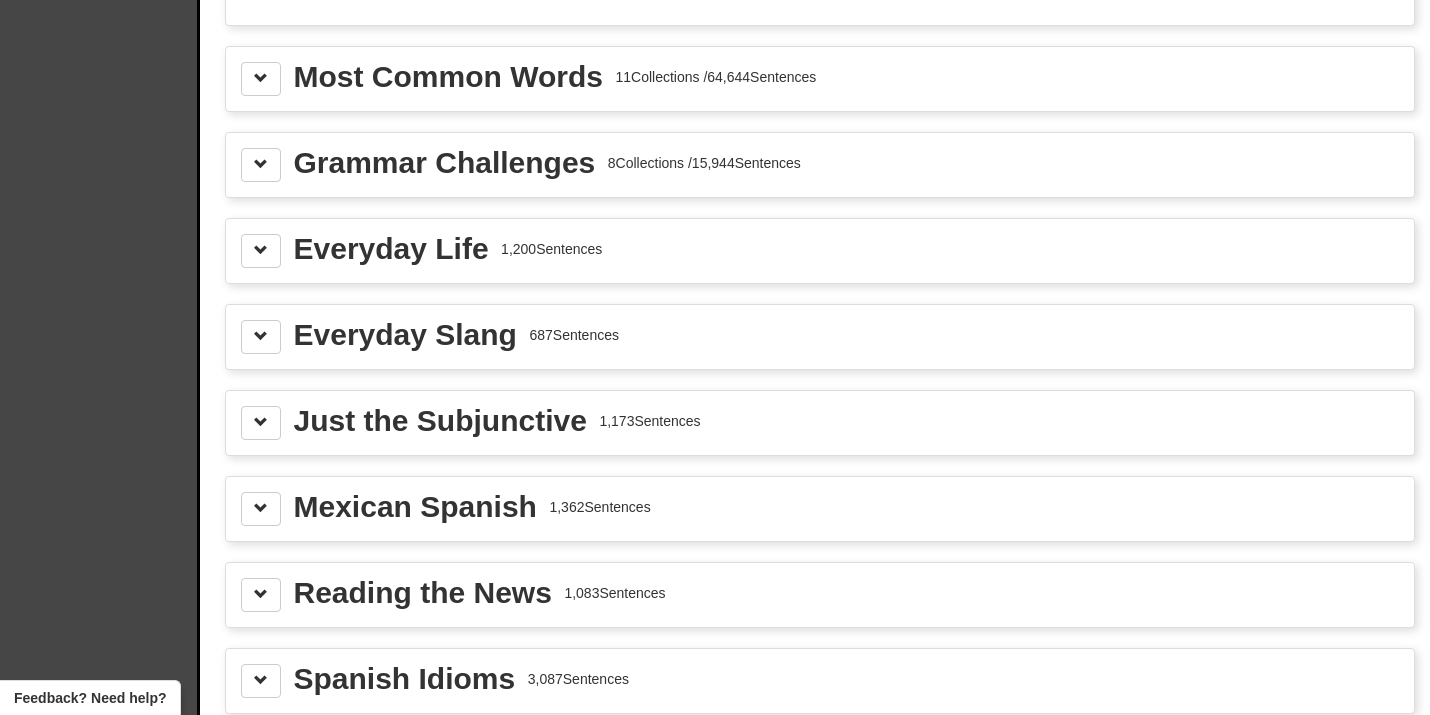 scroll, scrollTop: 2276, scrollLeft: 0, axis: vertical 